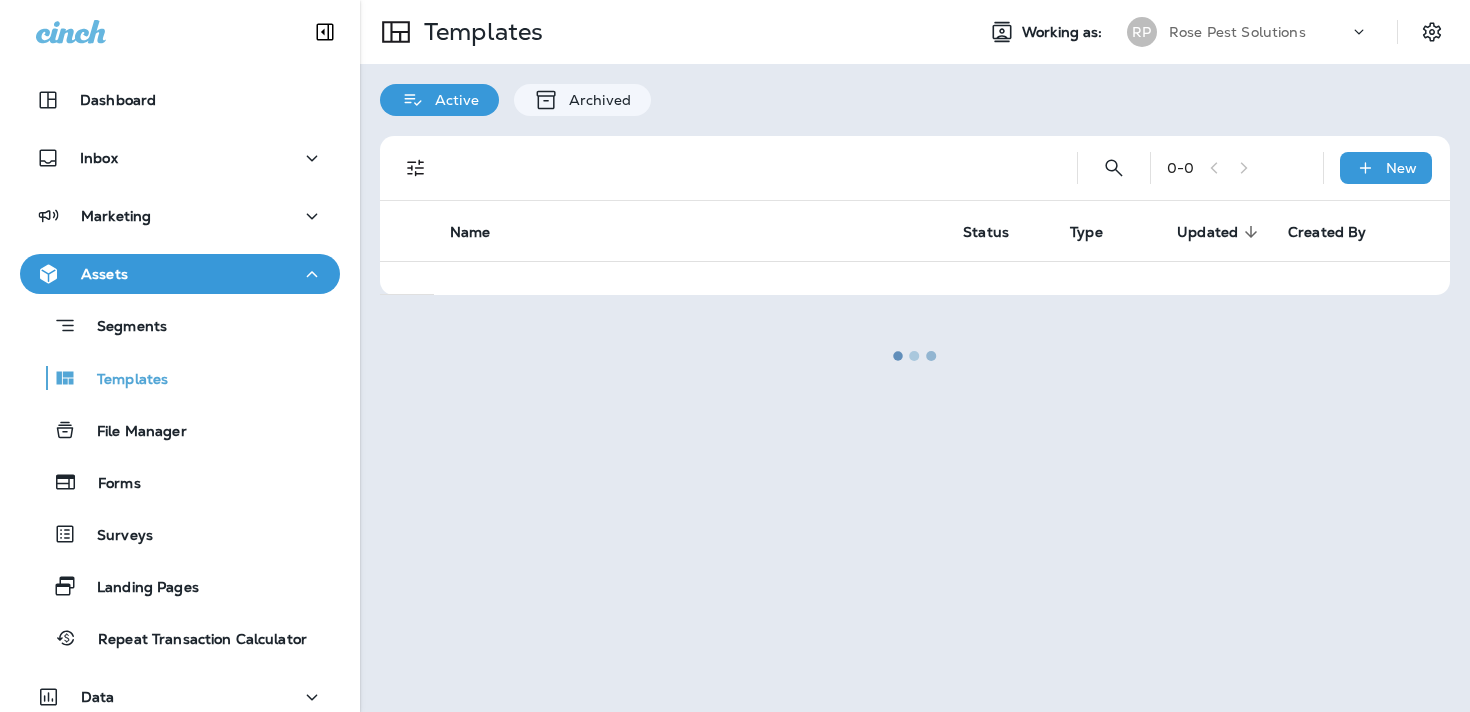 scroll, scrollTop: 0, scrollLeft: 0, axis: both 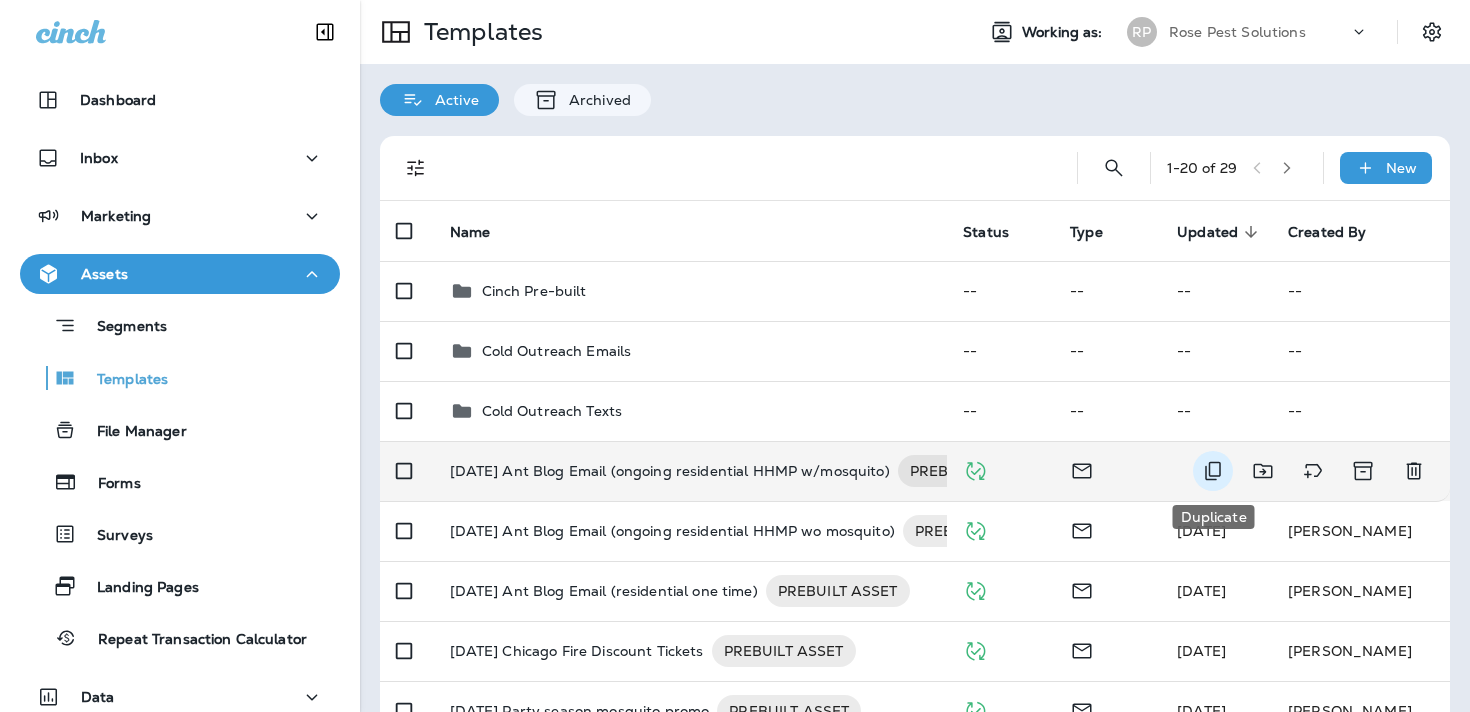 click 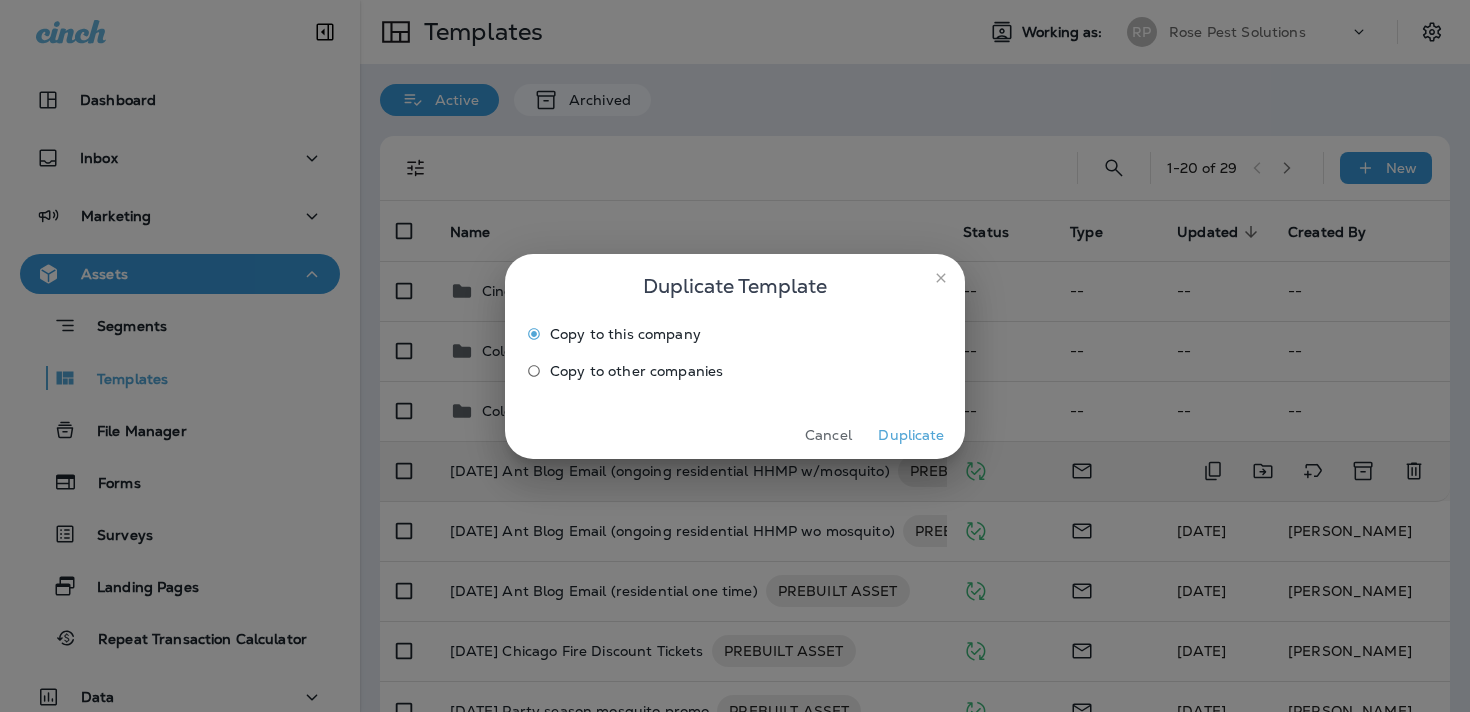 click on "Duplicate" at bounding box center (911, 435) 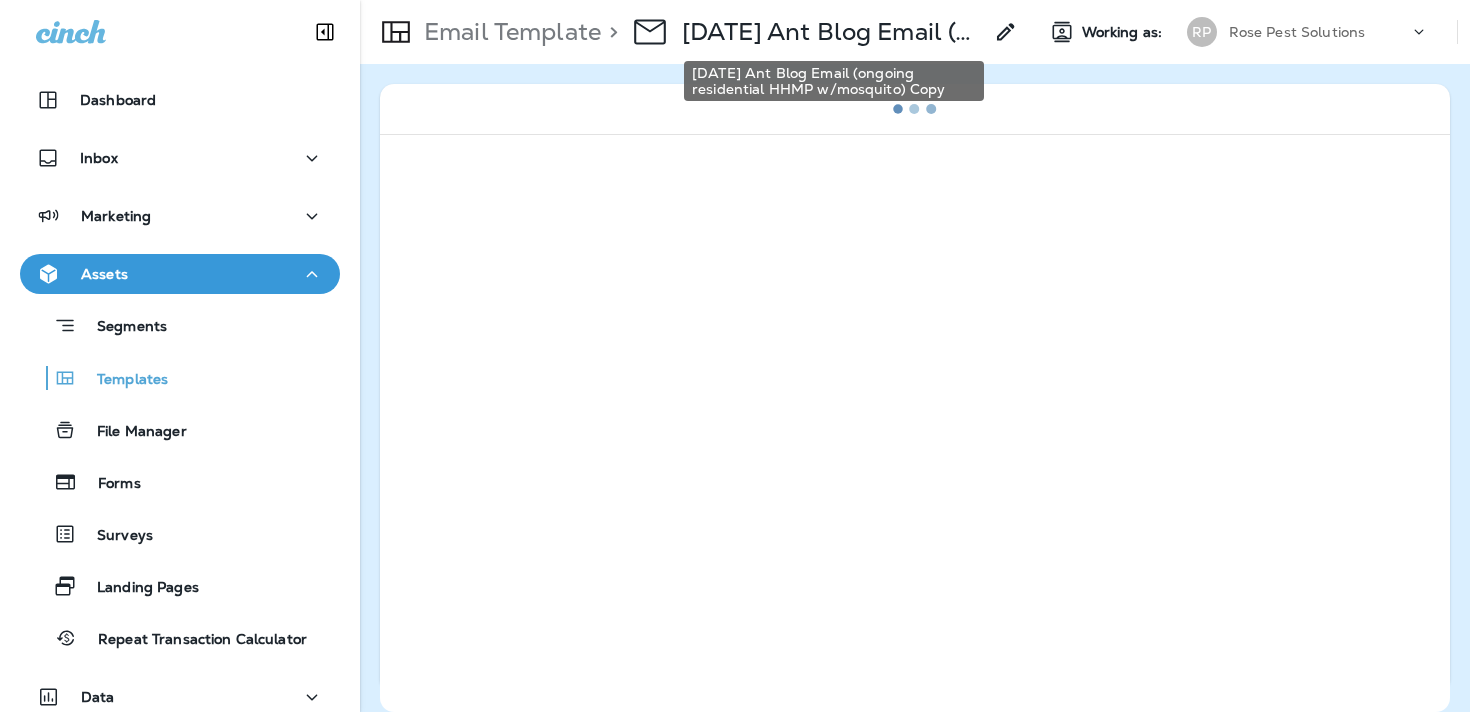 click on "[DATE] Ant Blog Email (ongoing residential HHMP w/mosquito) Copy" at bounding box center [832, 32] 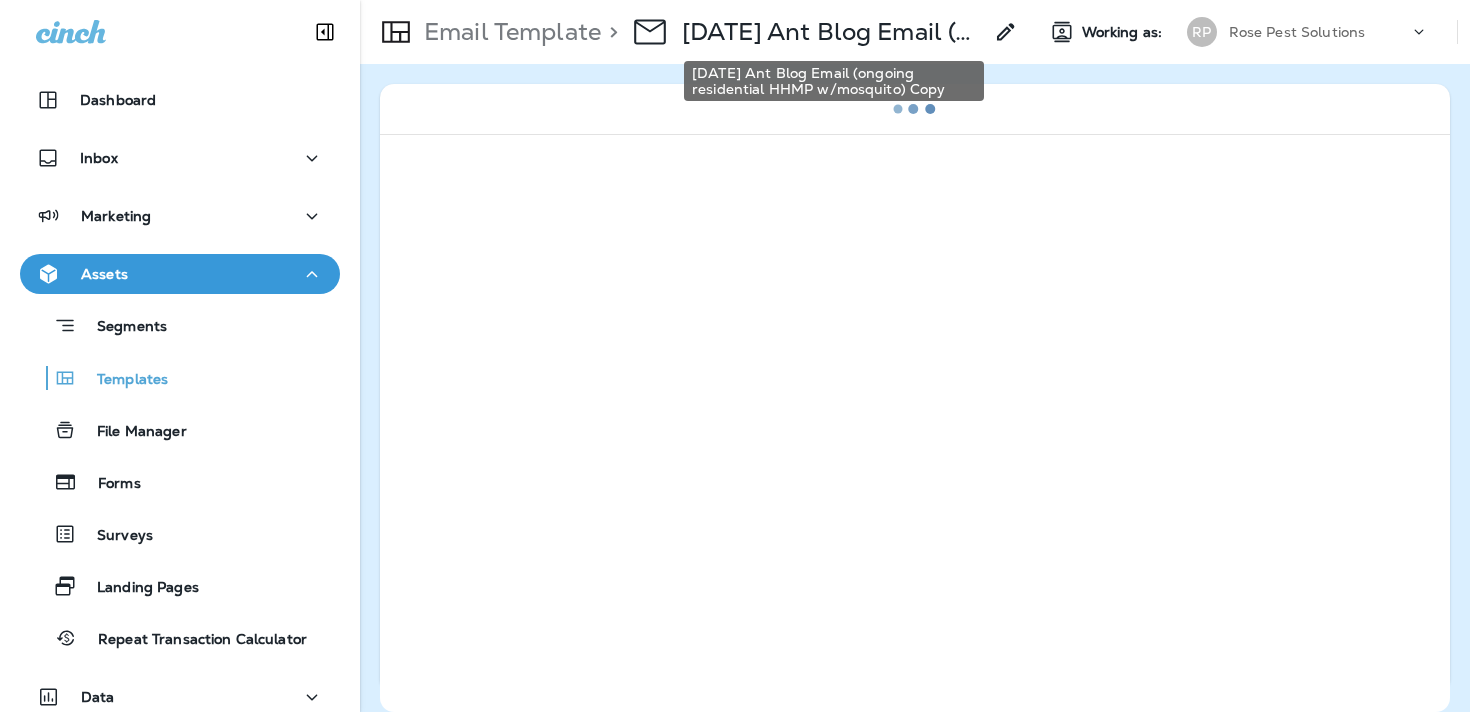 click on "[DATE] Ant Blog Email (ongoing residential HHMP w/mosquito) Copy" at bounding box center [832, 32] 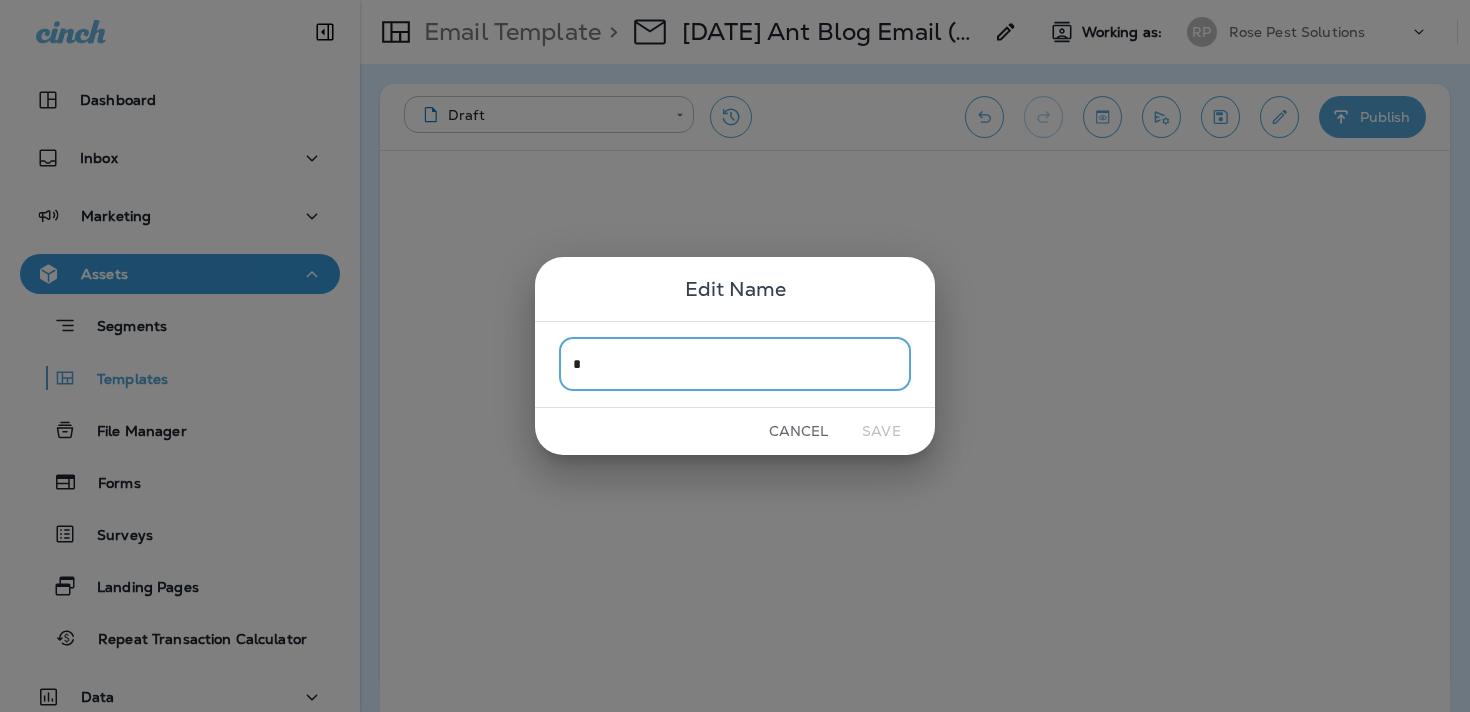 scroll, scrollTop: 0, scrollLeft: 0, axis: both 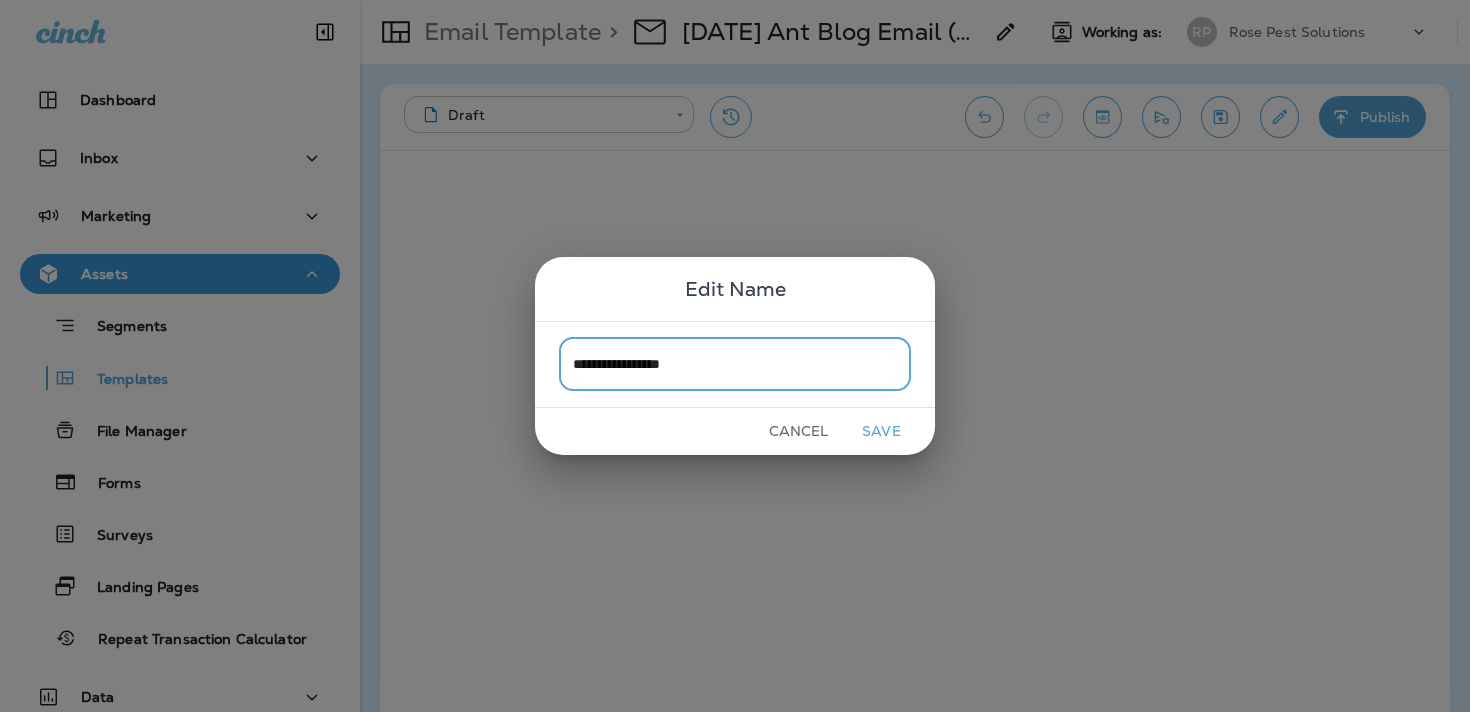 click on "**********" at bounding box center [735, 364] 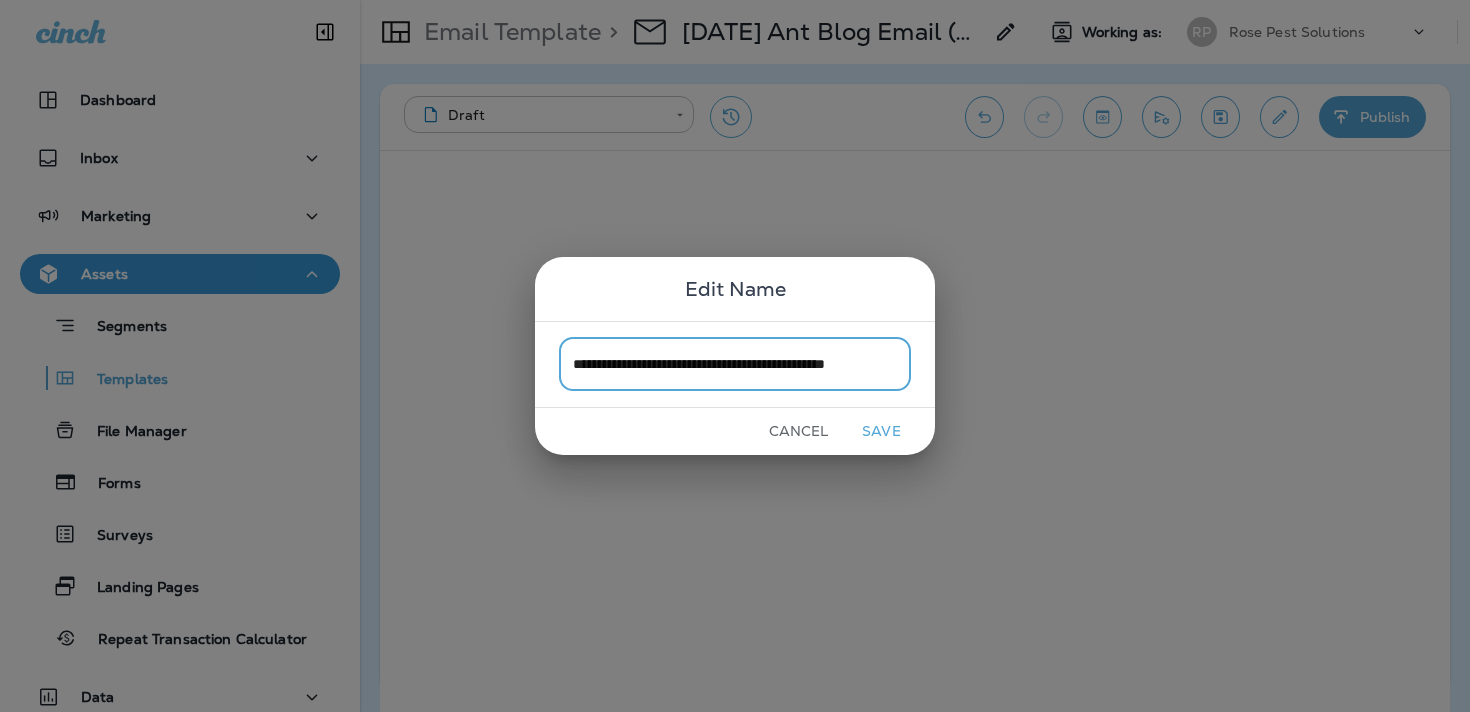 scroll, scrollTop: 0, scrollLeft: 36, axis: horizontal 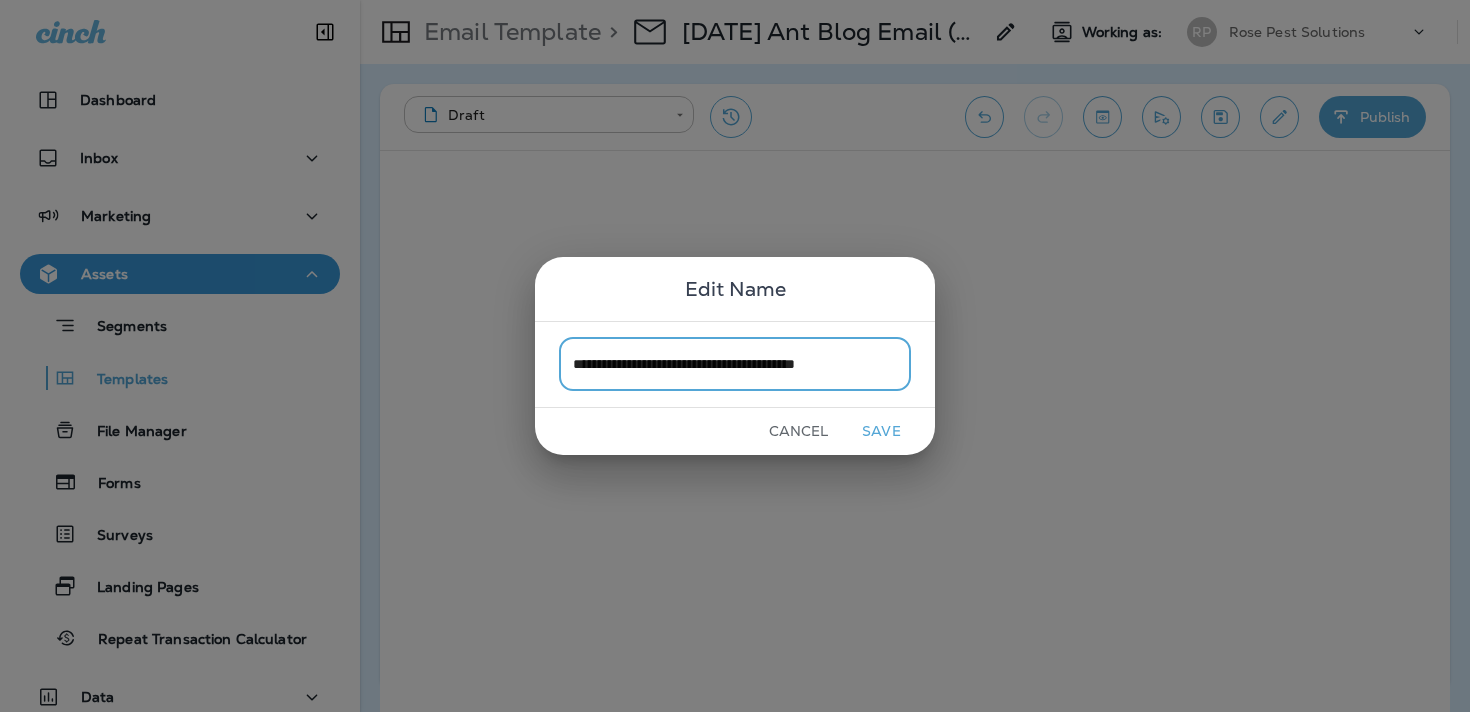 type on "**********" 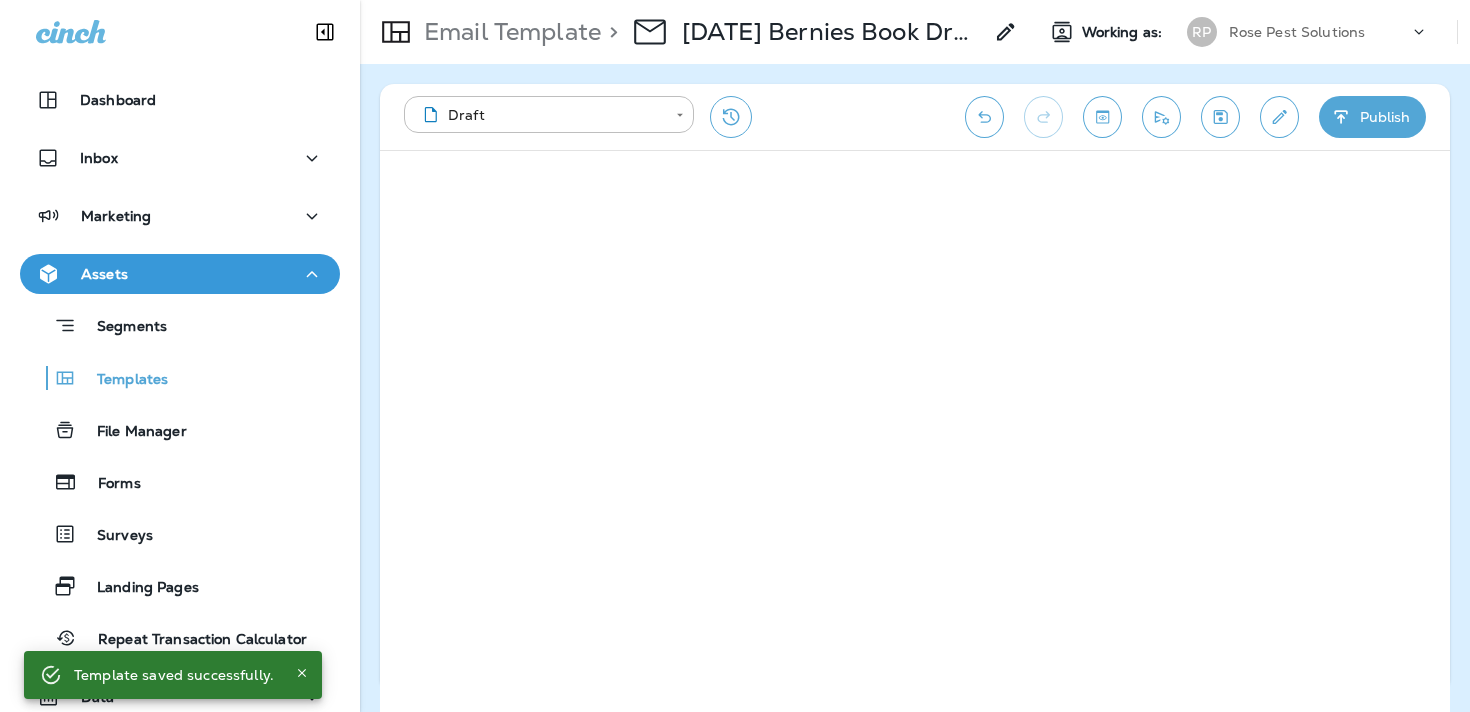 click on "**********" at bounding box center (915, 388) 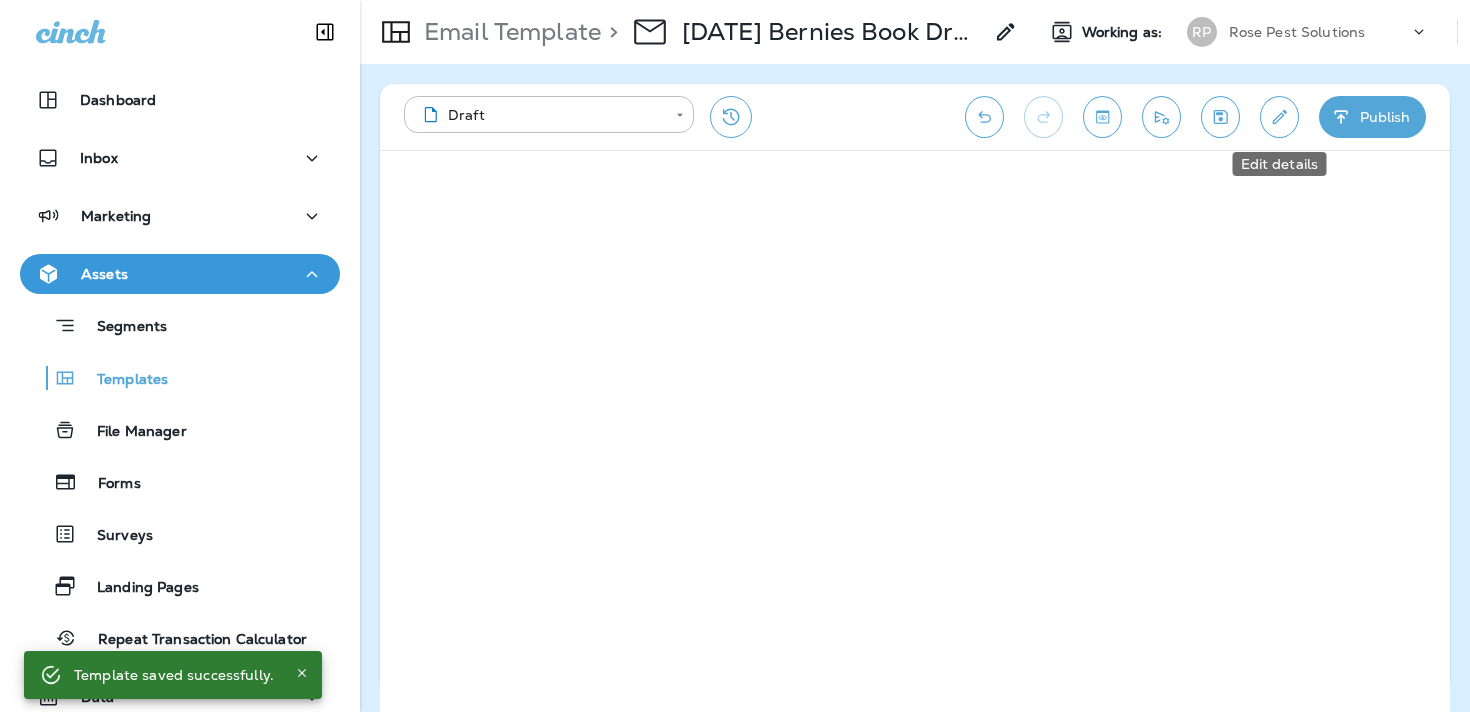 click 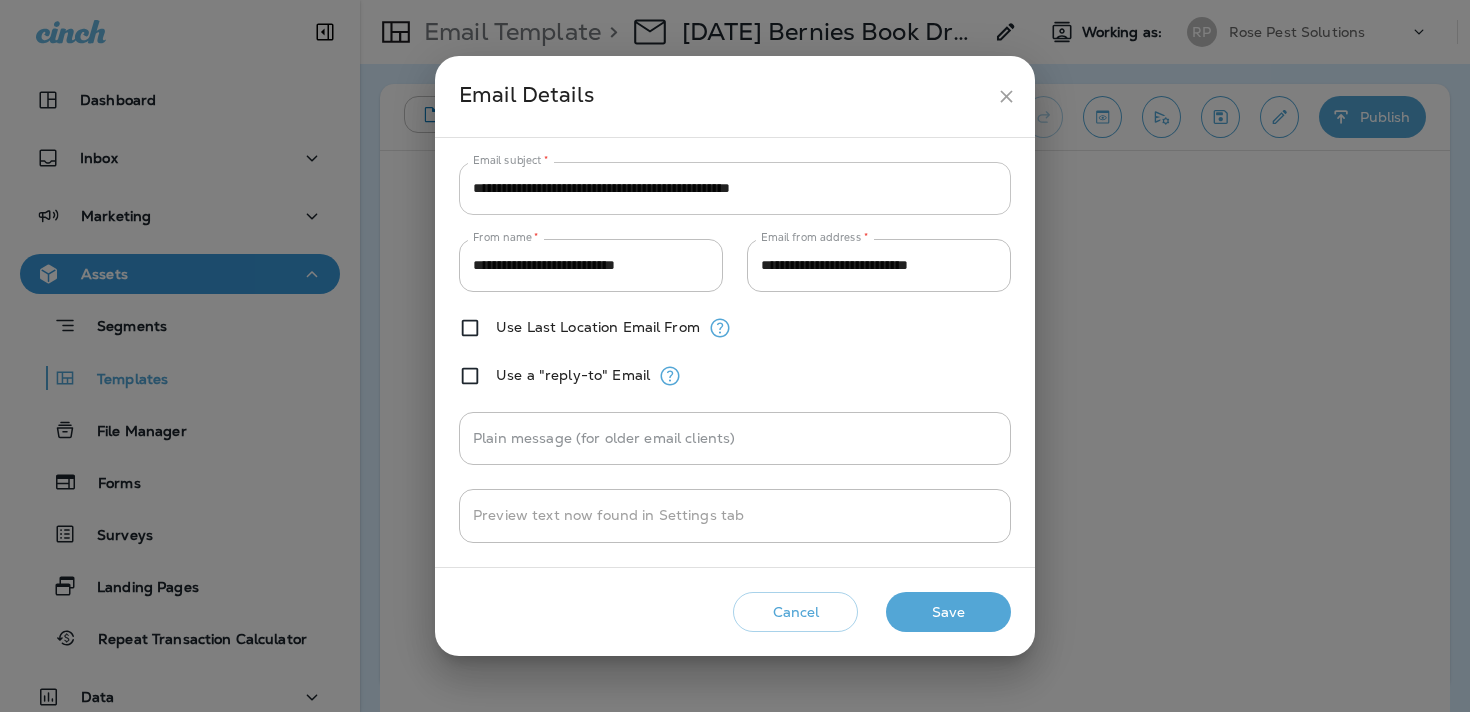 click on "**********" at bounding box center [735, 188] 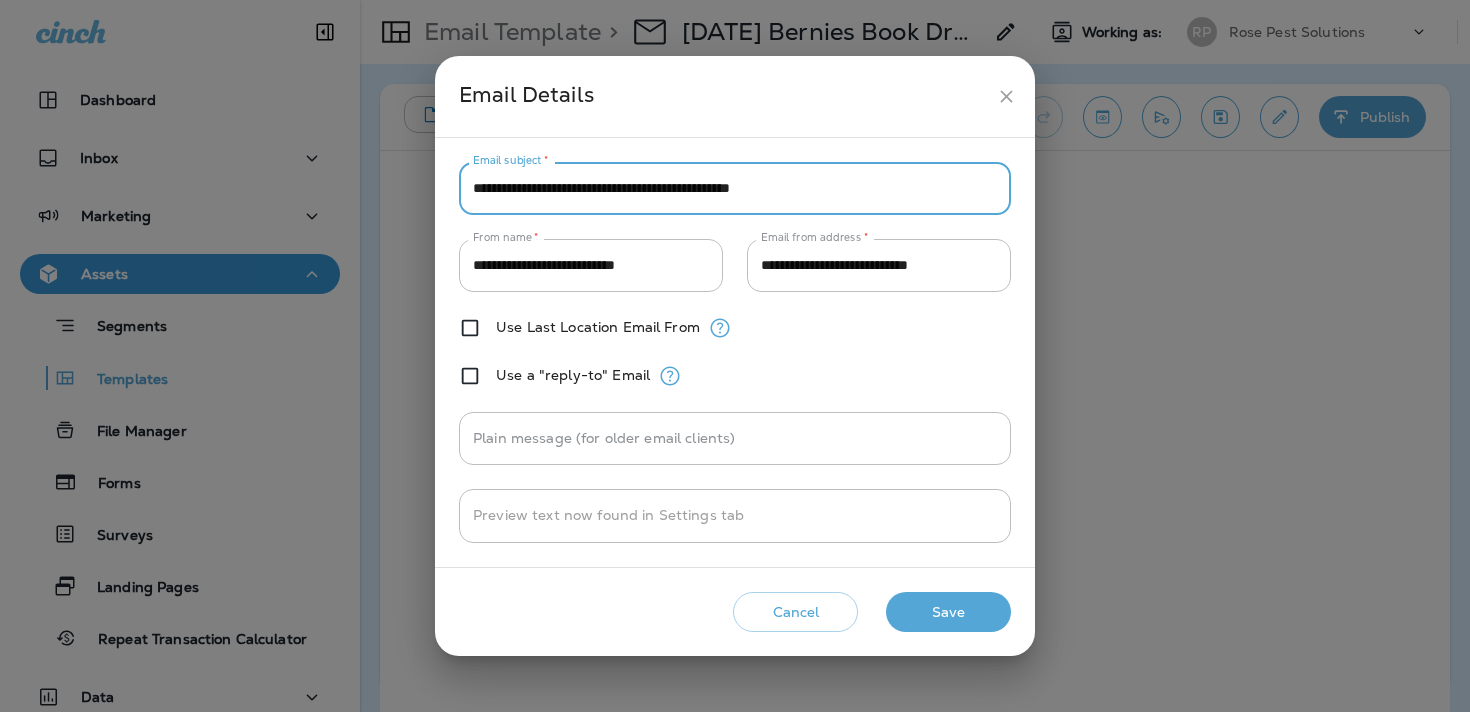 click on "**********" at bounding box center (735, 188) 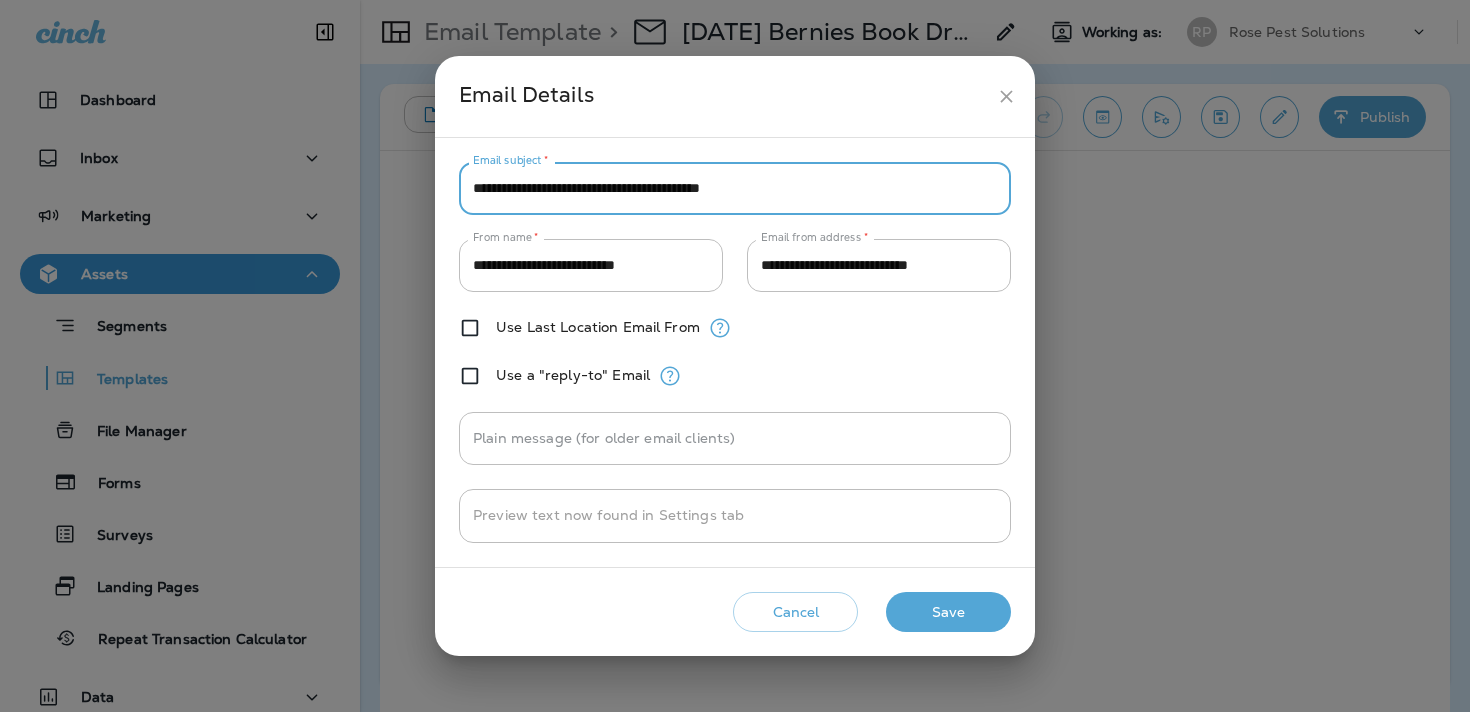 click on "**********" at bounding box center (735, 188) 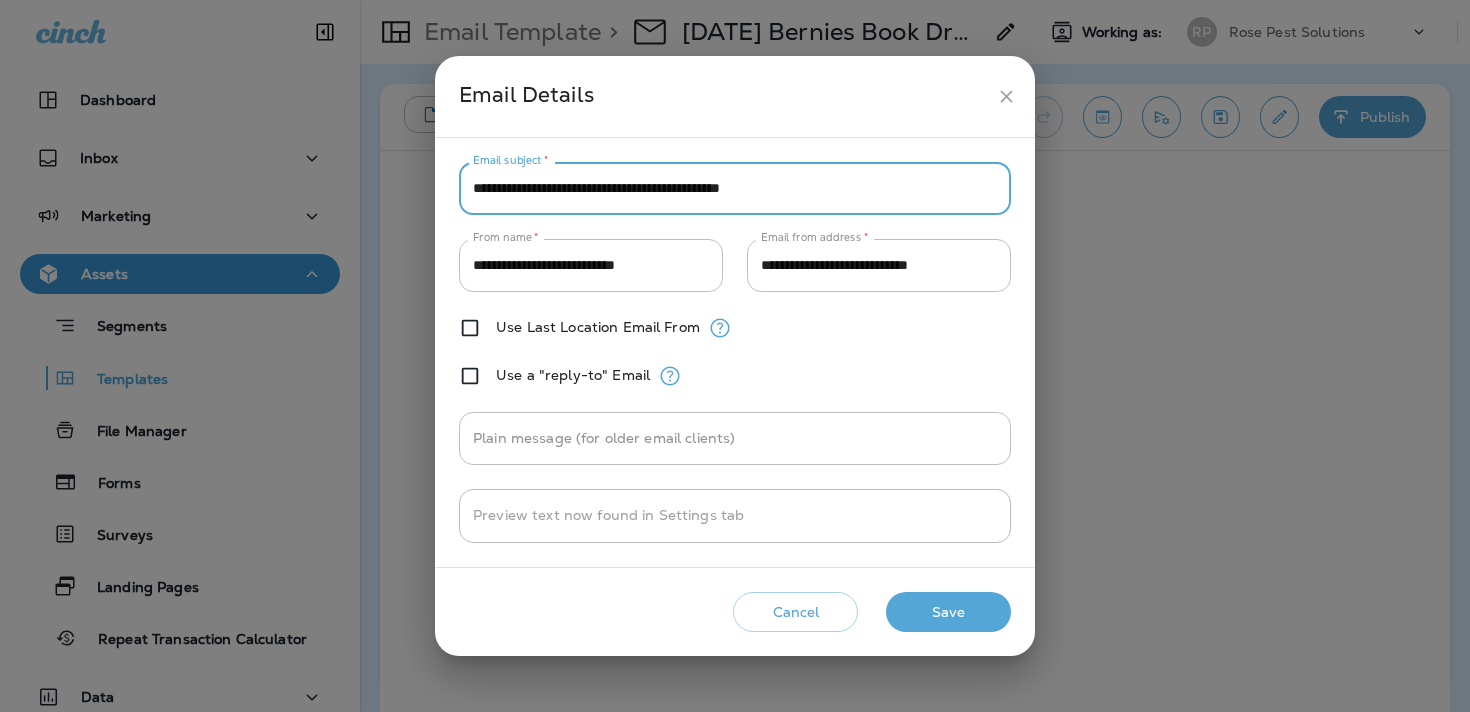 type on "**********" 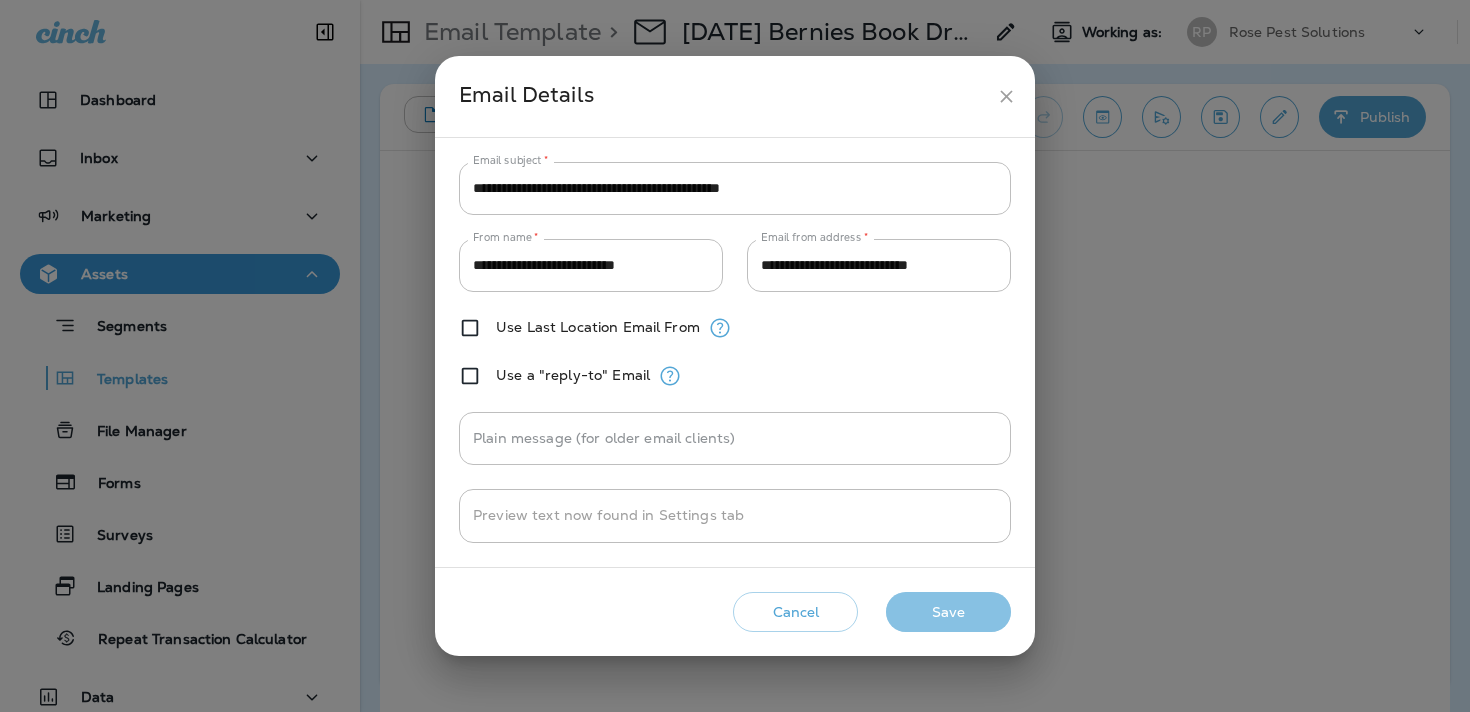 click on "Save" at bounding box center [948, 612] 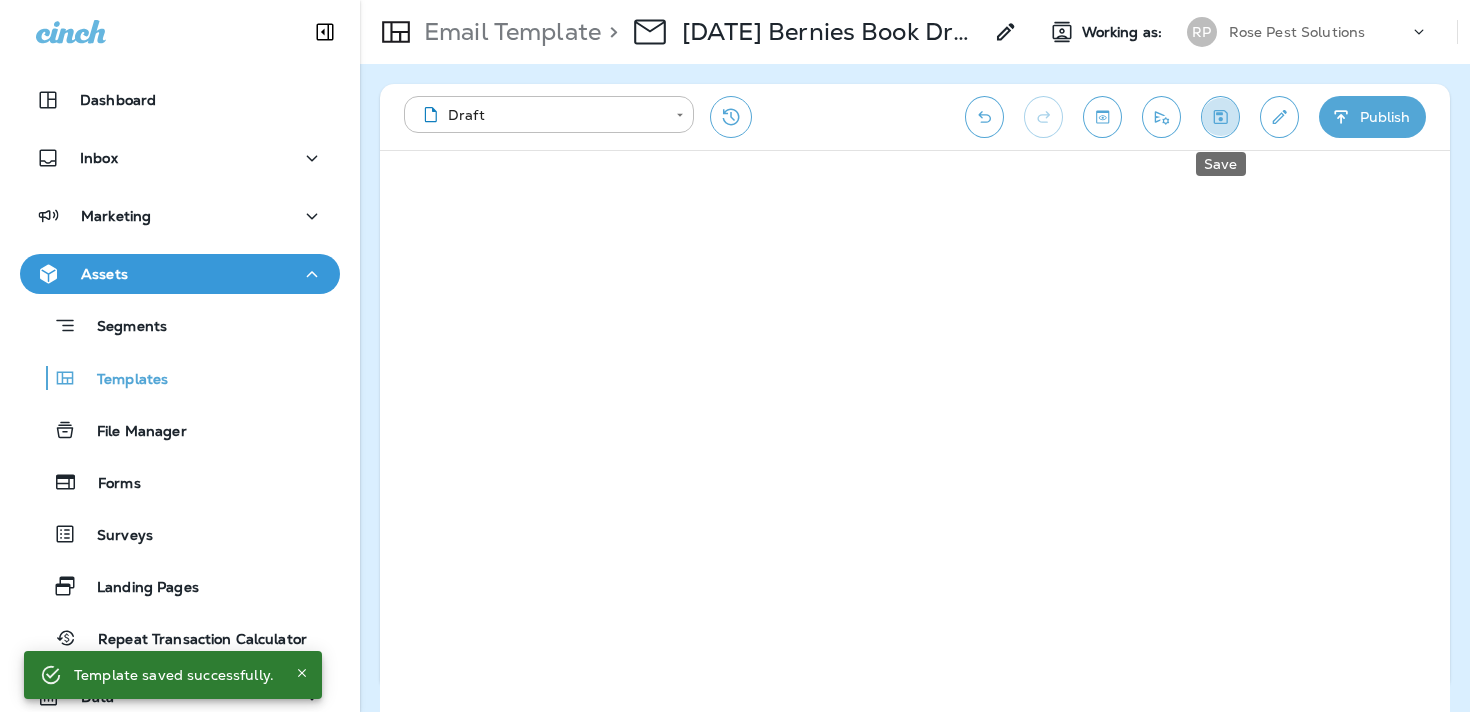 click 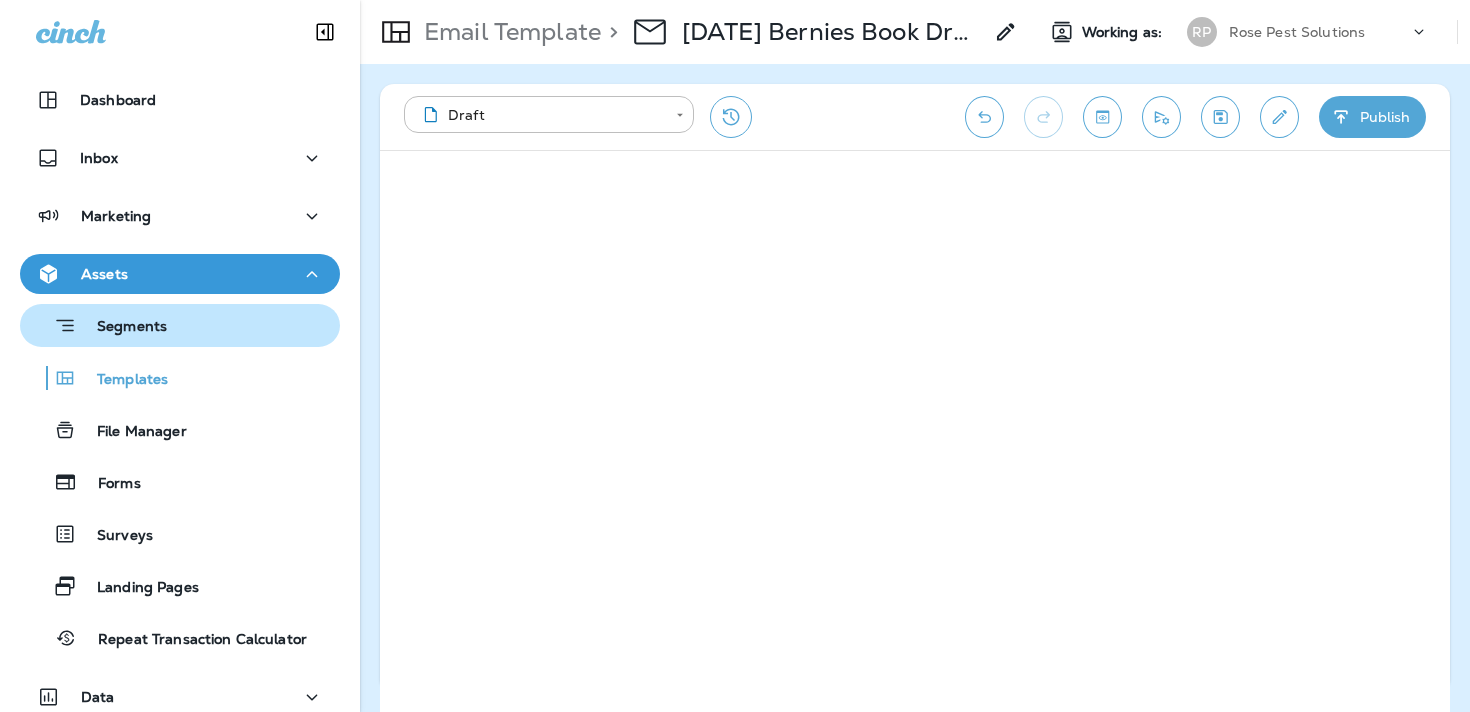 click on "Segments" at bounding box center [122, 328] 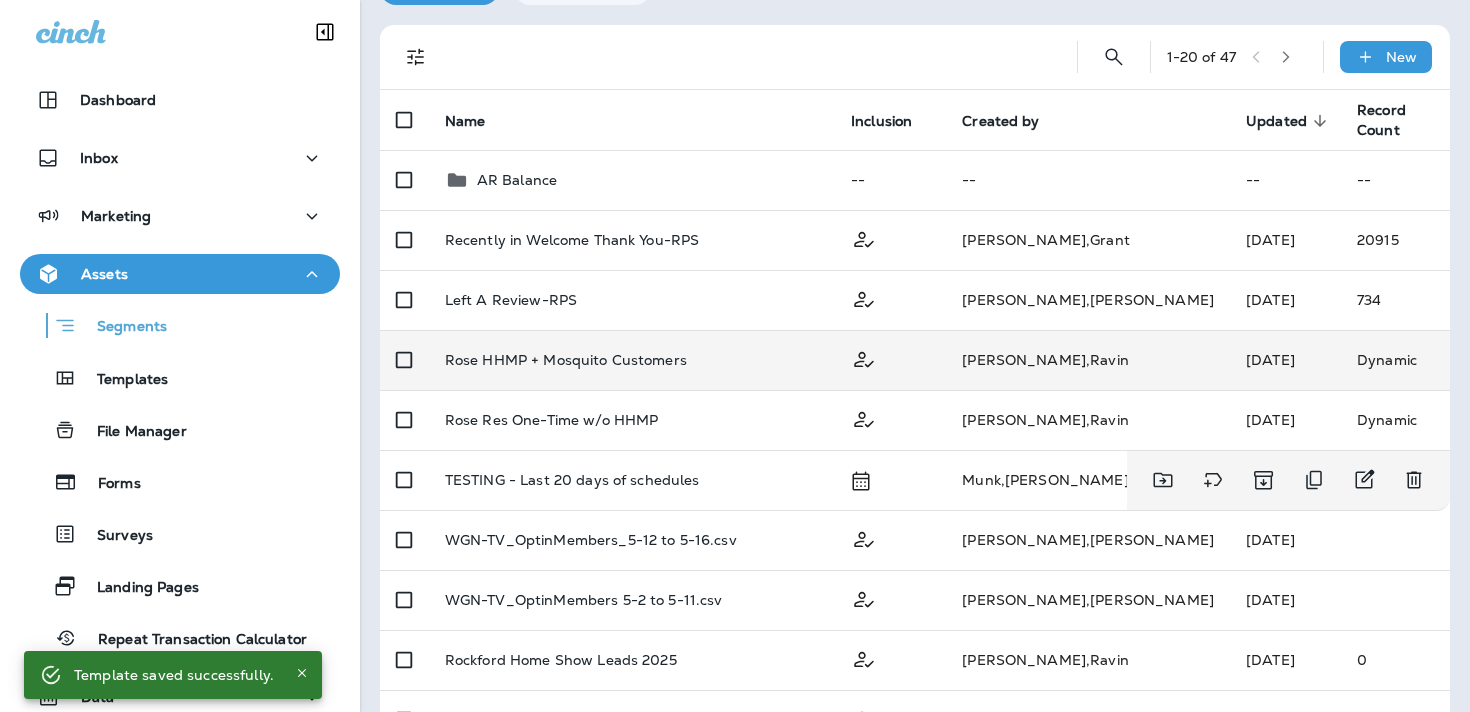 scroll, scrollTop: 140, scrollLeft: 0, axis: vertical 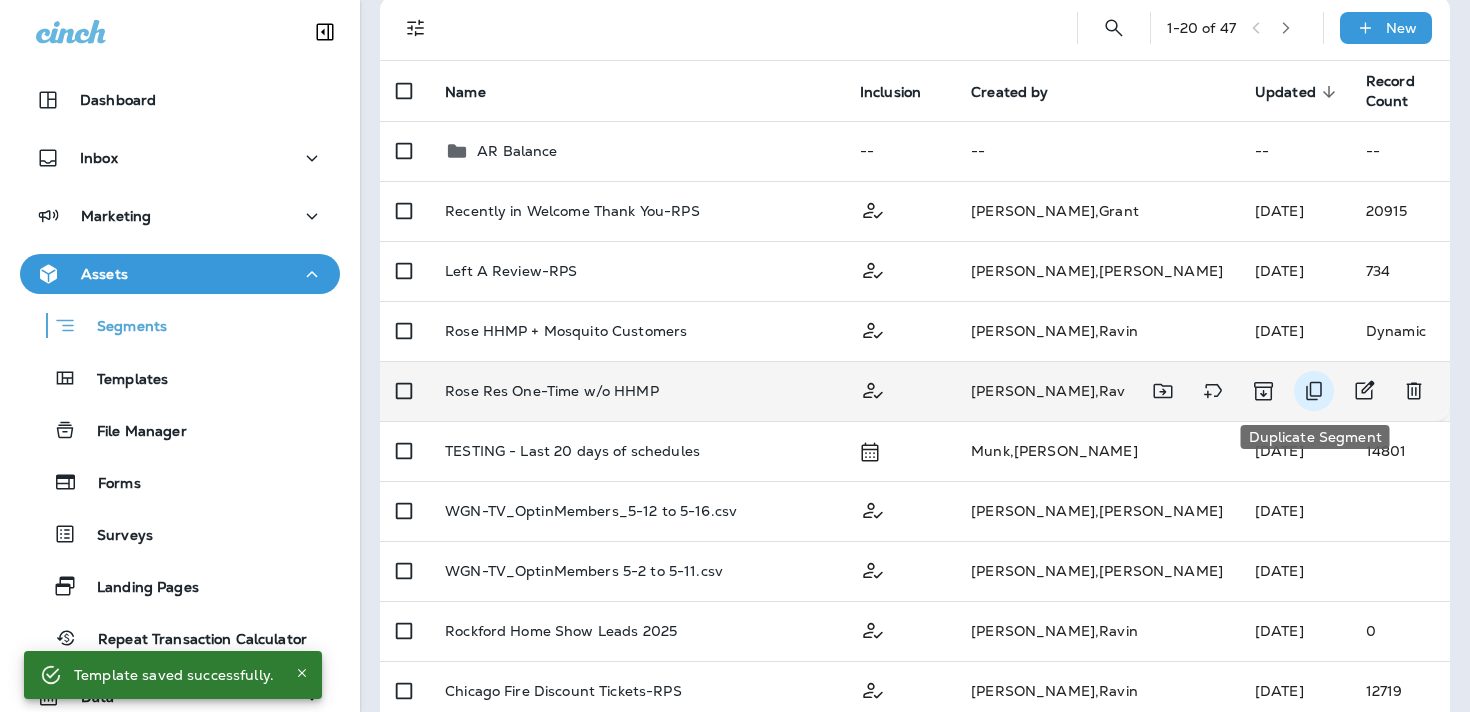 click 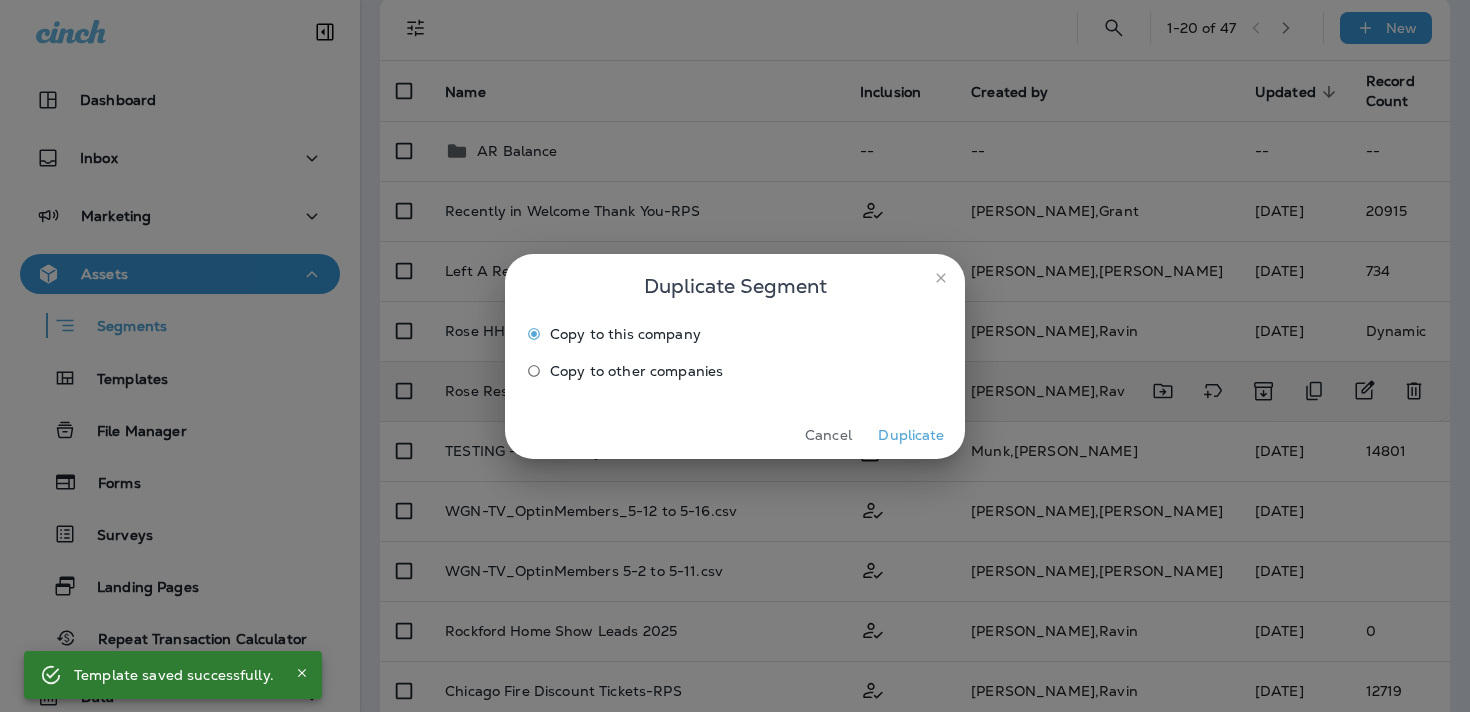 click on "Duplicate" at bounding box center (911, 435) 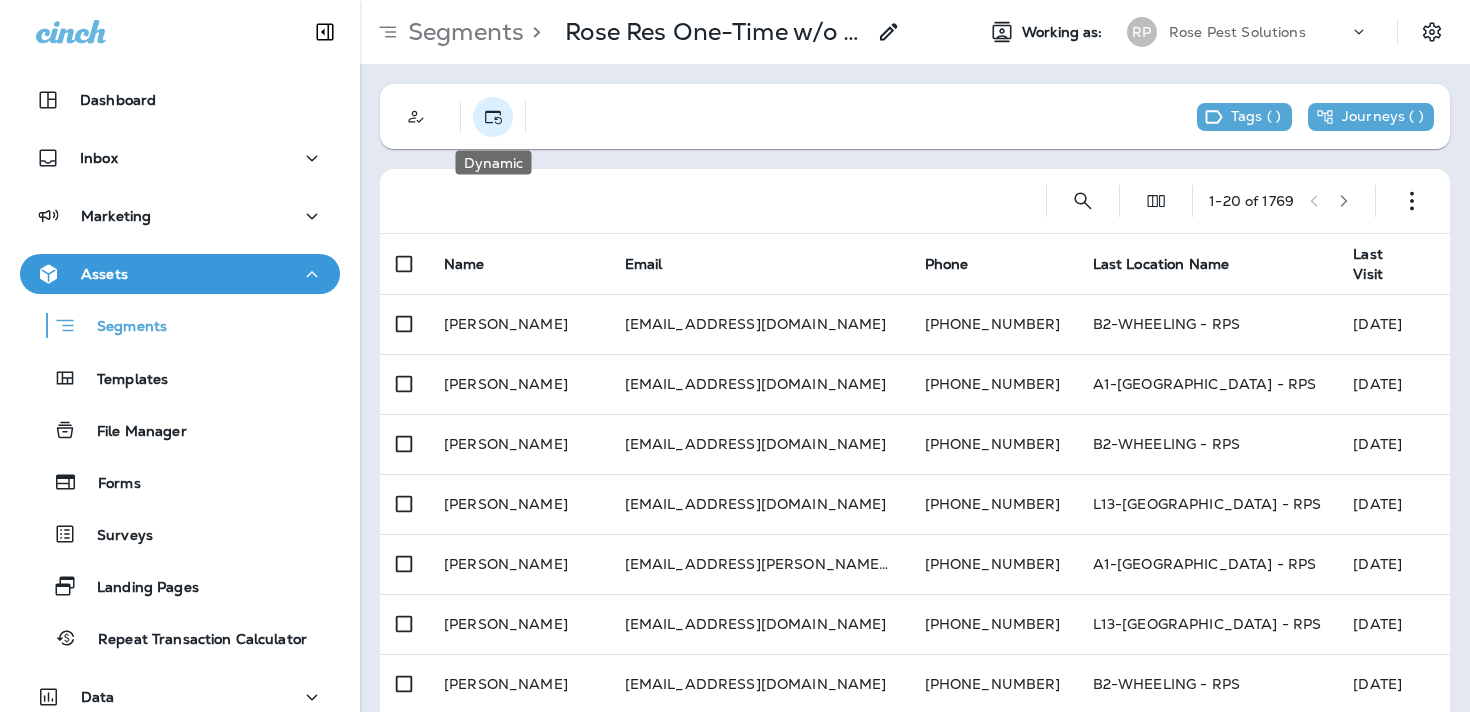 click 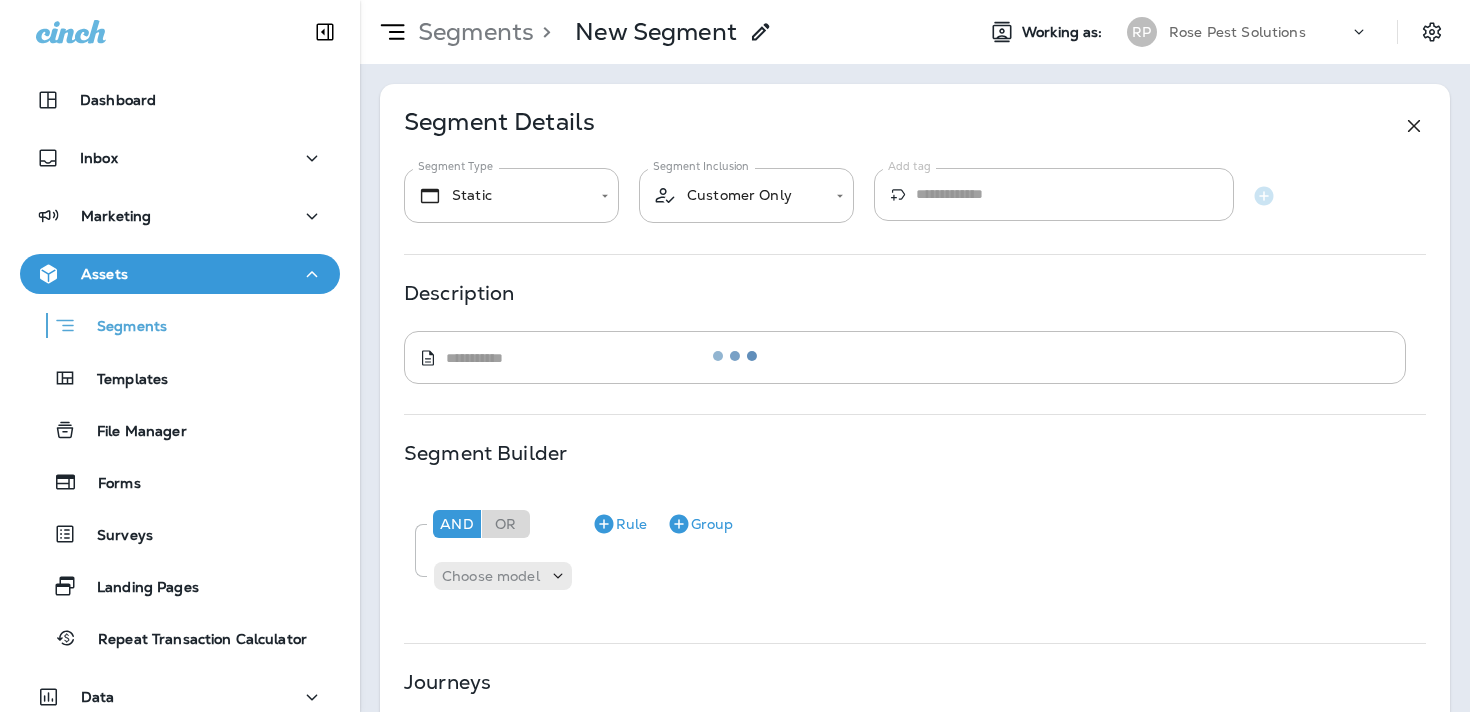 type on "*******" 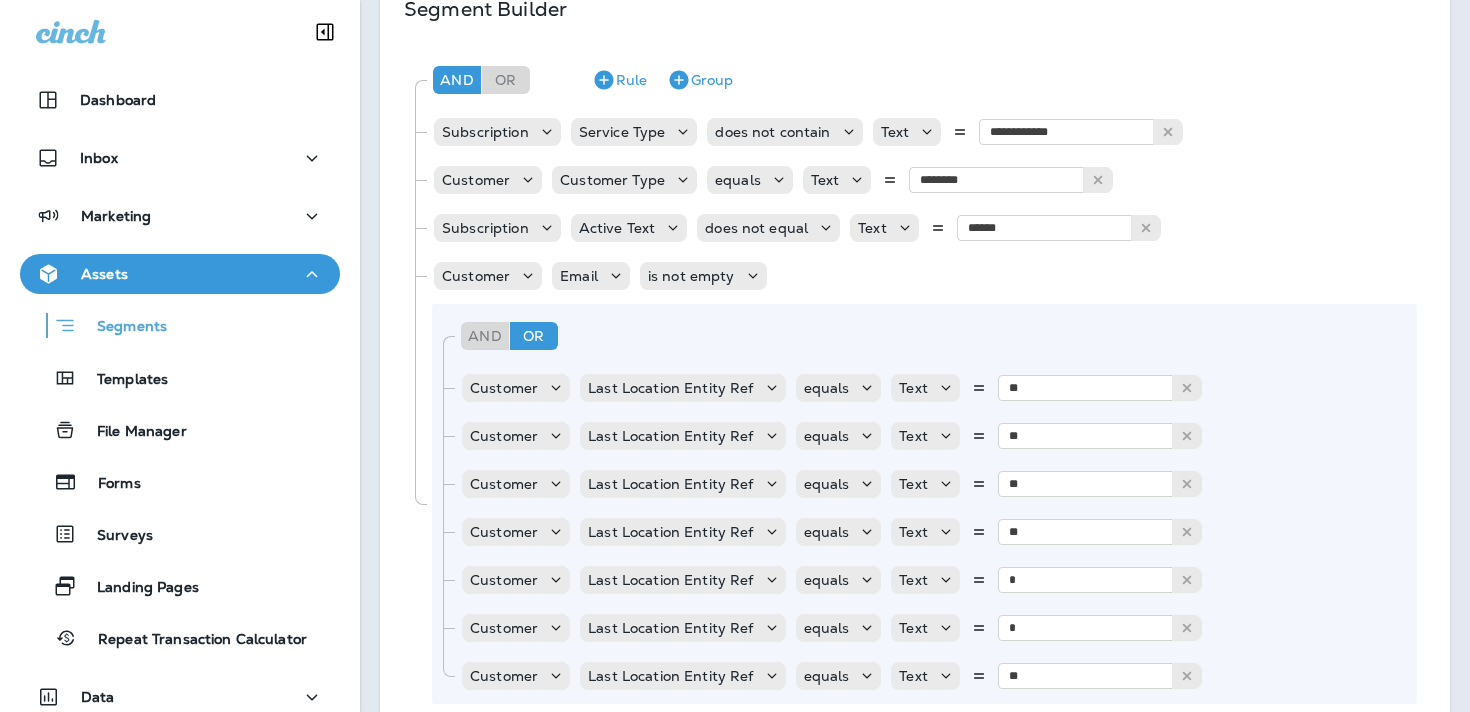 scroll, scrollTop: 447, scrollLeft: 0, axis: vertical 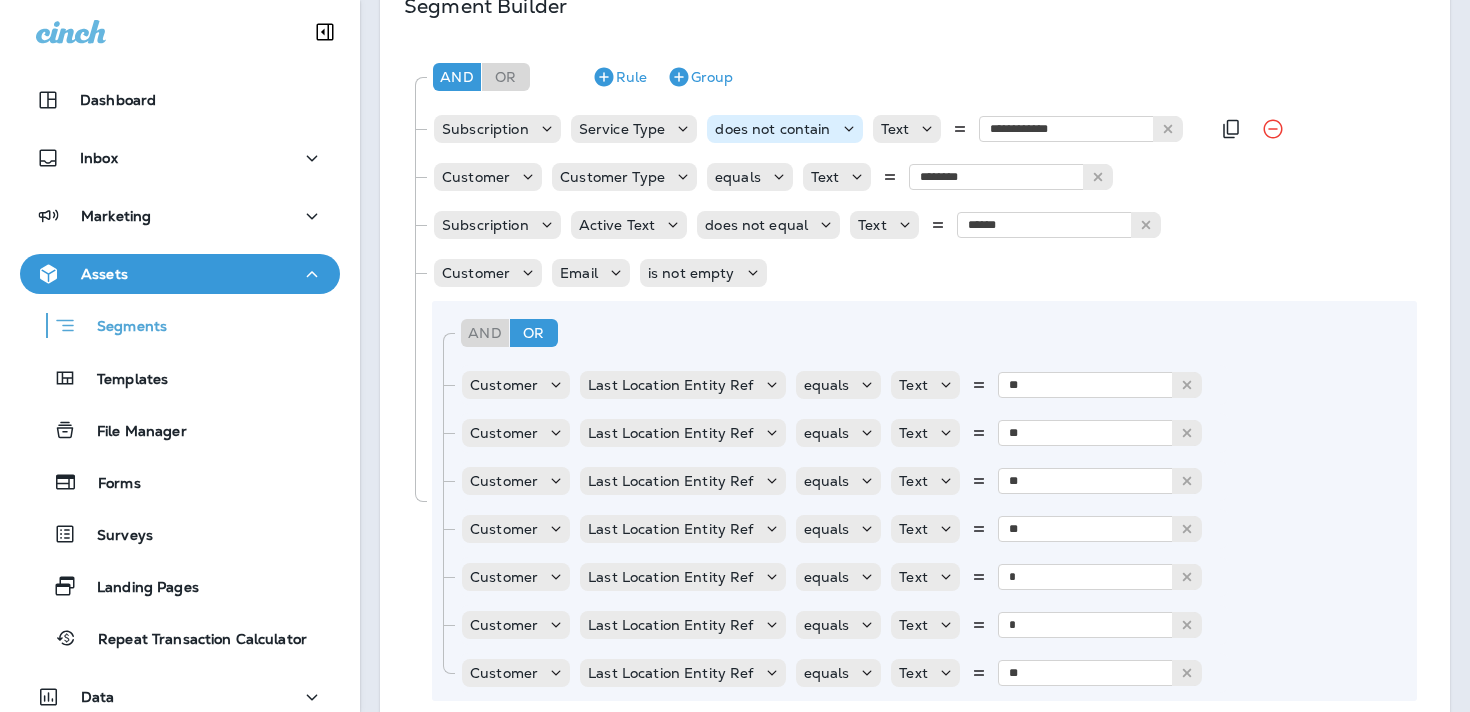 click on "does not contain" at bounding box center (772, 129) 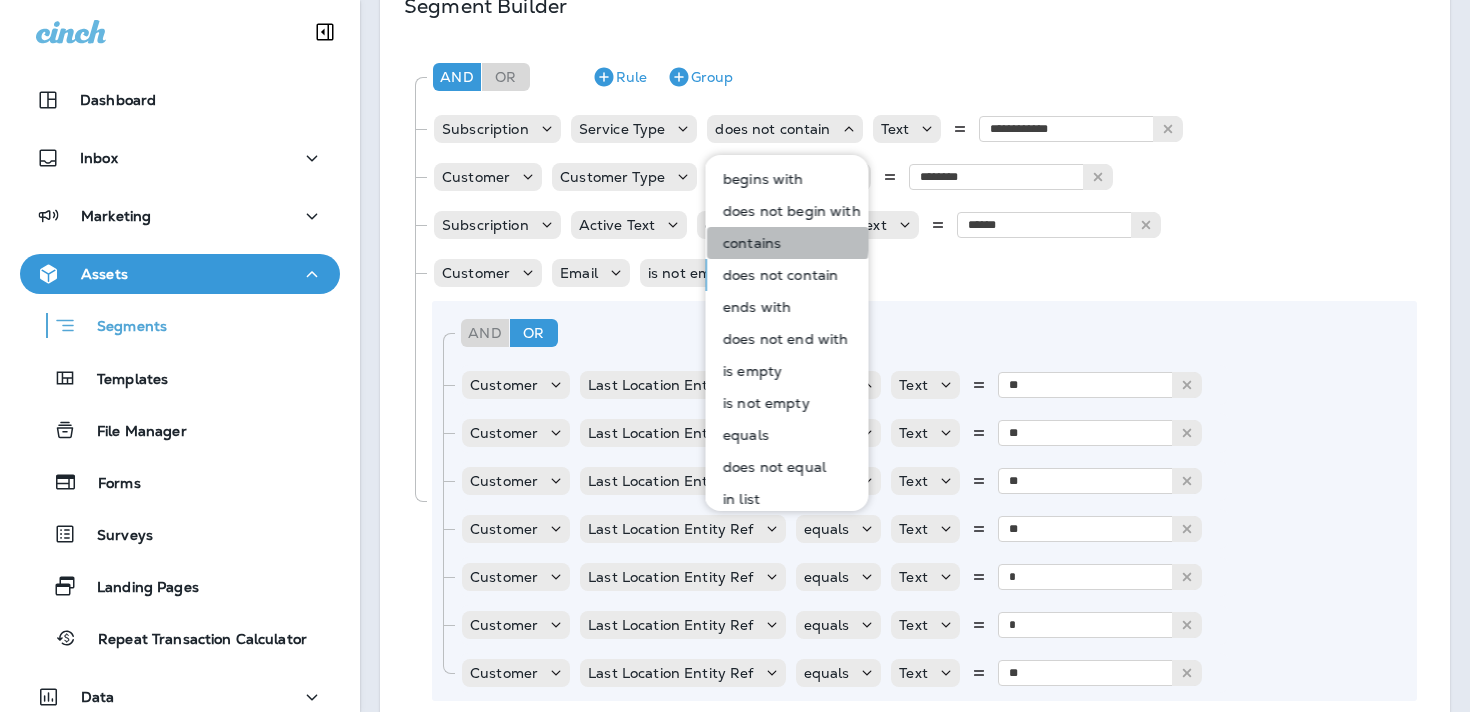 click on "contains" at bounding box center [748, 243] 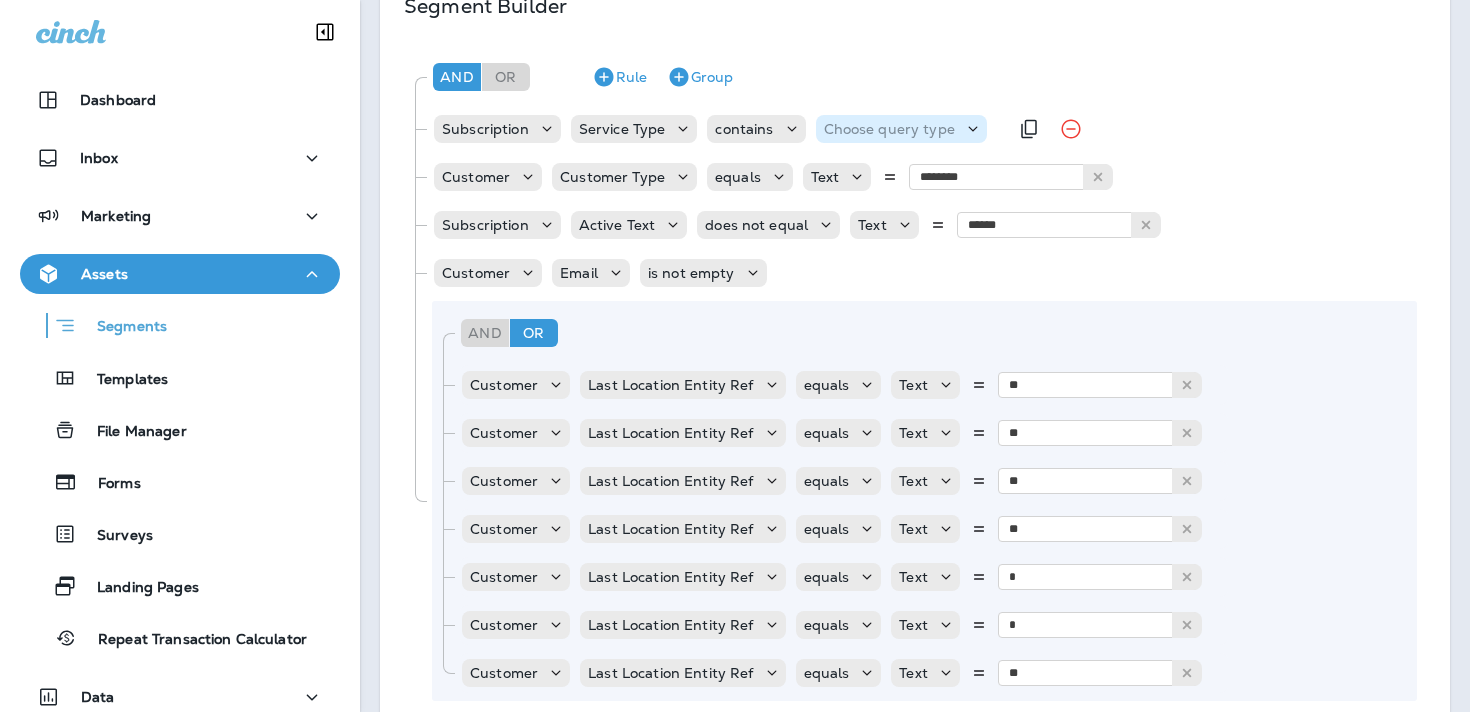 click on "Choose query type" at bounding box center [901, 129] 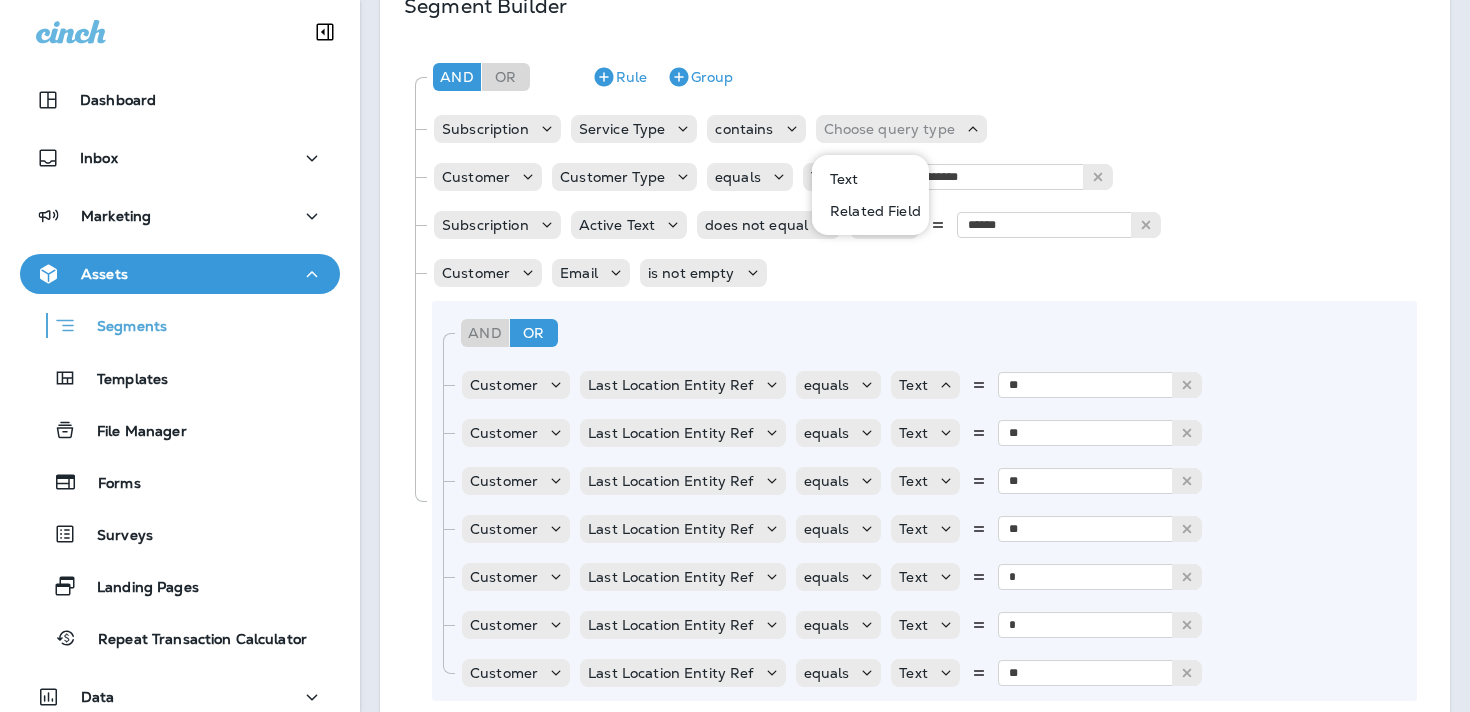 click on "Text" at bounding box center (871, 179) 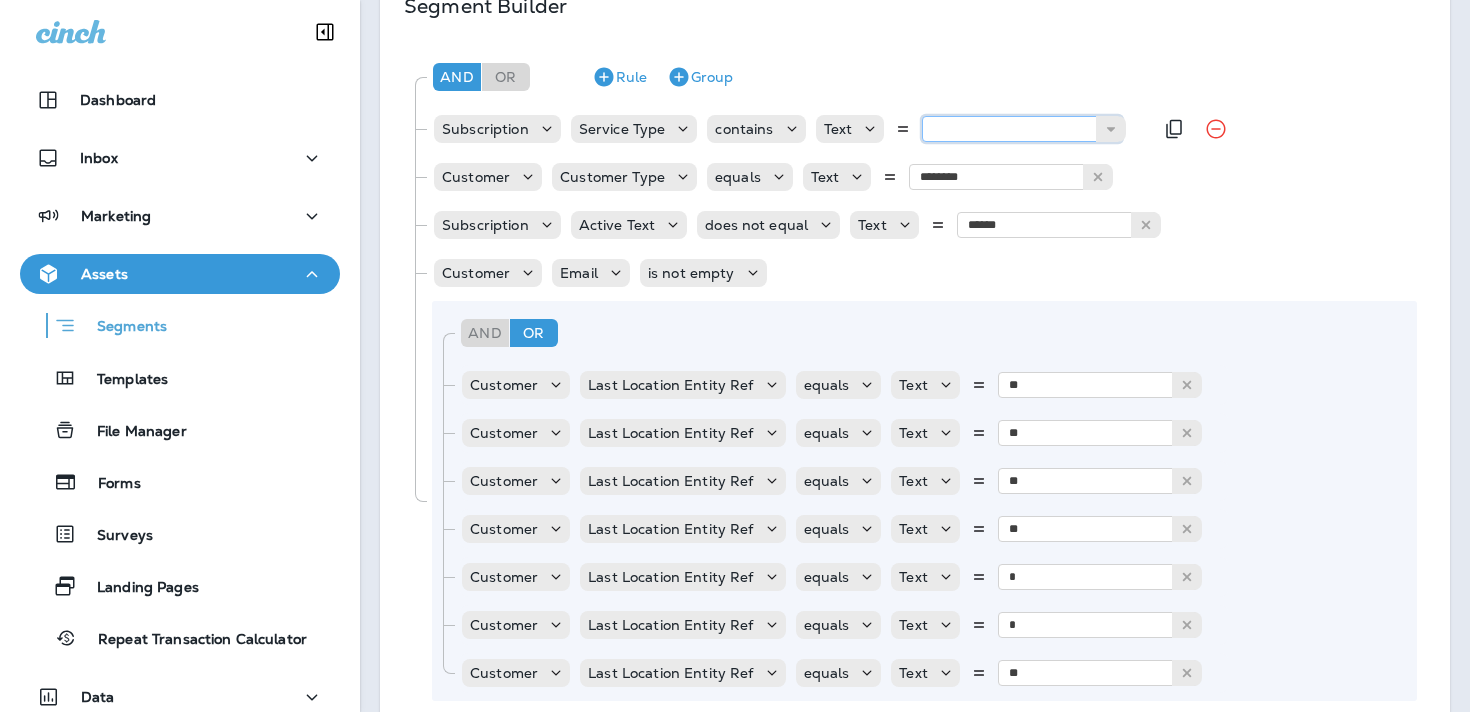 click at bounding box center [1022, 129] 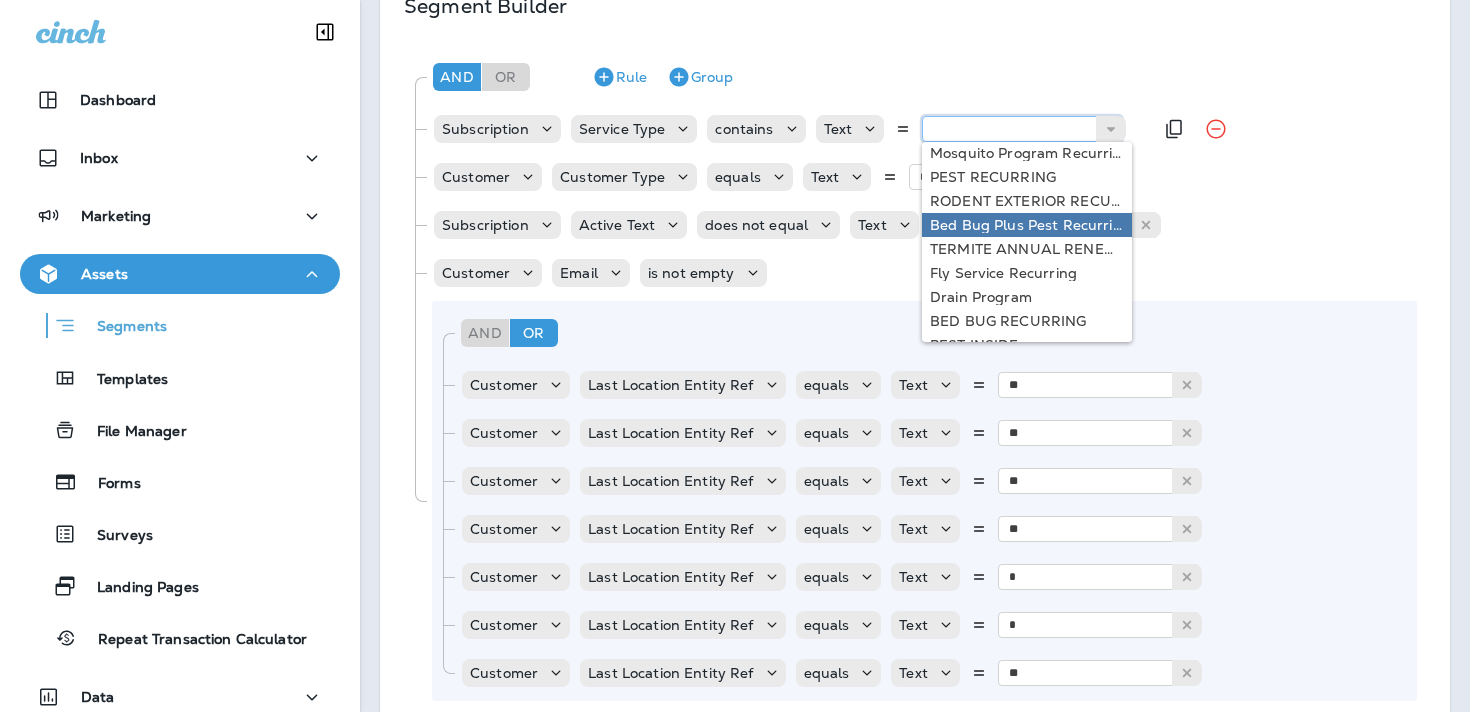 scroll, scrollTop: 50, scrollLeft: 0, axis: vertical 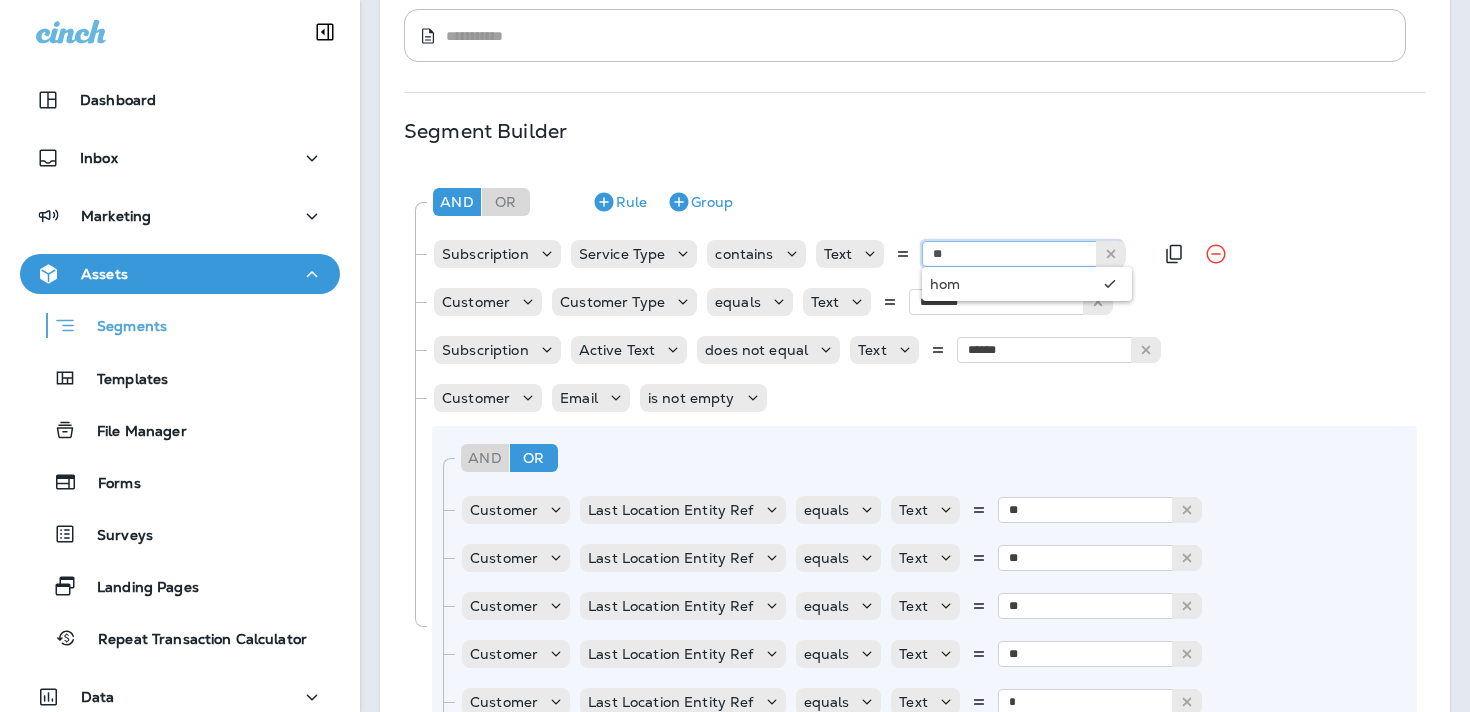 type on "*" 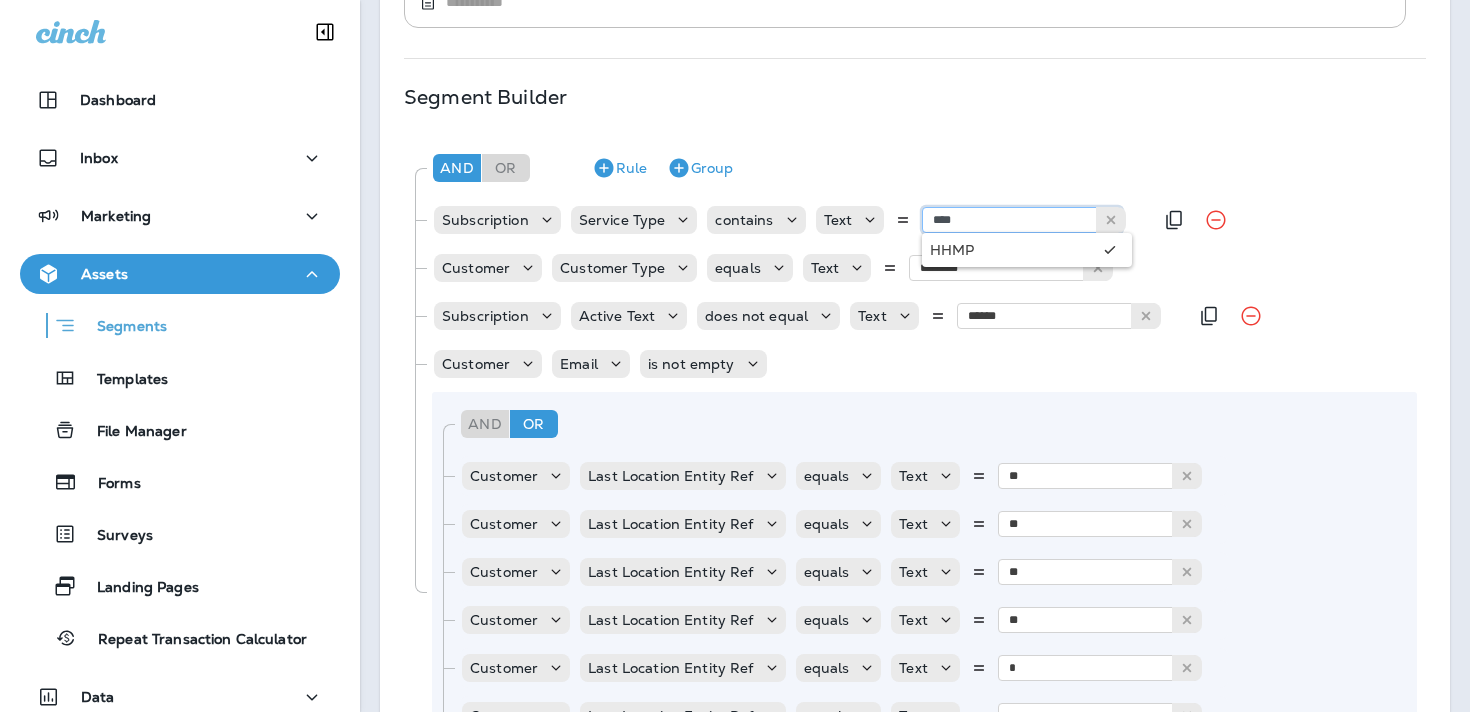 scroll, scrollTop: 362, scrollLeft: 0, axis: vertical 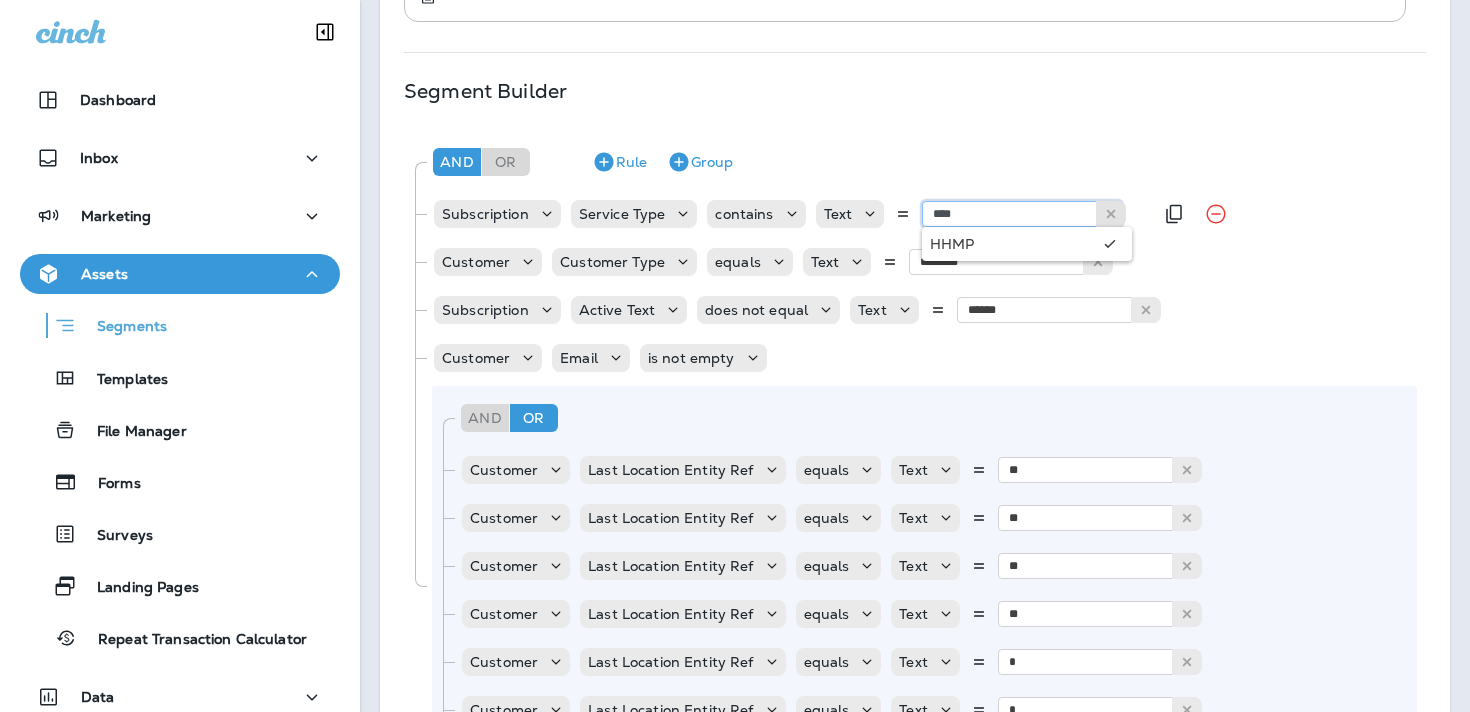 type on "****" 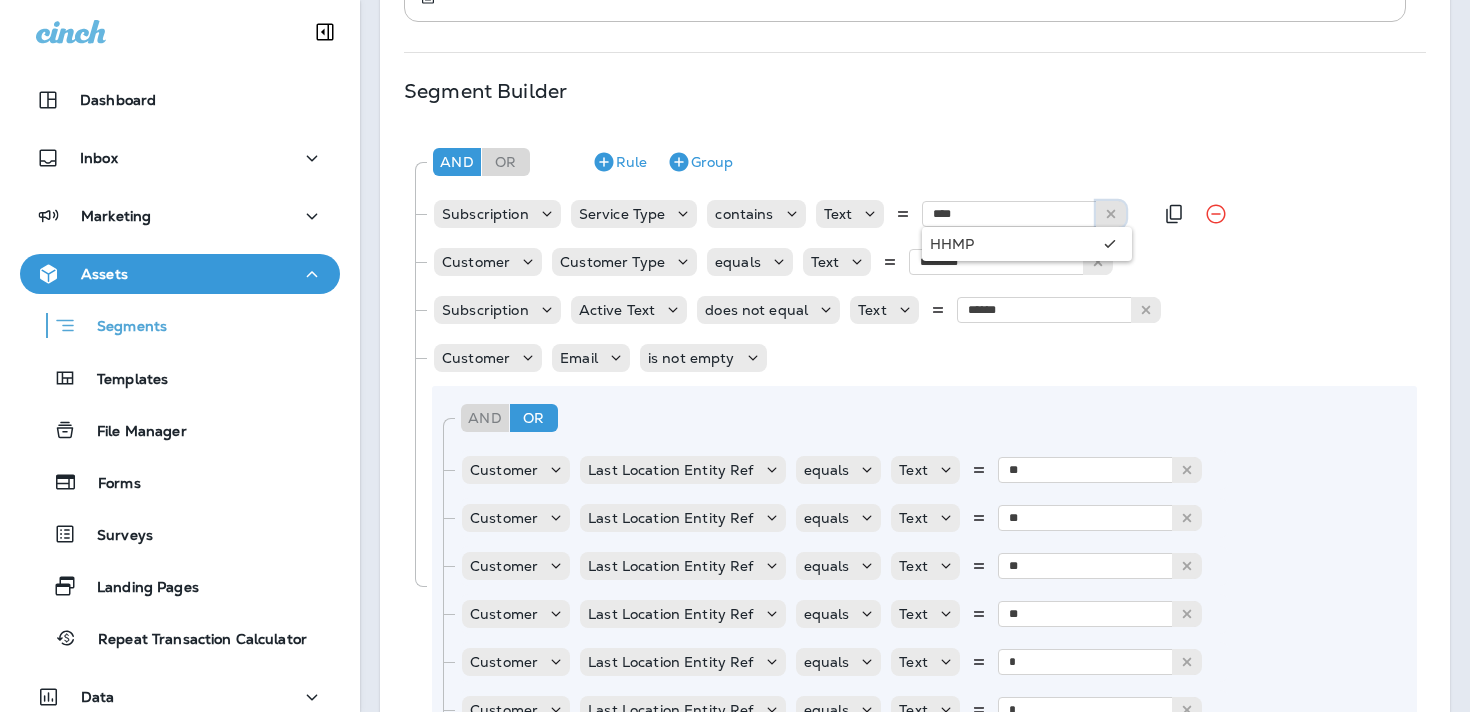 click at bounding box center (1111, 214) 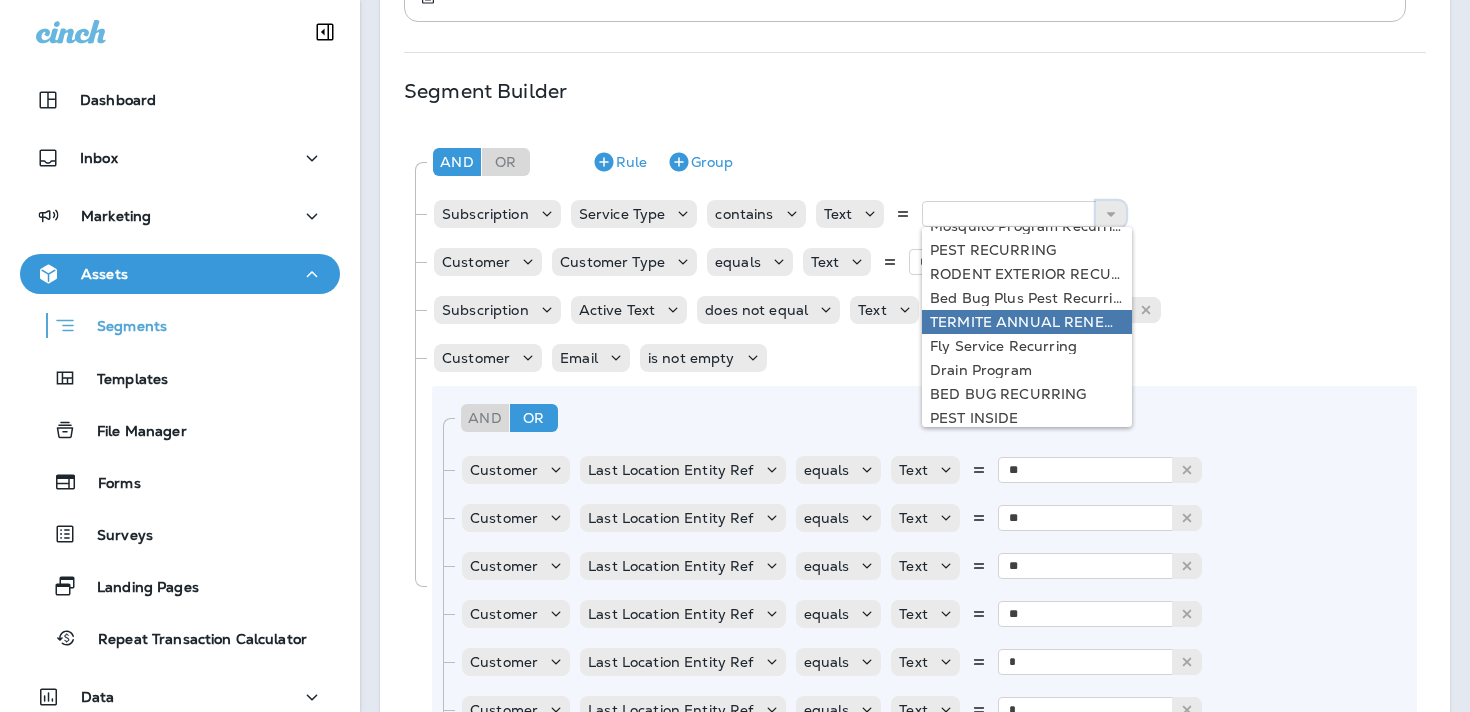 scroll, scrollTop: 50, scrollLeft: 0, axis: vertical 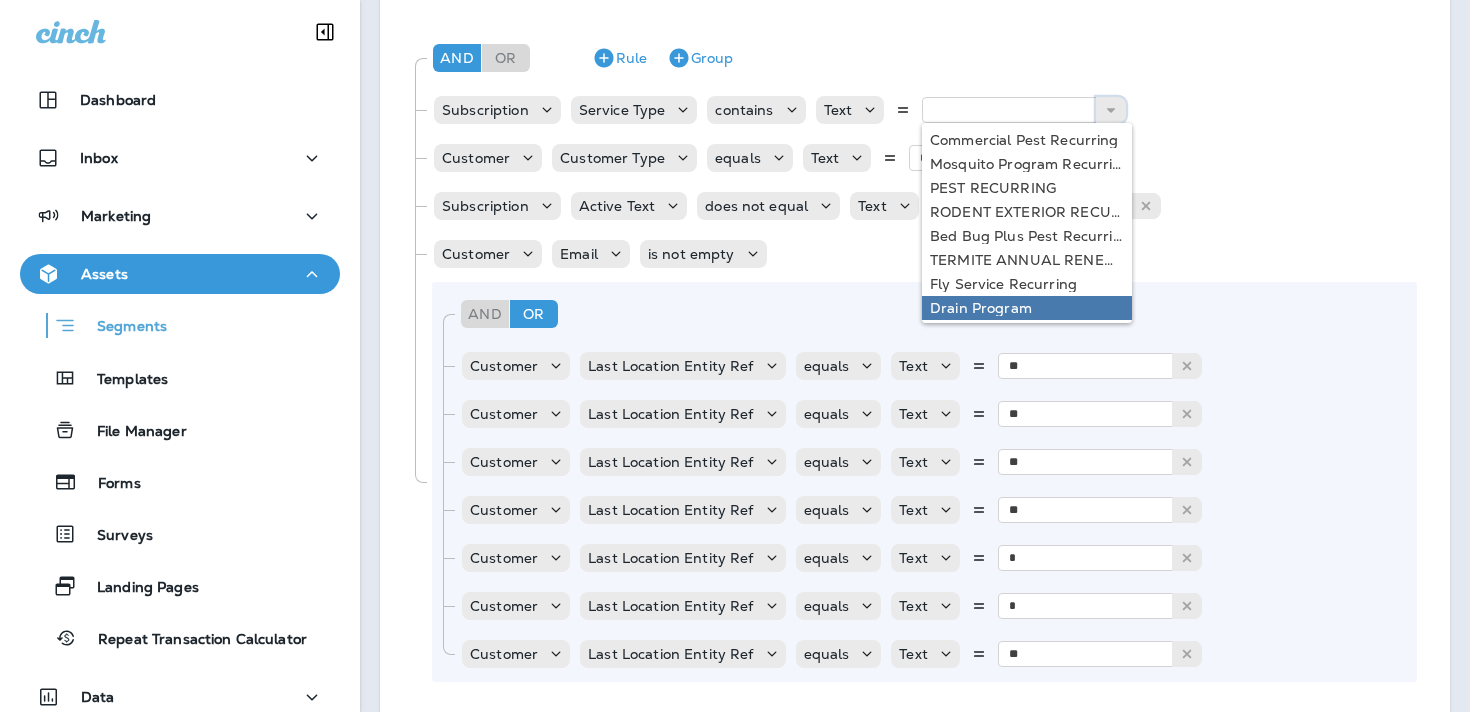type 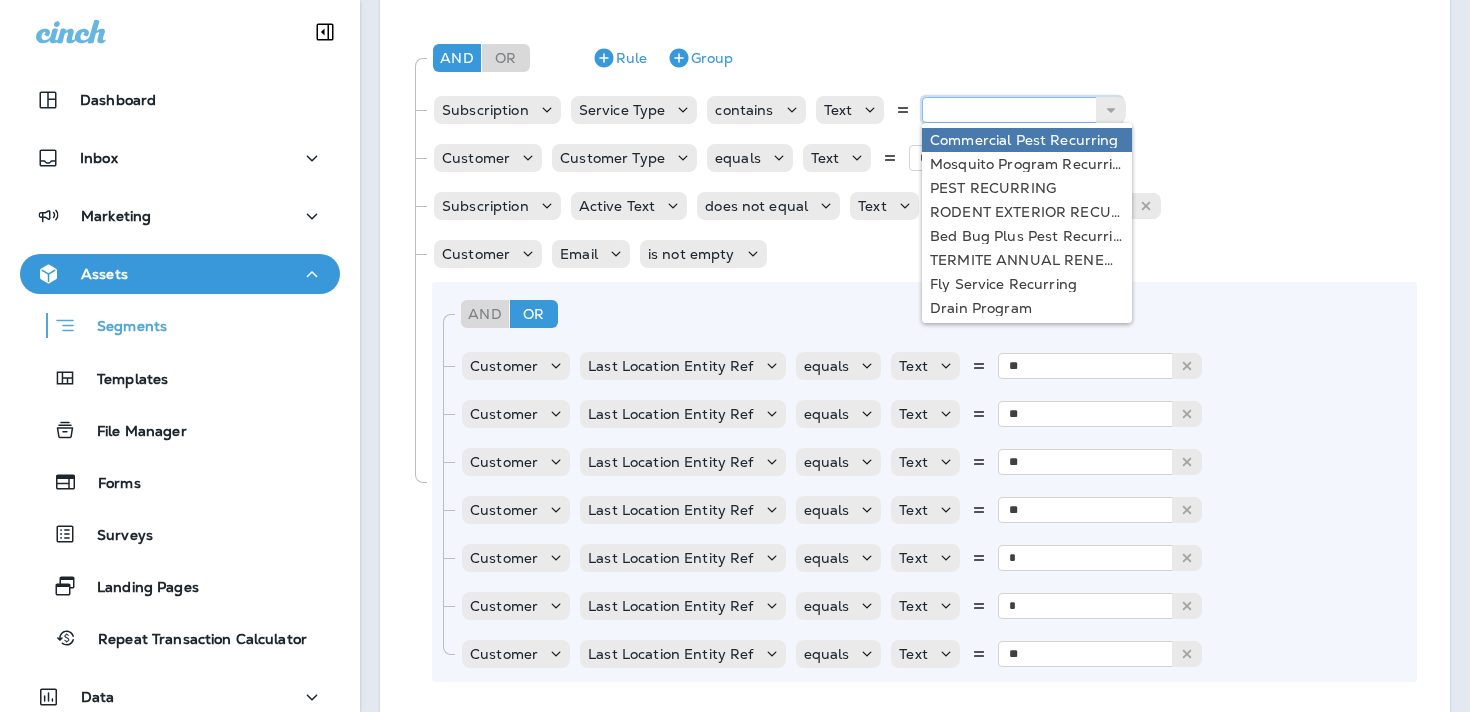 click at bounding box center [1022, 110] 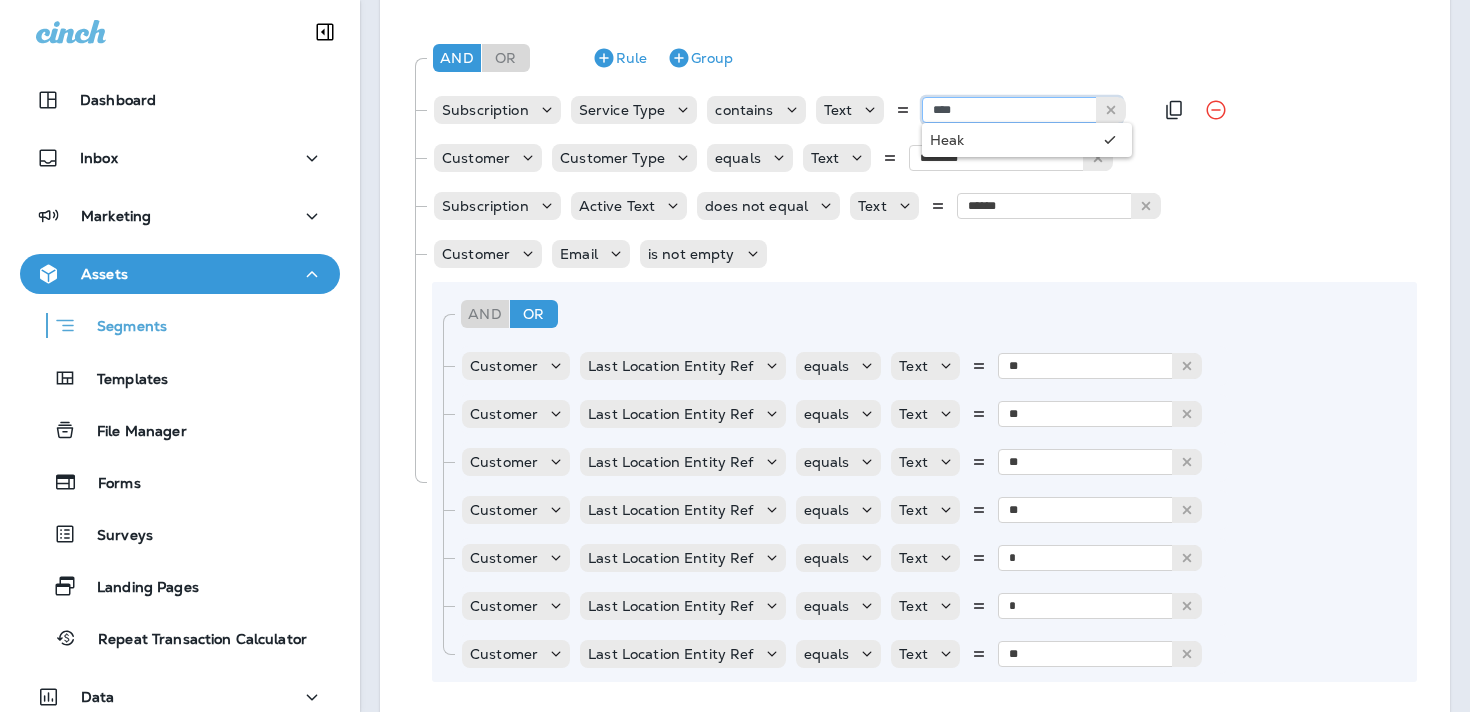 click on "****" at bounding box center [1022, 110] 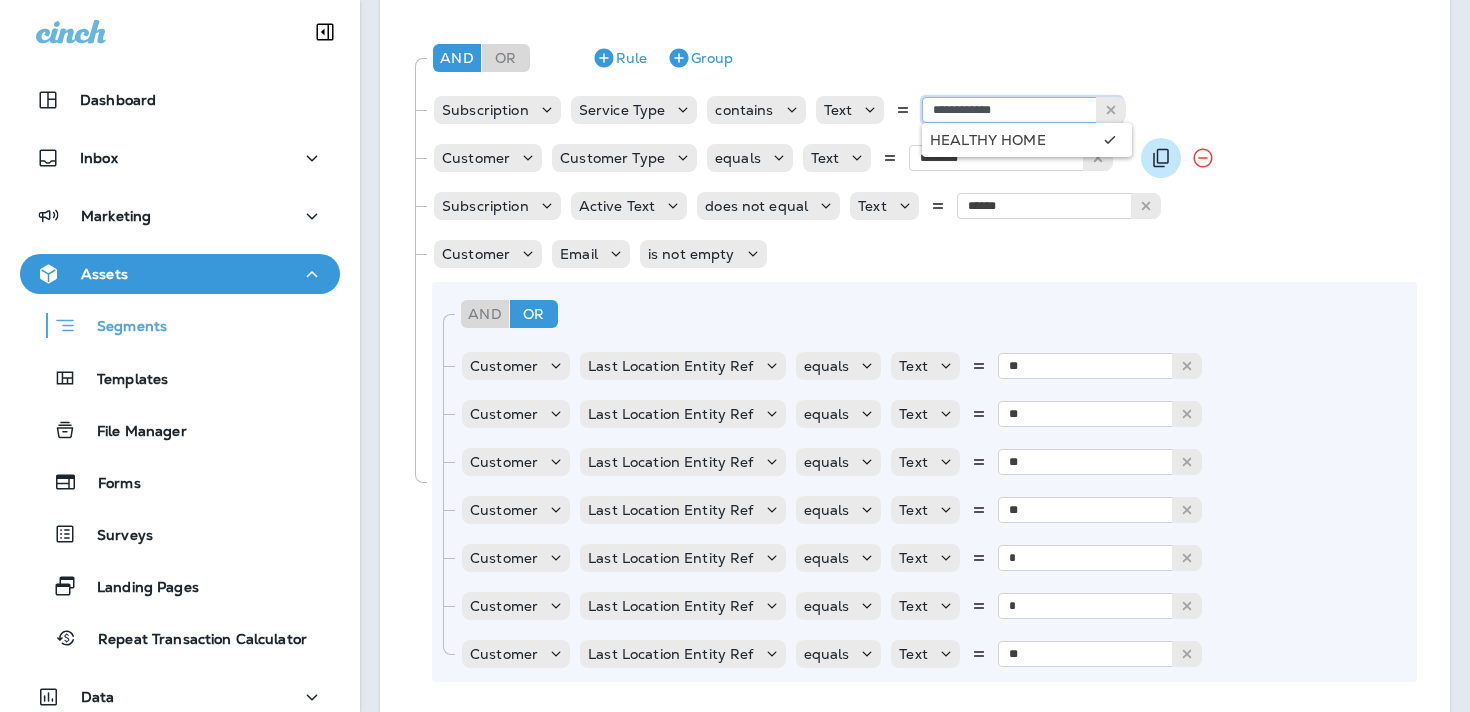 type on "**********" 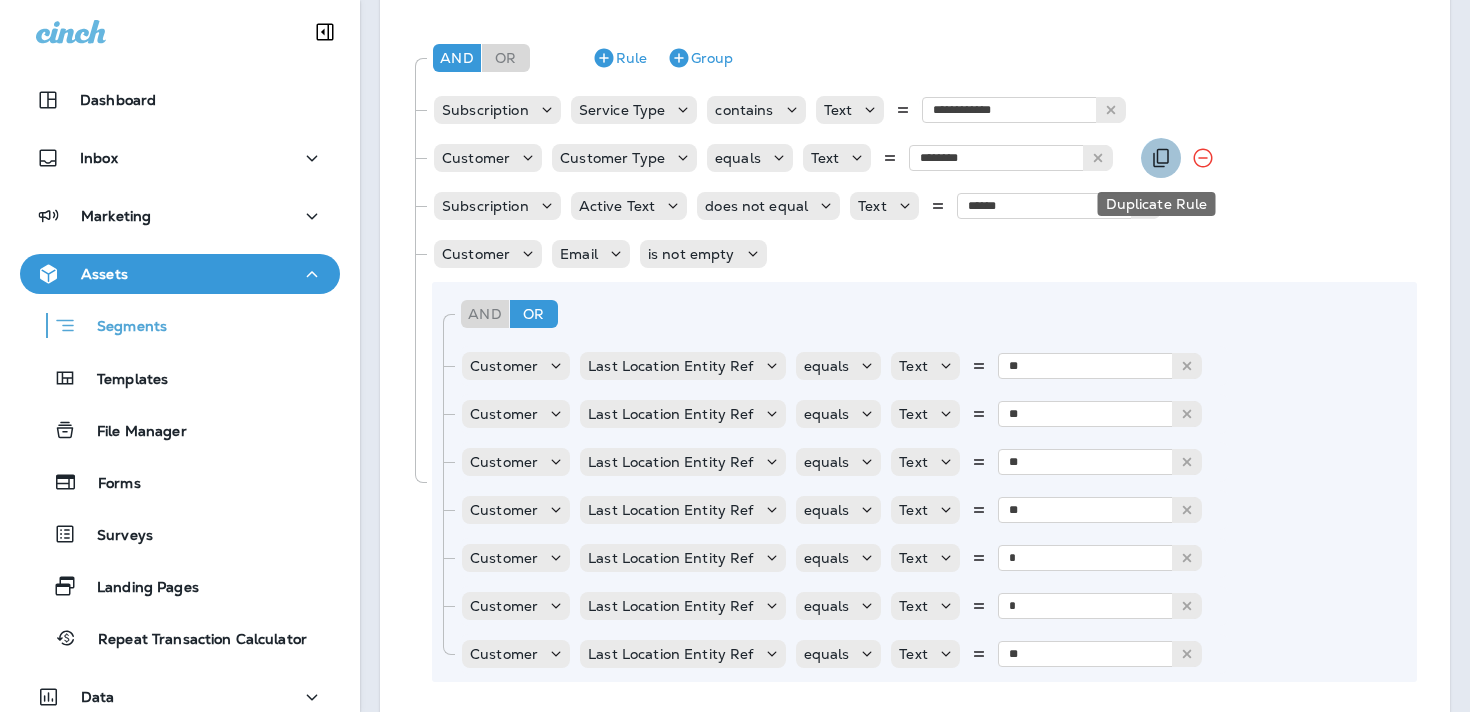 click at bounding box center (1161, 158) 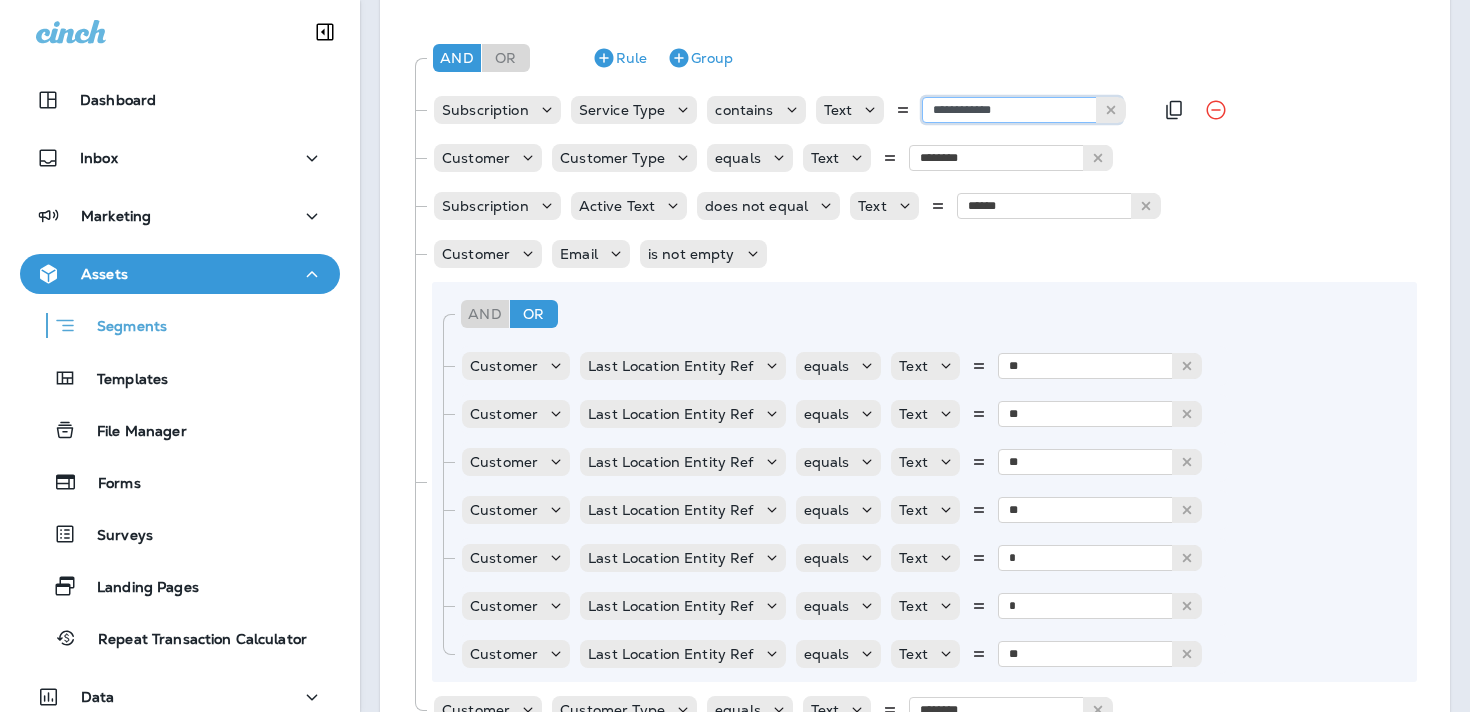 click on "**********" at bounding box center (1022, 110) 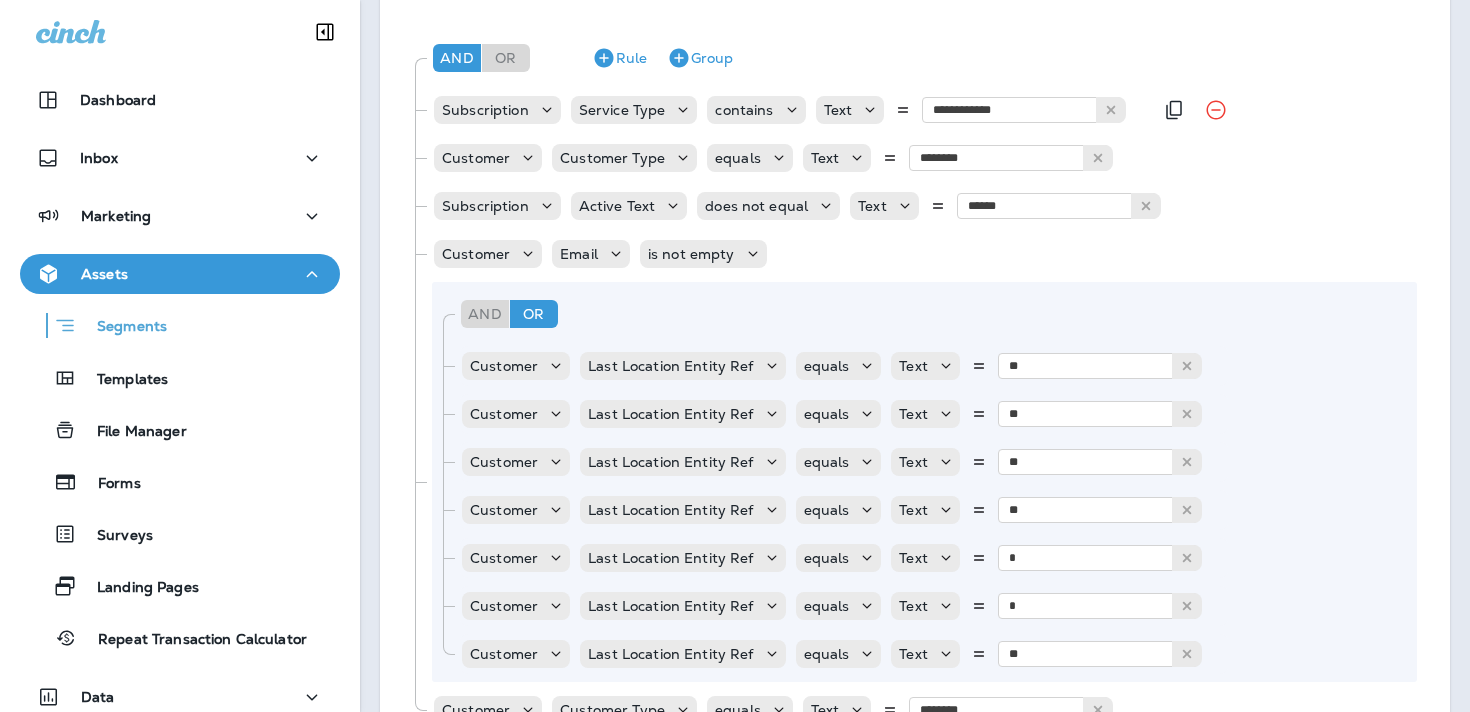 click on "**********" at bounding box center (914, 382) 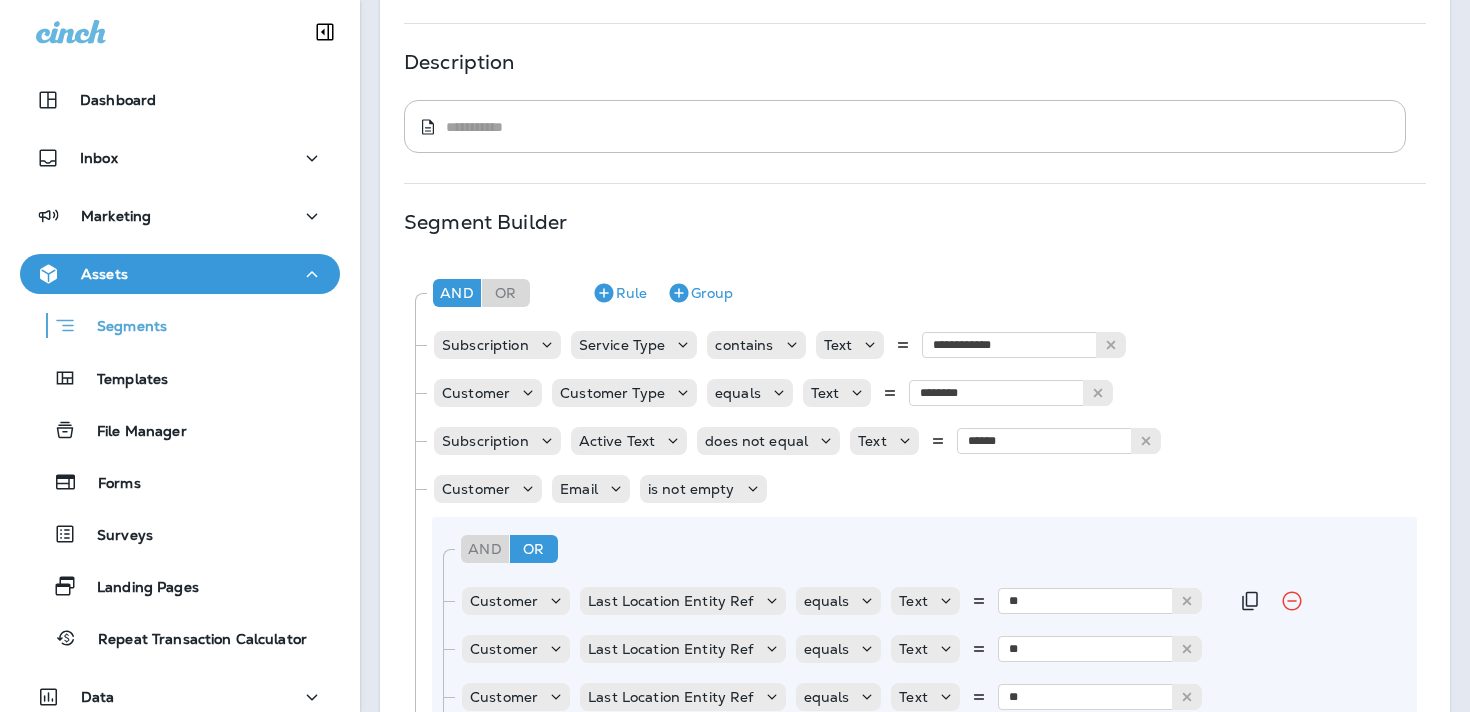 scroll, scrollTop: 363, scrollLeft: 0, axis: vertical 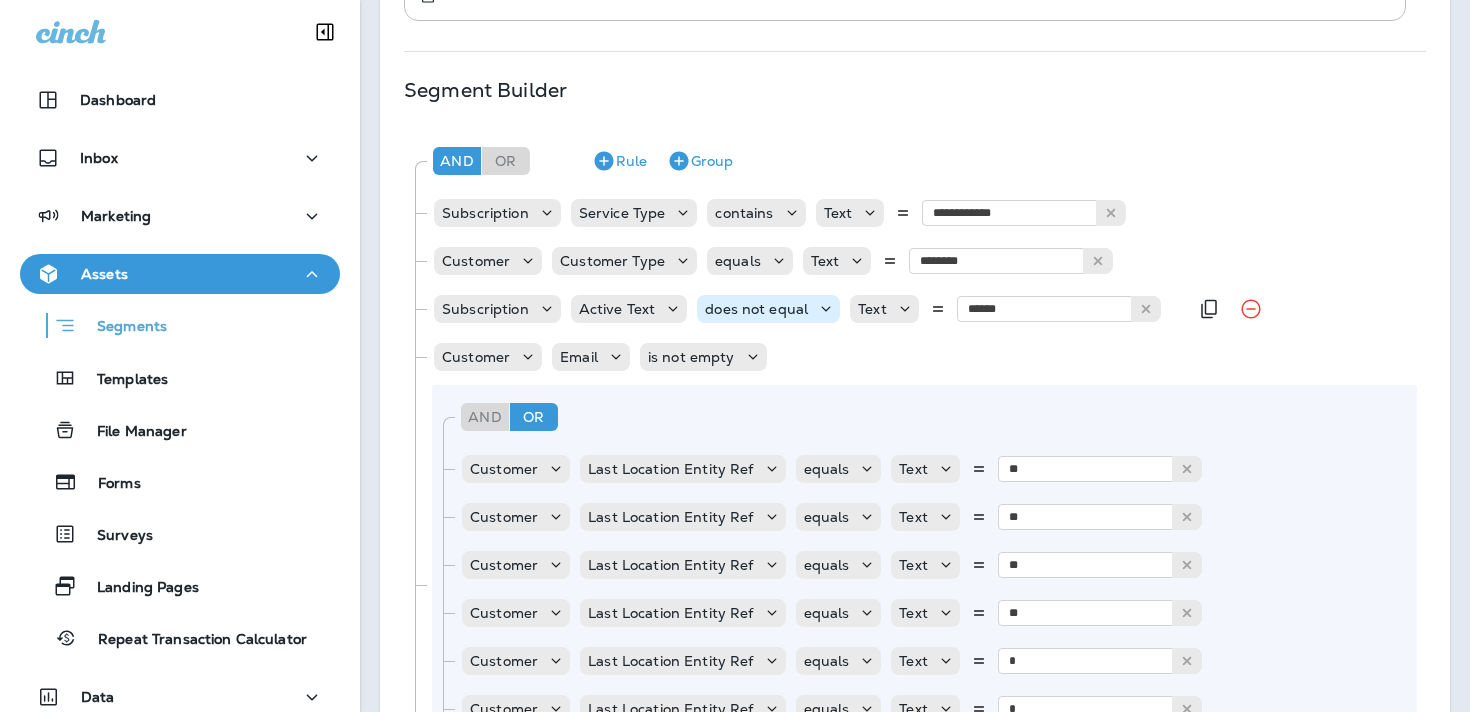 click on "does not equal" at bounding box center [768, 309] 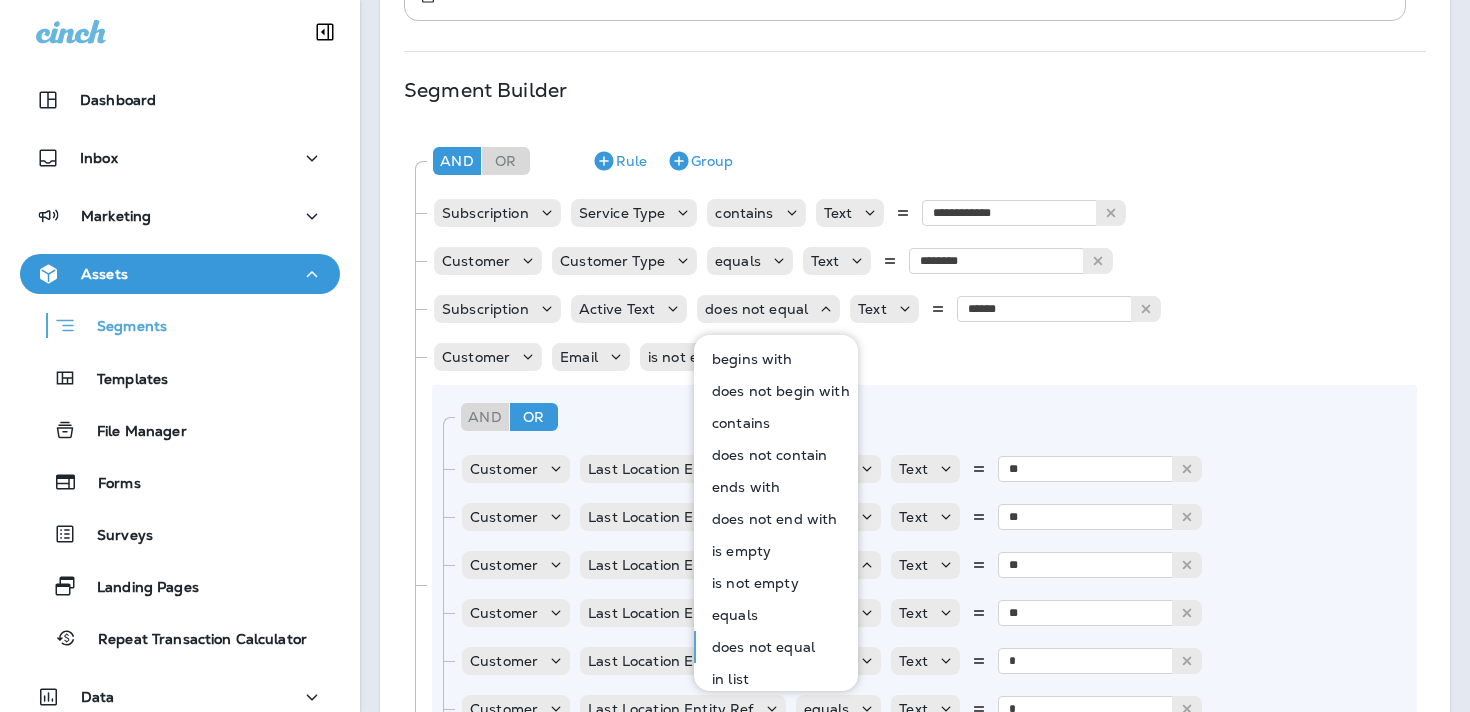 click on "equals" at bounding box center [731, 615] 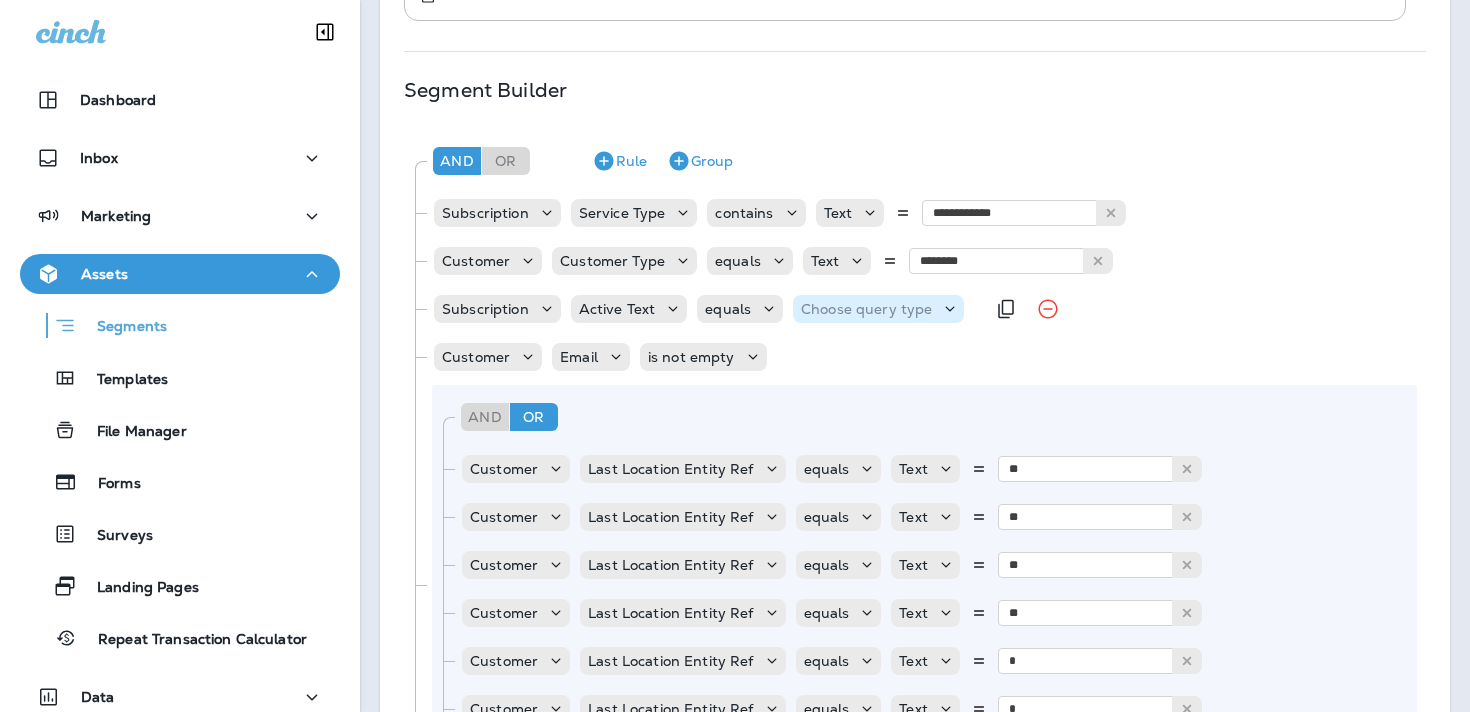 click on "Choose query type" at bounding box center (878, 309) 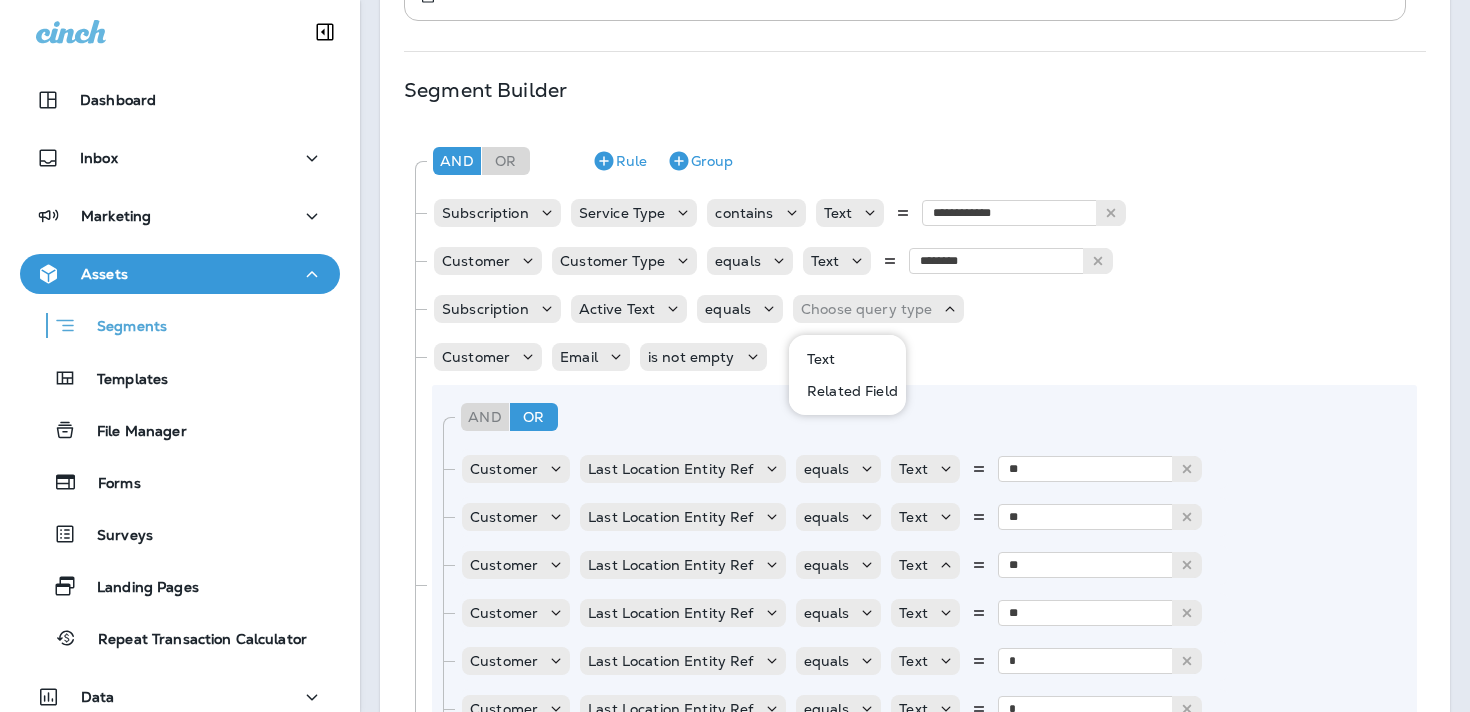 click on "Text" at bounding box center (848, 359) 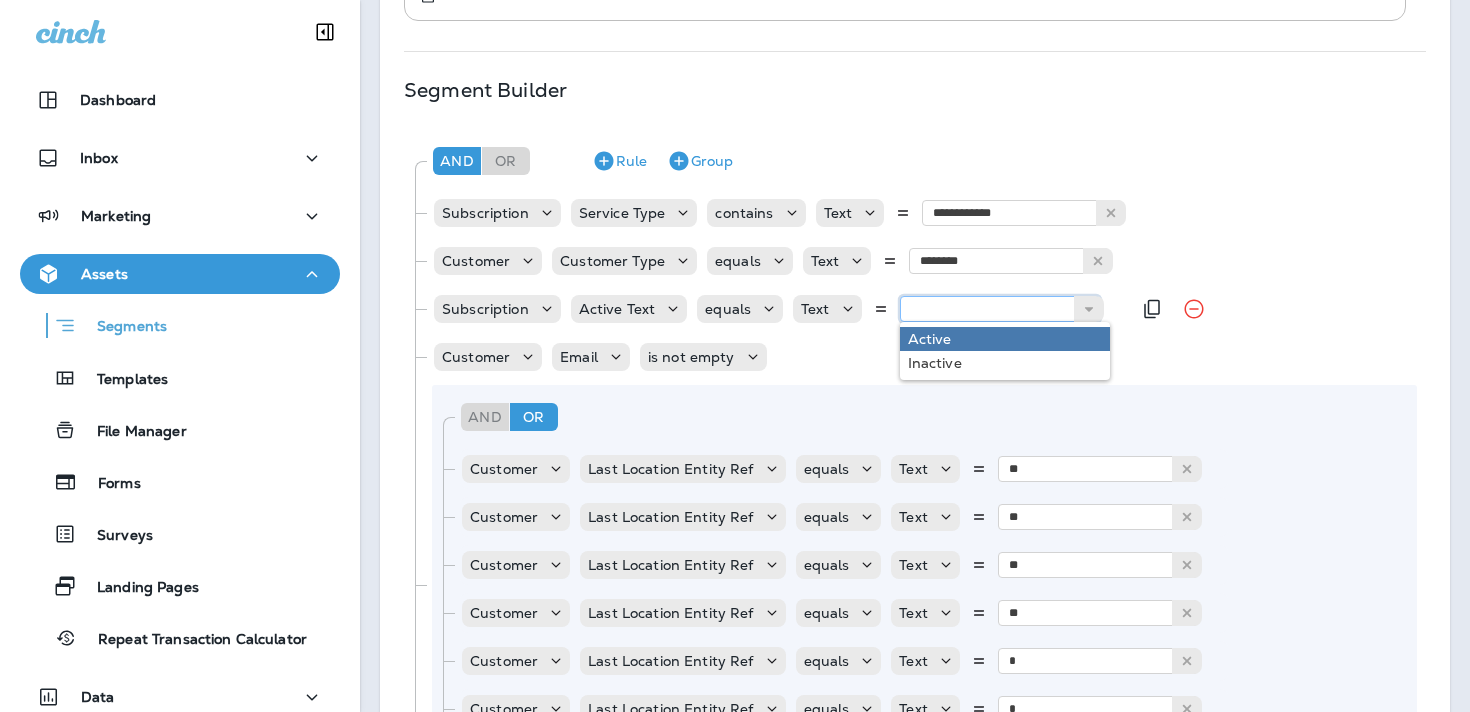 click at bounding box center (1000, 309) 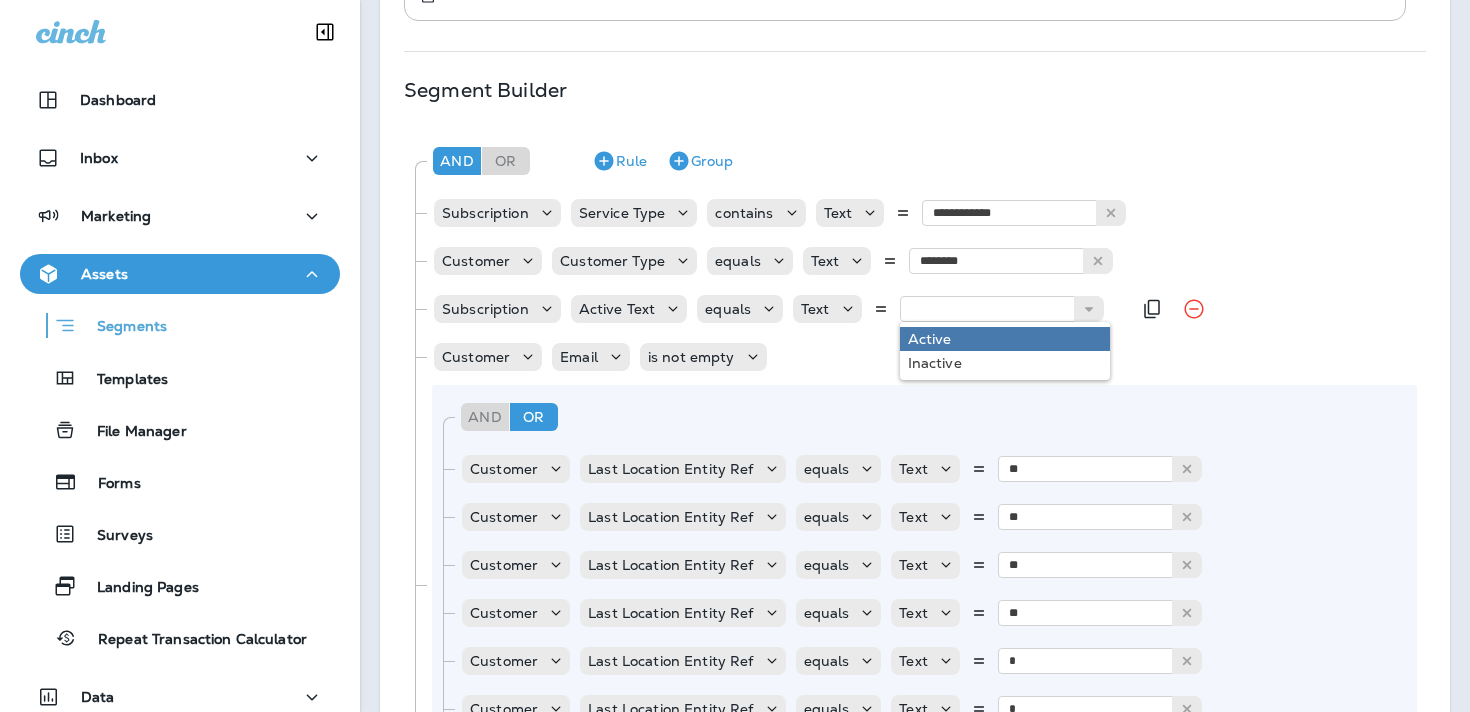 type on "******" 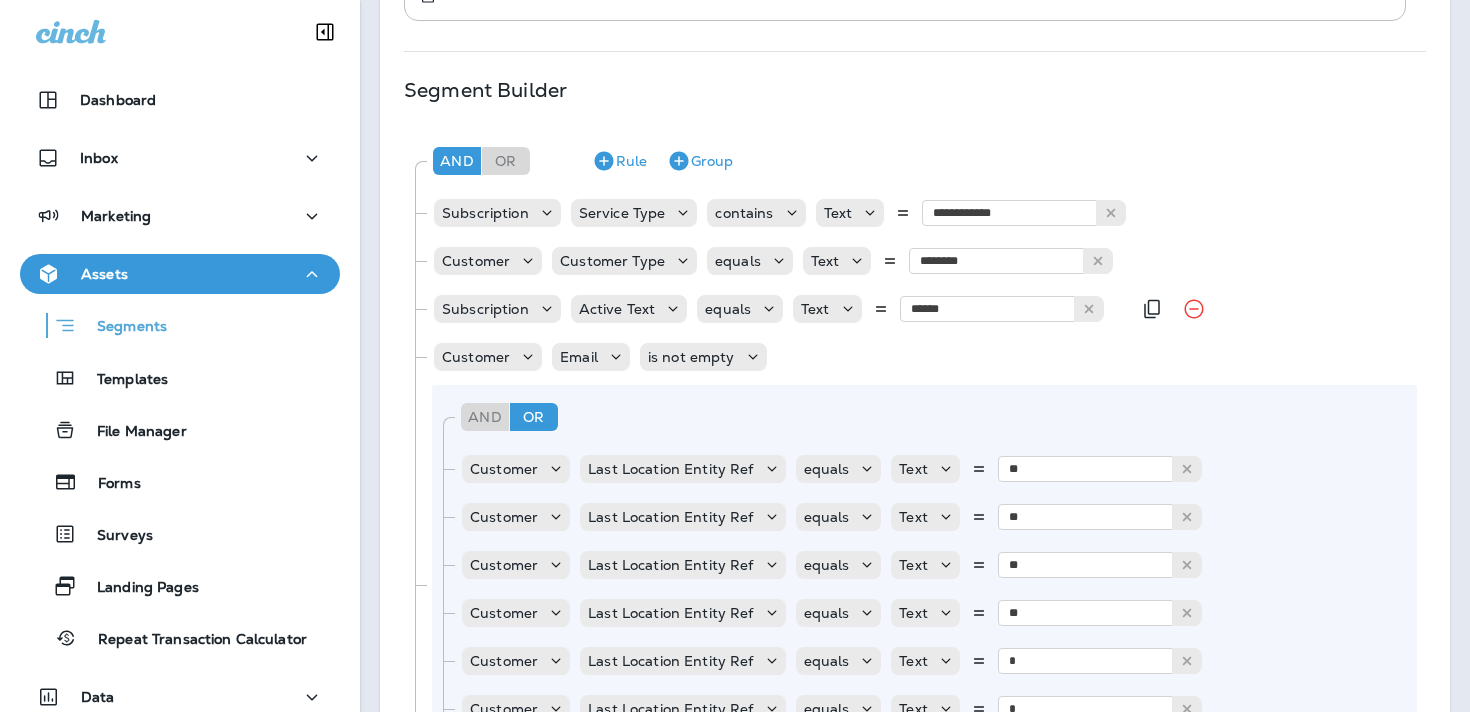 click on "**********" at bounding box center (914, 485) 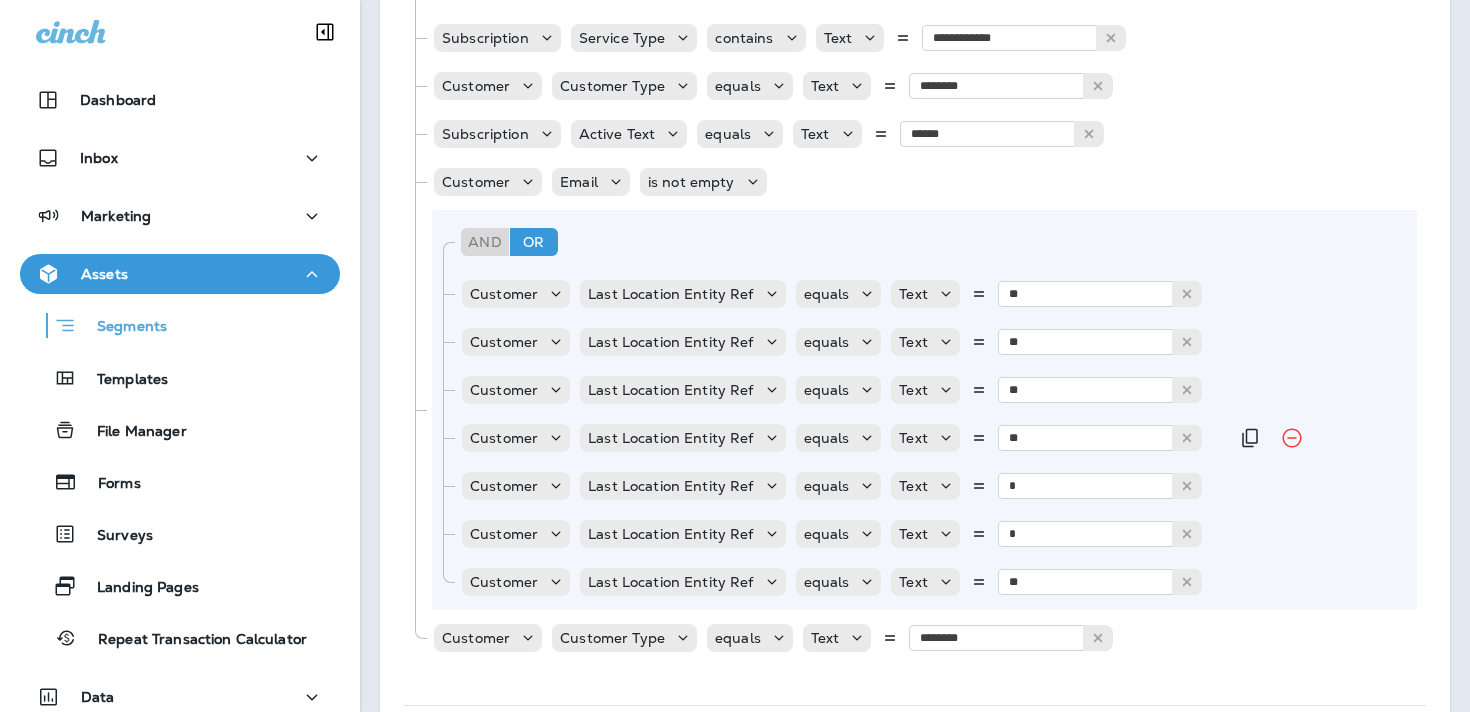 scroll, scrollTop: 556, scrollLeft: 0, axis: vertical 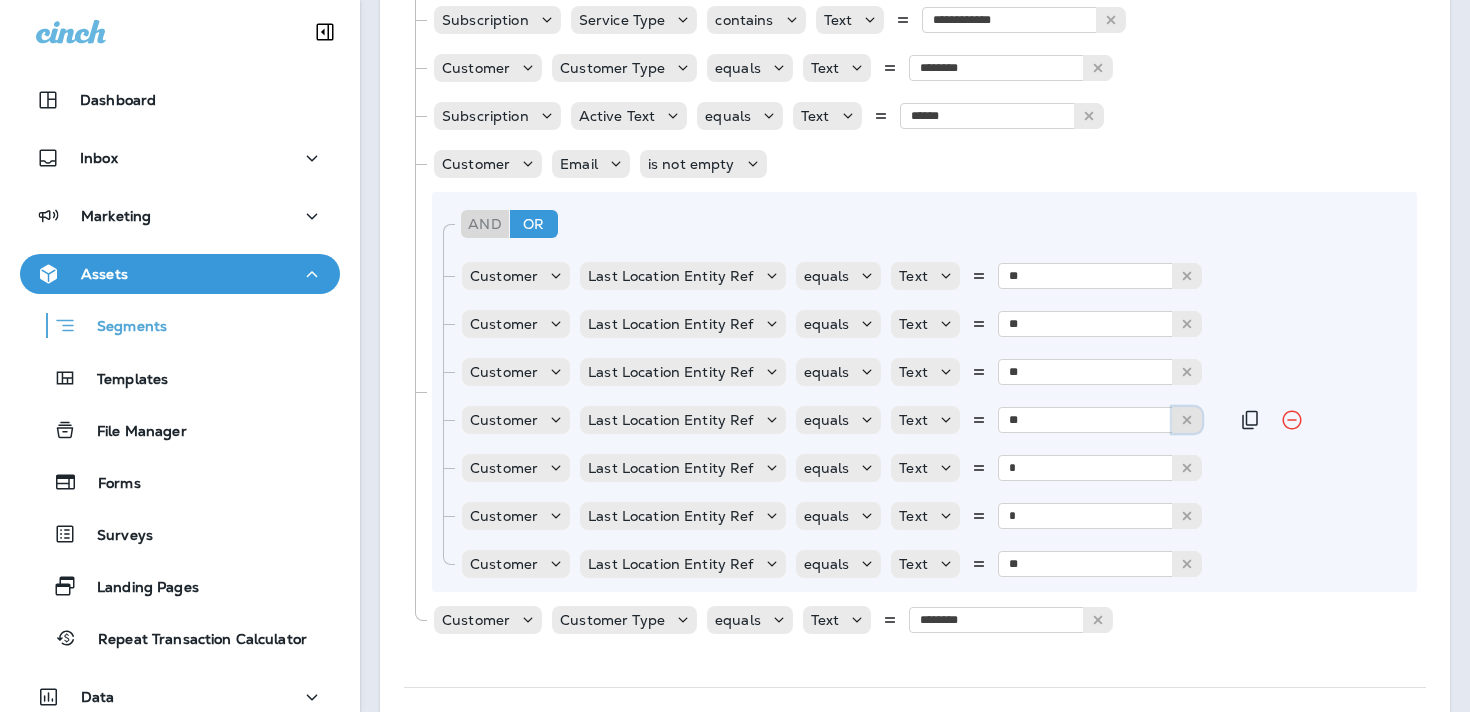 click 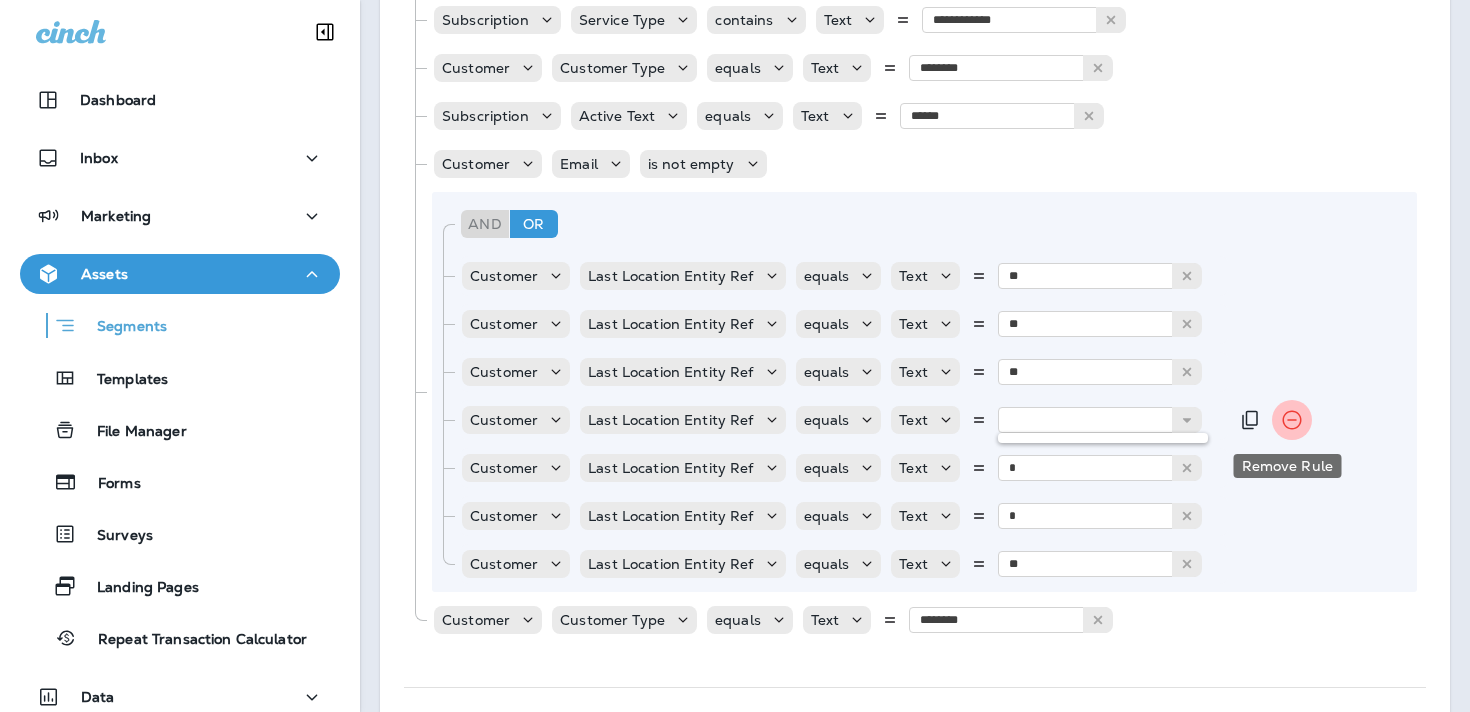 click 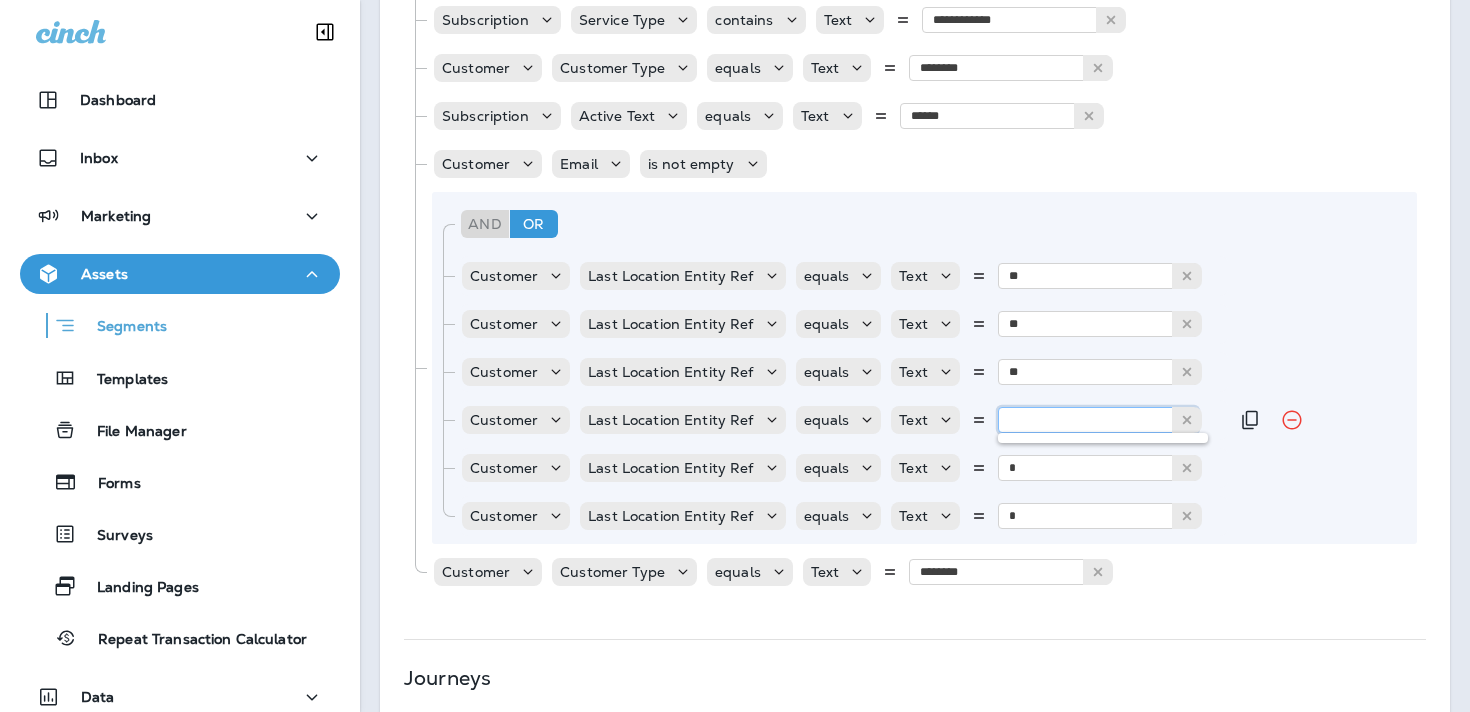click at bounding box center (1098, 420) 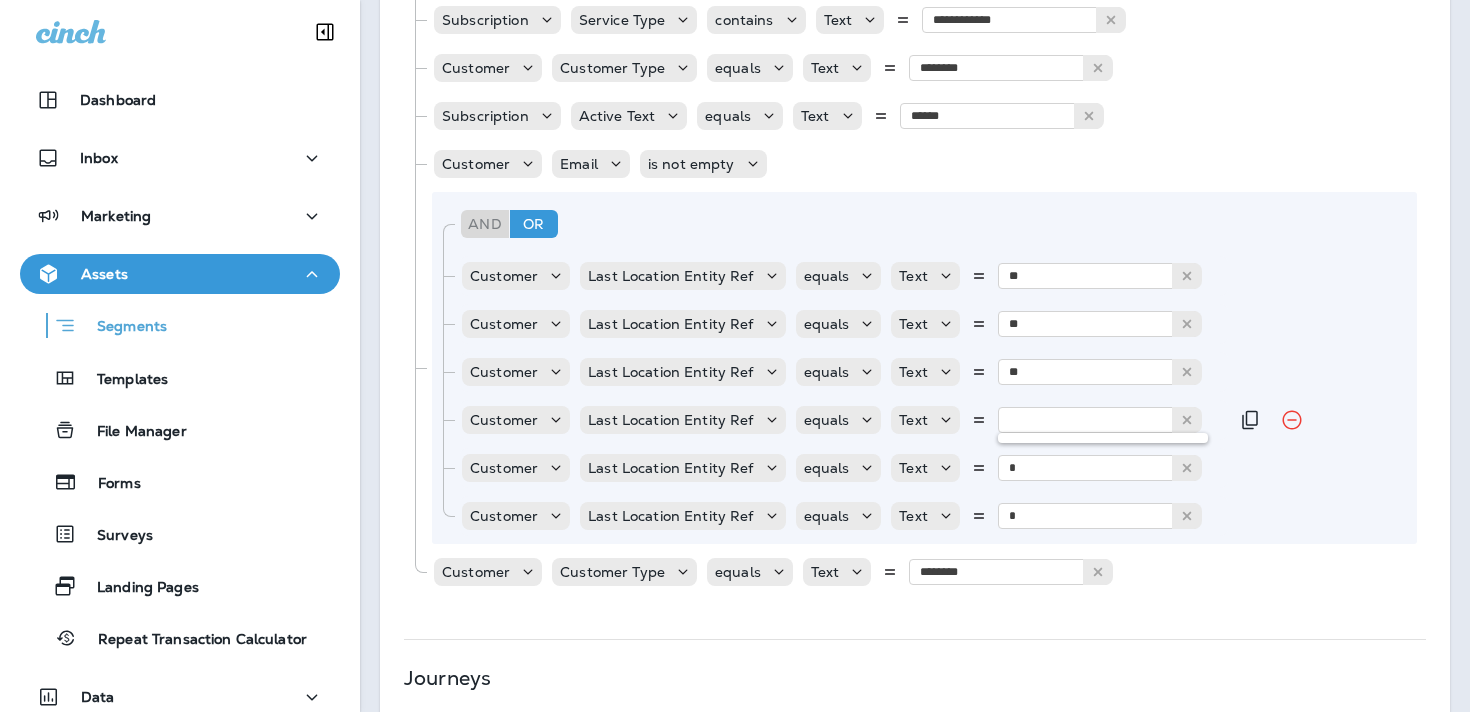 click on "Customer   Last Location Entity Ref   equals   Text" at bounding box center (844, 420) 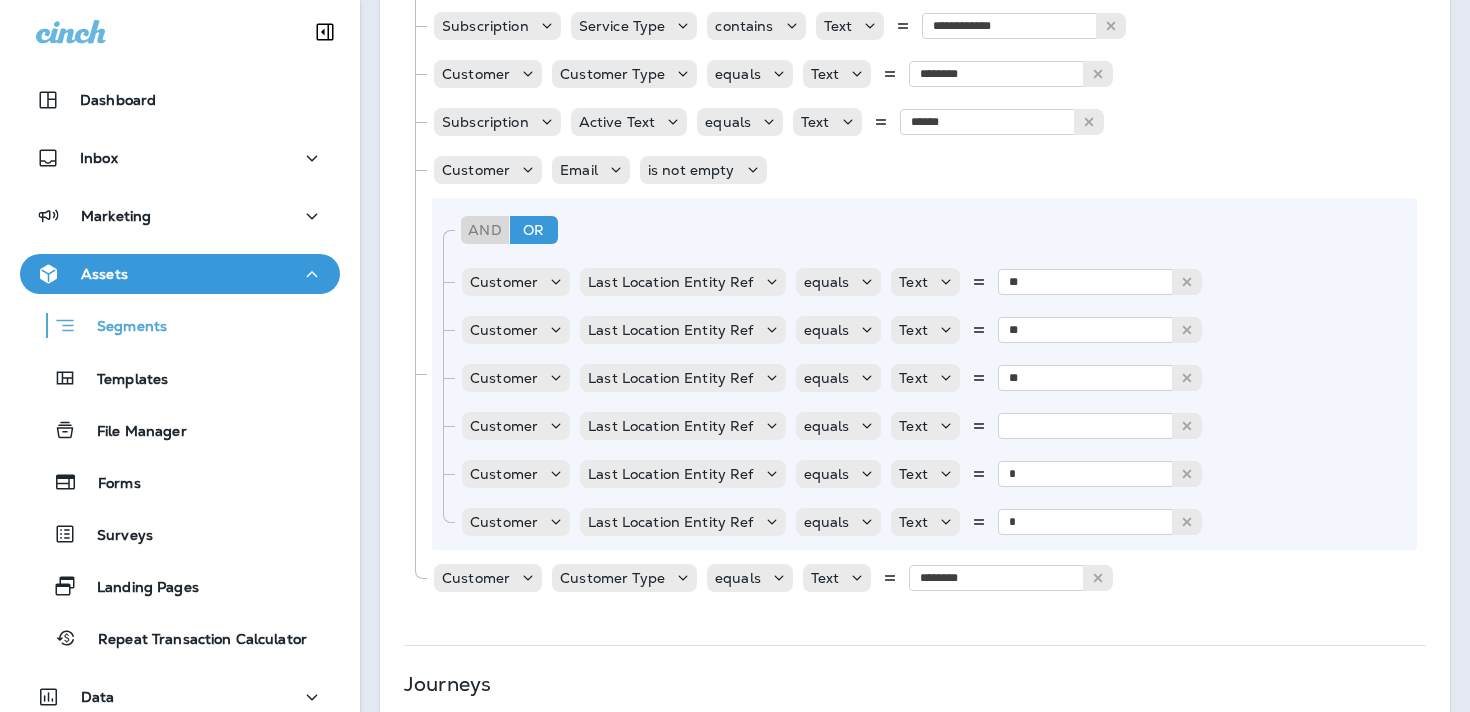 scroll, scrollTop: 555, scrollLeft: 0, axis: vertical 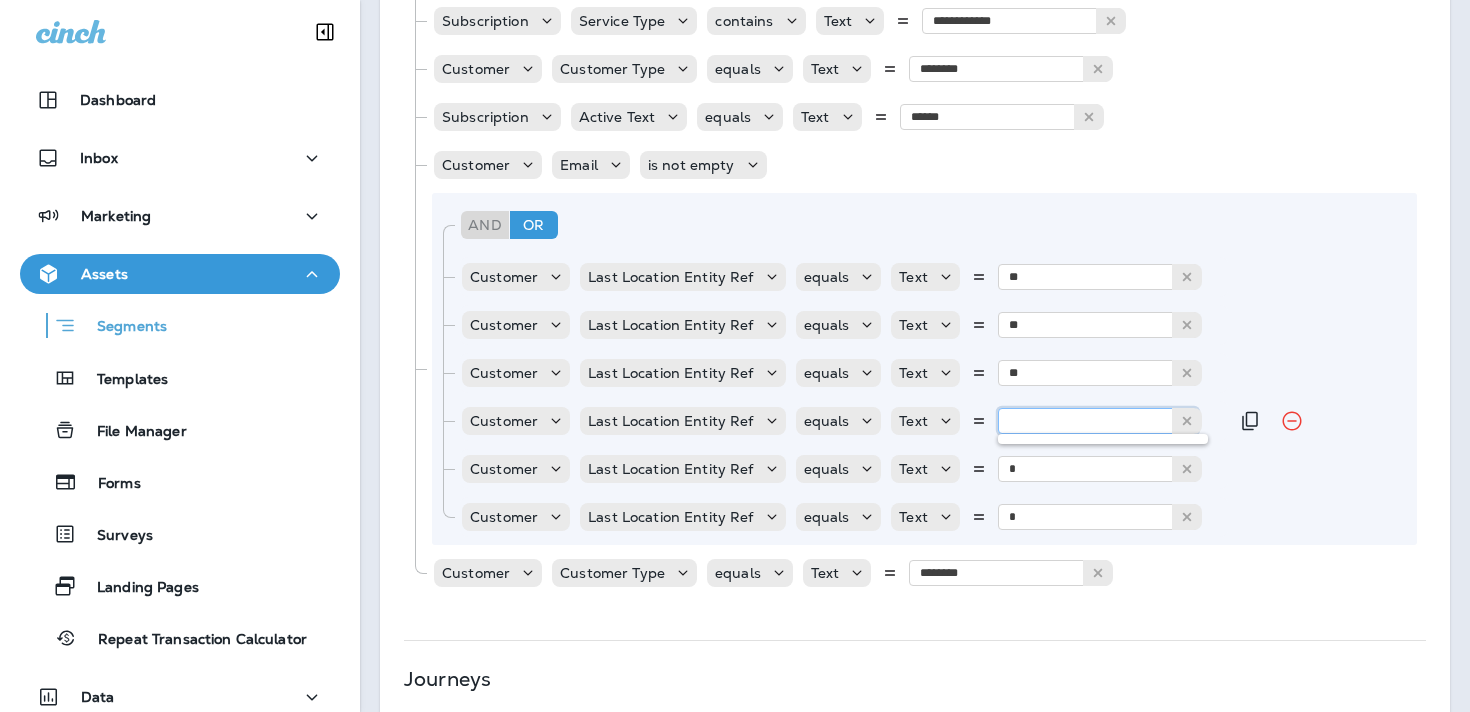click at bounding box center [1098, 421] 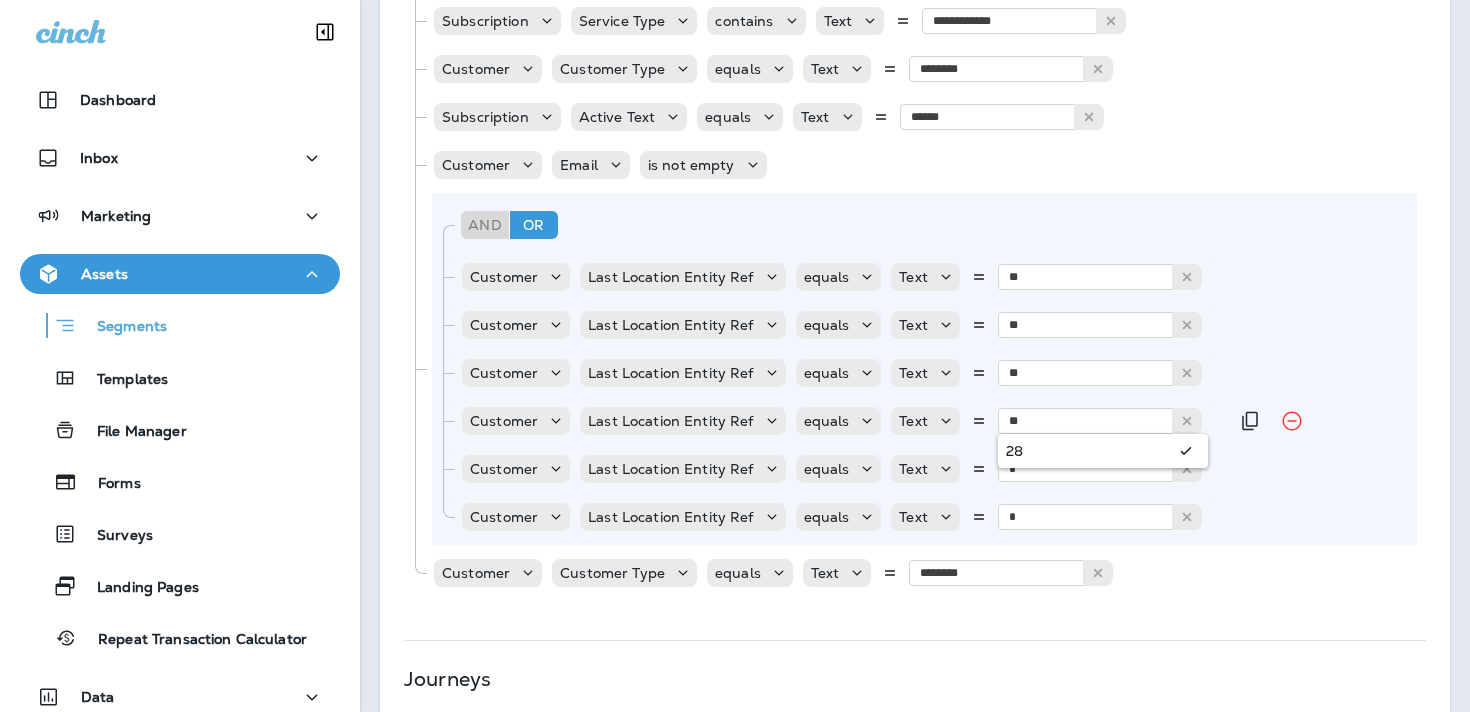 click on "And Or Rule Group   Customer   Last Location Entity Ref   equals   Text ** 20   Customer   Last Location Entity Ref   equals   Text ** 11   Customer   Last Location Entity Ref   equals   Text ** 21   Customer   Last Location Entity Ref   equals   Text ** 28   Customer   Last Location Entity Ref   equals   Text * 4   Customer   Last Location Entity Ref   equals   Text * 9" at bounding box center [924, 369] 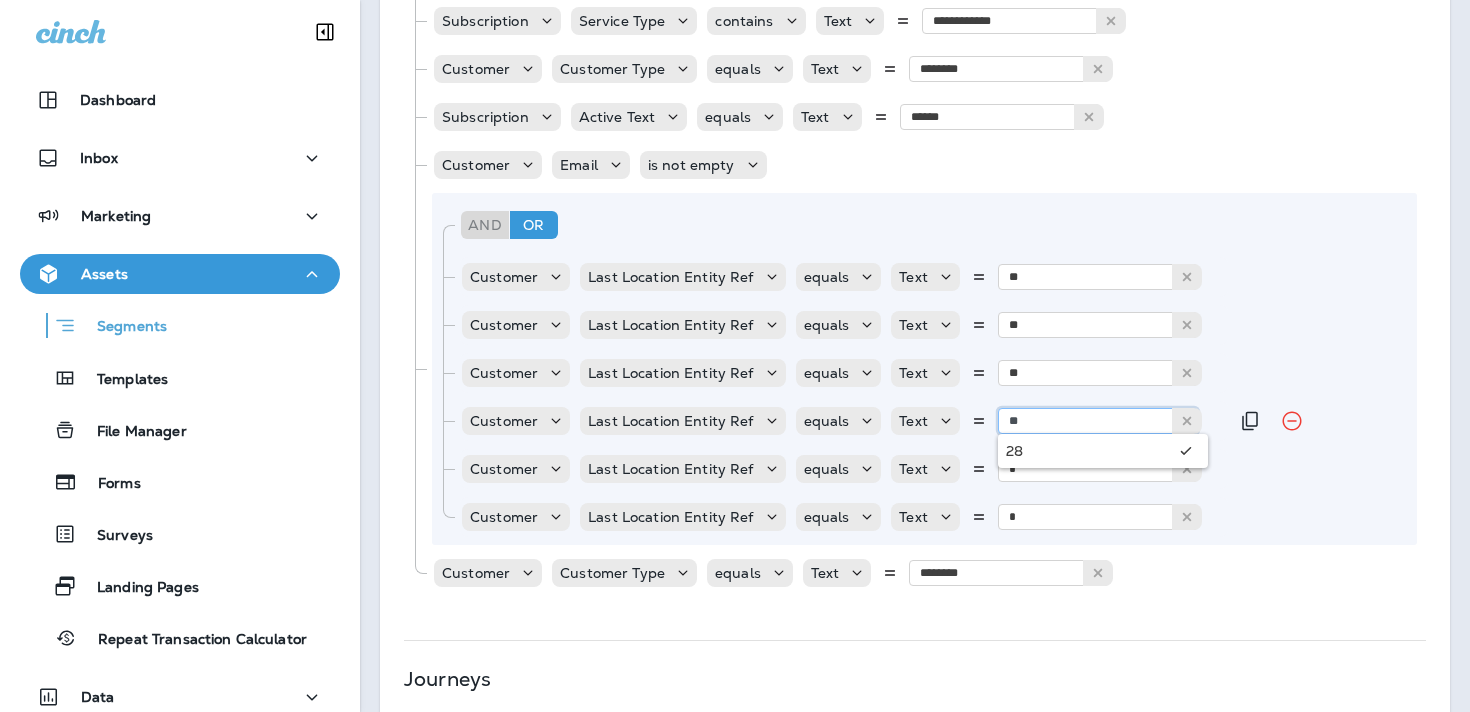 drag, startPoint x: 1038, startPoint y: 421, endPoint x: 963, endPoint y: 421, distance: 75 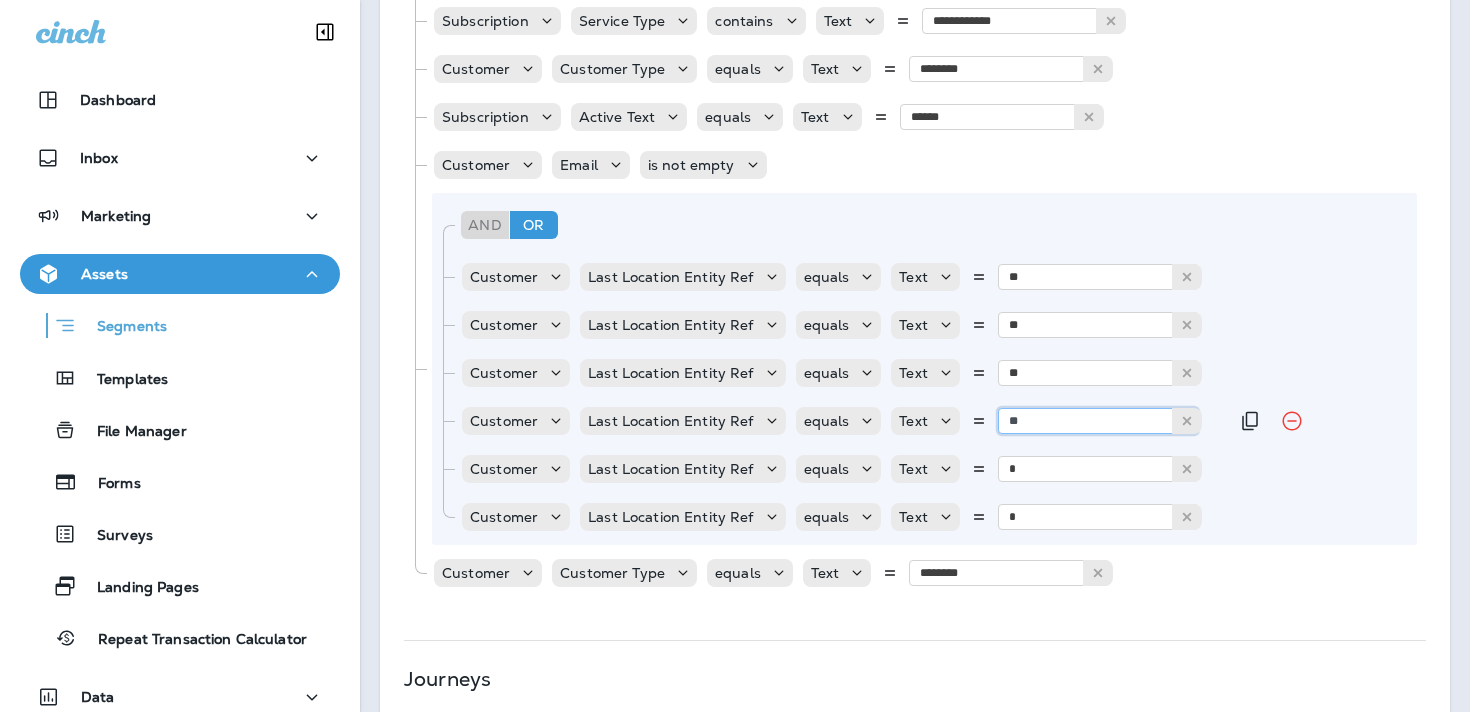 drag, startPoint x: 1025, startPoint y: 427, endPoint x: 987, endPoint y: 424, distance: 38.118237 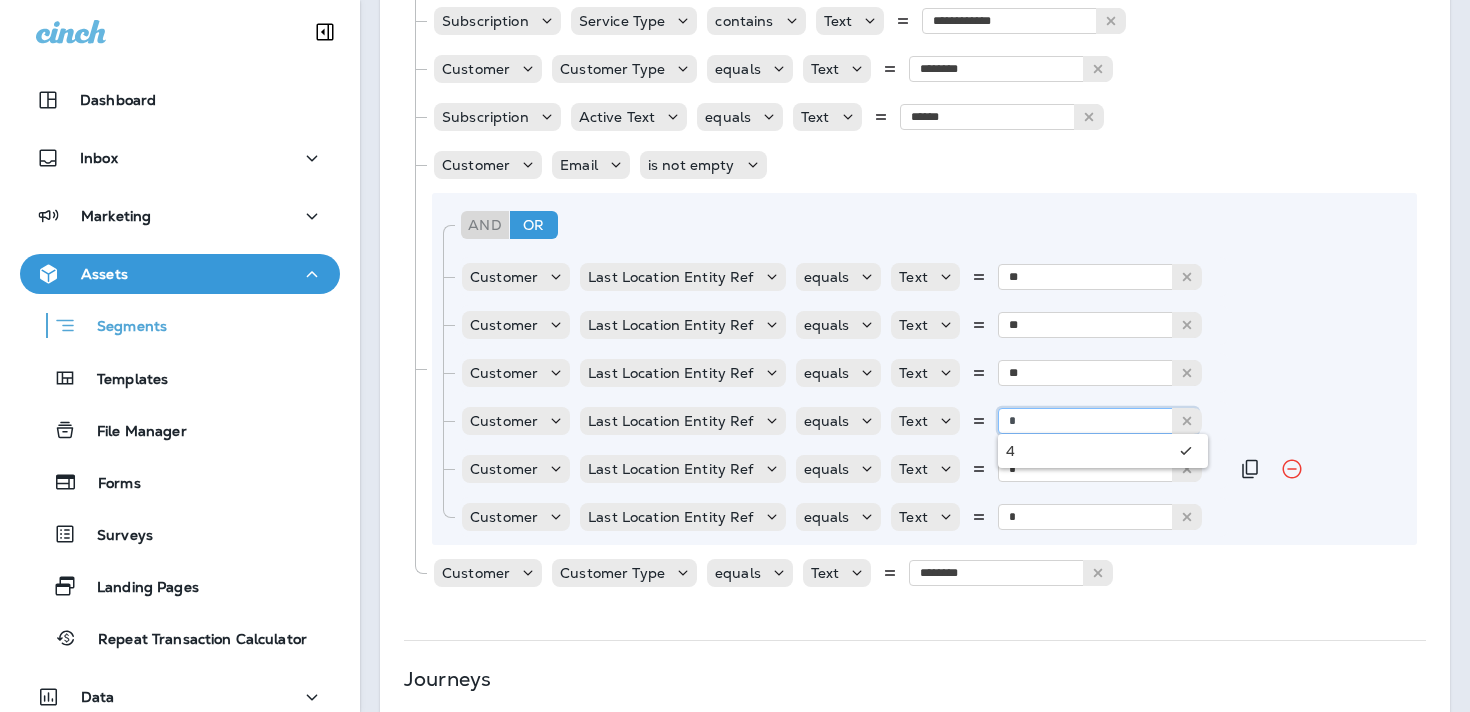 type on "*" 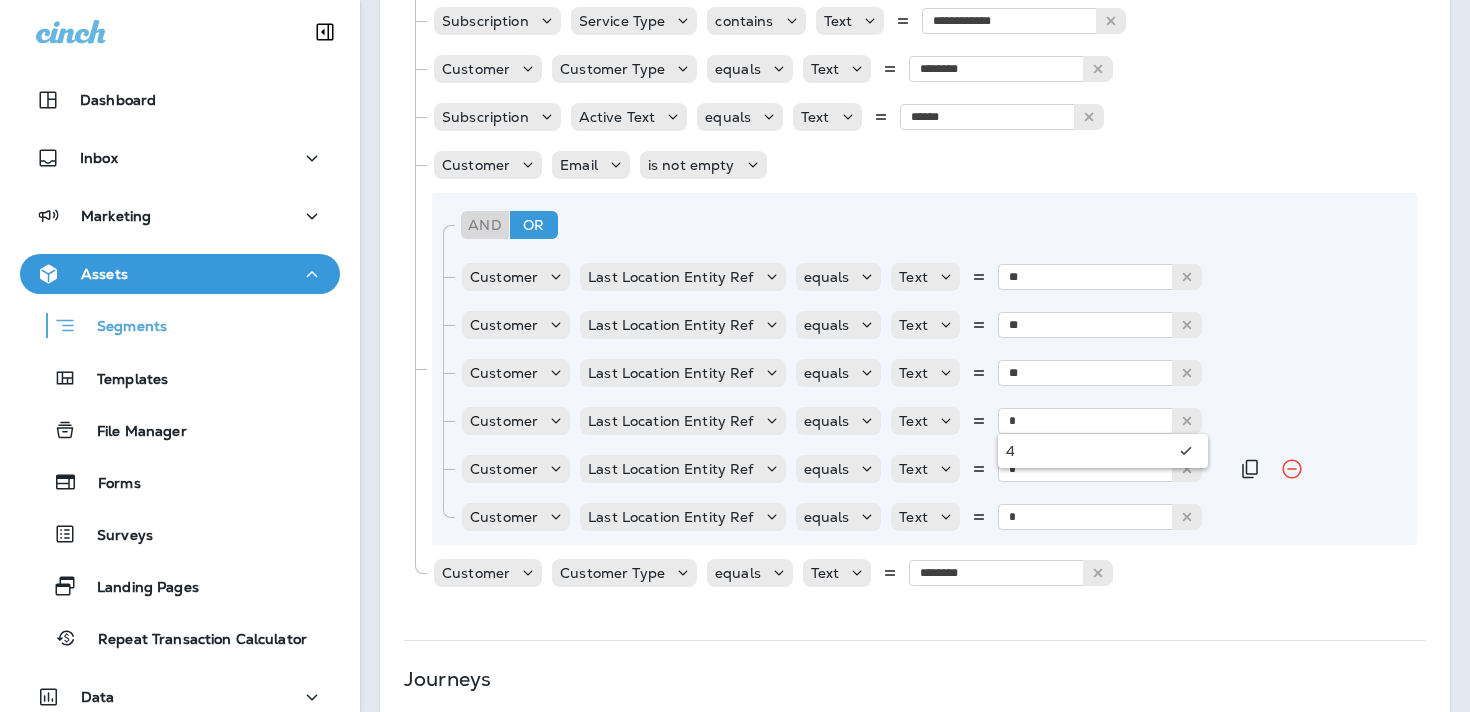 click on "And Or Rule Group   Customer   Last Location Entity Ref   equals   Text ** 20   Customer   Last Location Entity Ref   equals   Text ** 11   Customer   Last Location Entity Ref   equals   Text ** 21   Customer   Last Location Entity Ref   equals   Text * 4   Customer   Last Location Entity Ref   equals   Text * 4   Customer   Last Location Entity Ref   equals   Text * 9" at bounding box center [924, 369] 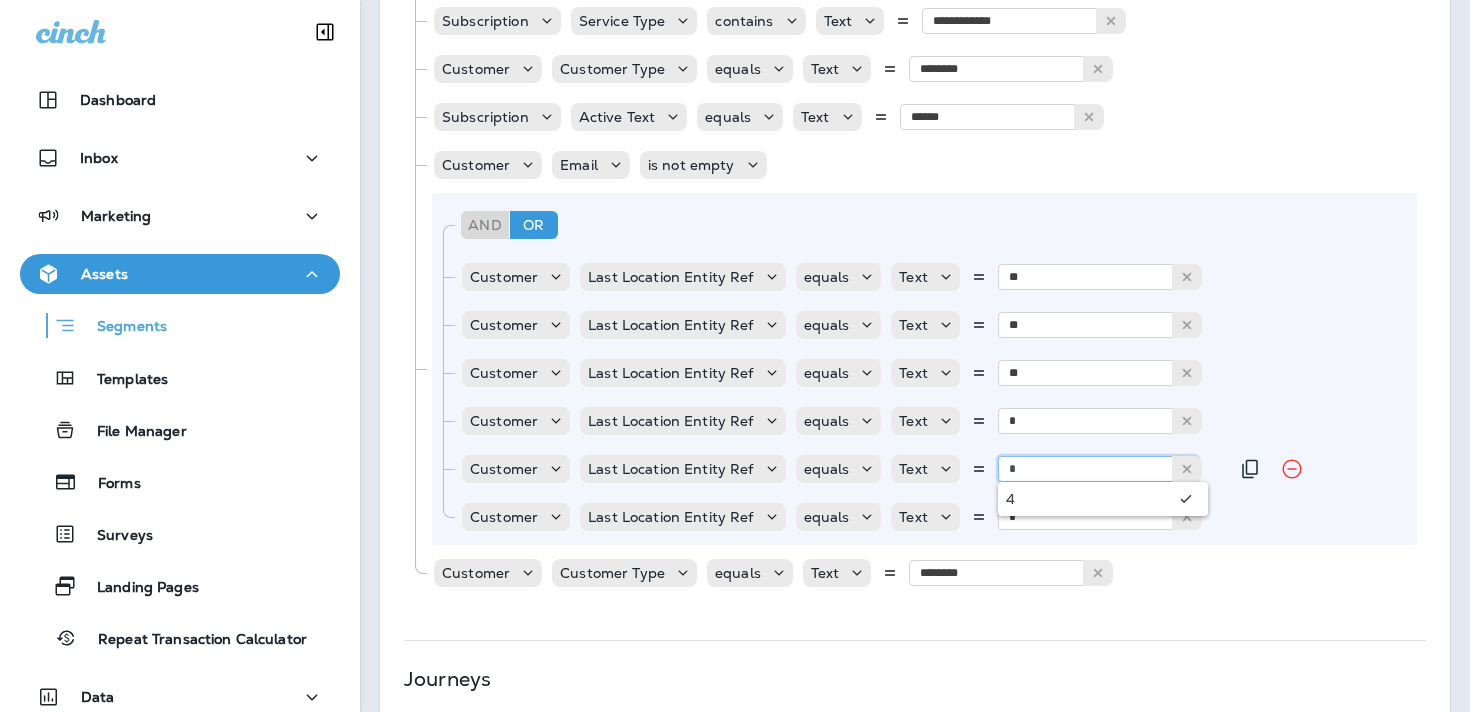 drag, startPoint x: 1020, startPoint y: 466, endPoint x: 960, endPoint y: 466, distance: 60 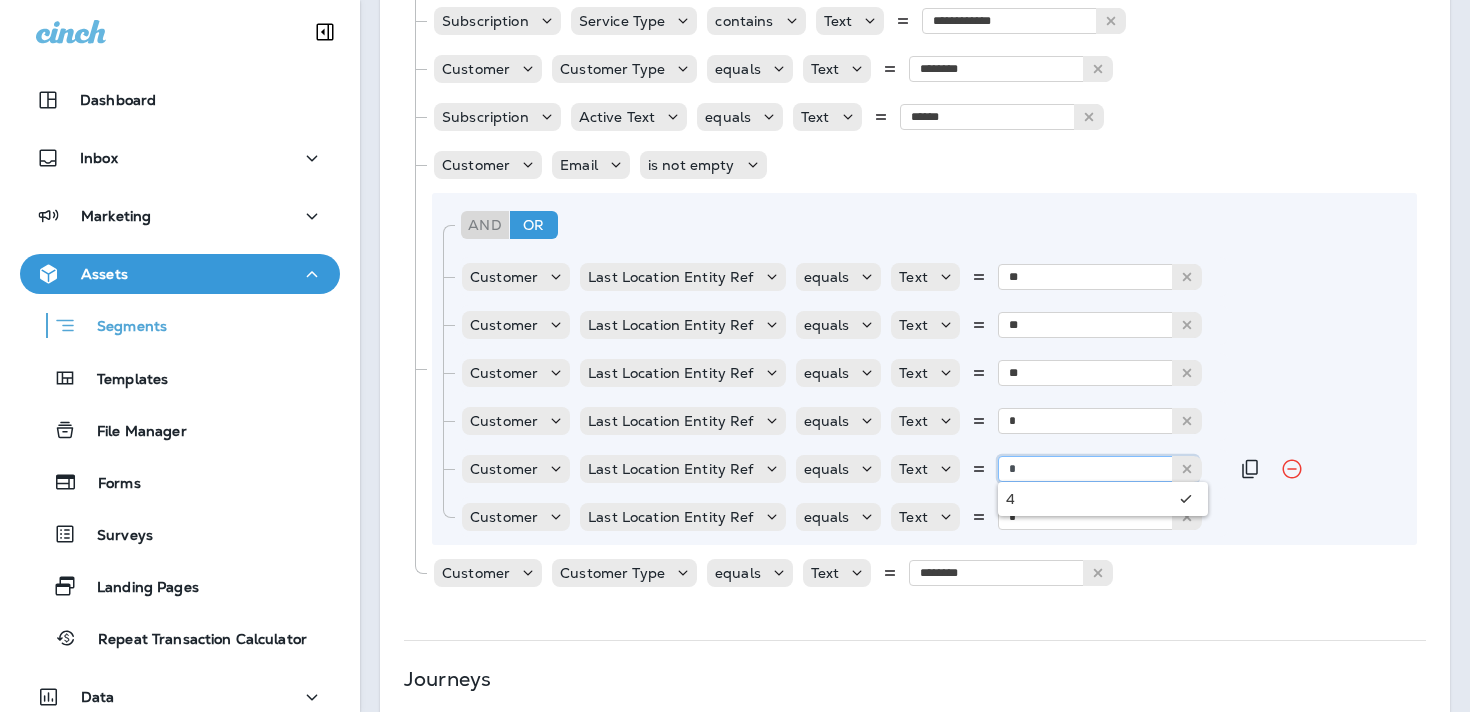 click on "Text * 4" at bounding box center (1049, 469) 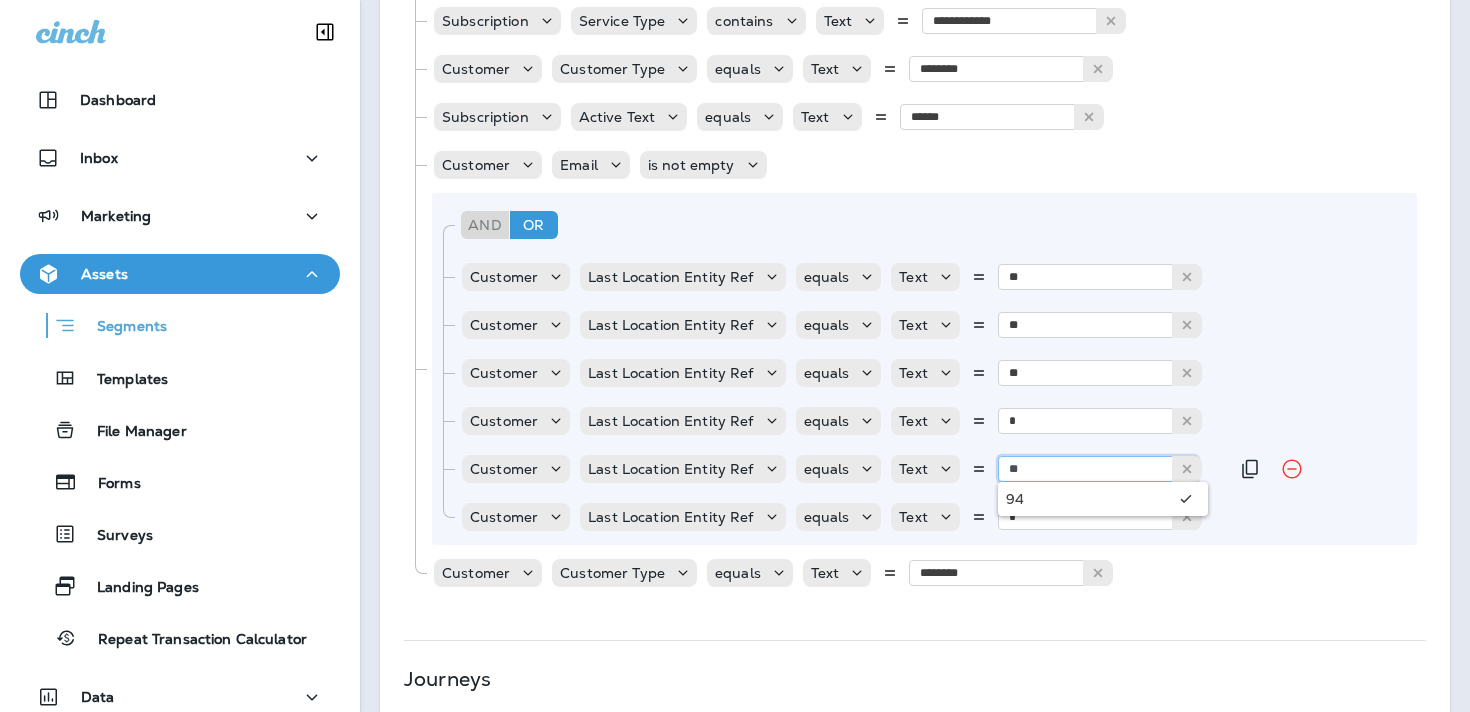 click on "**" at bounding box center (1098, 469) 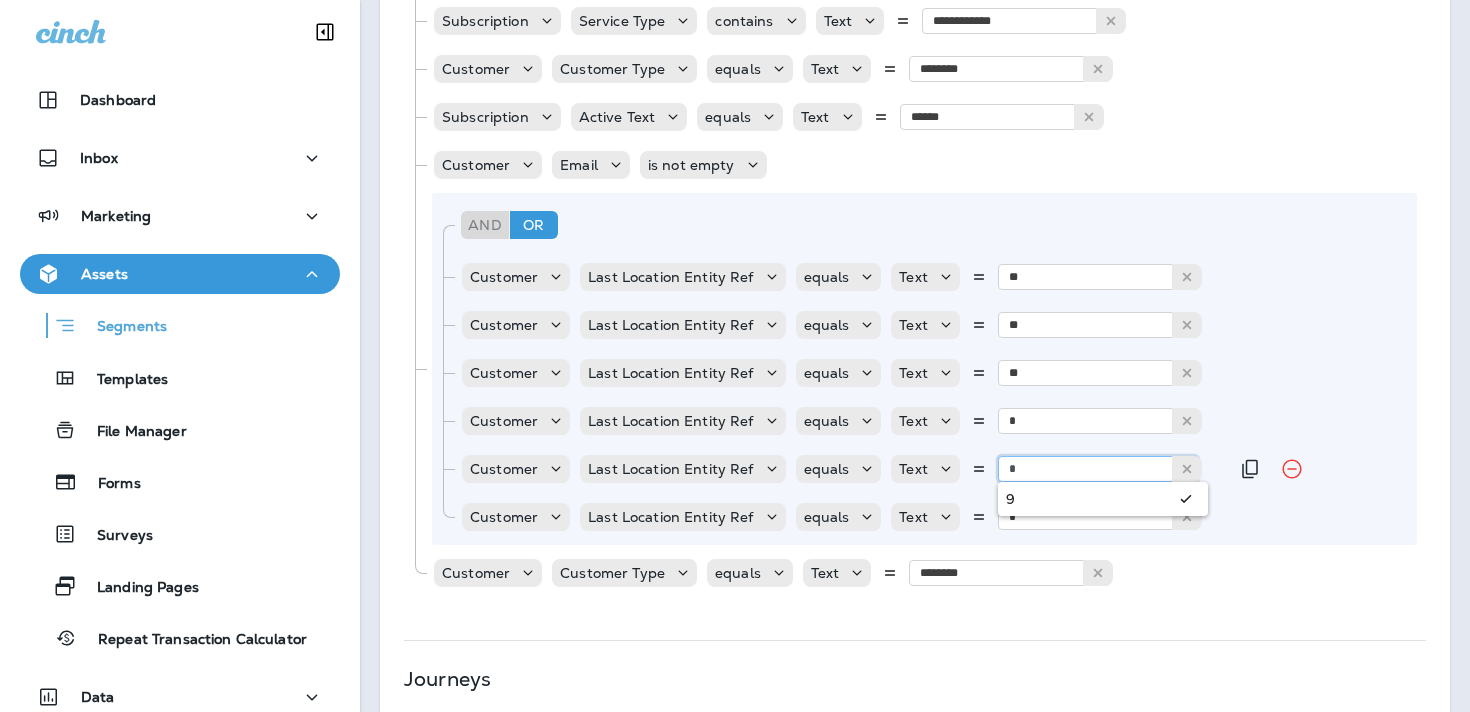 type on "*" 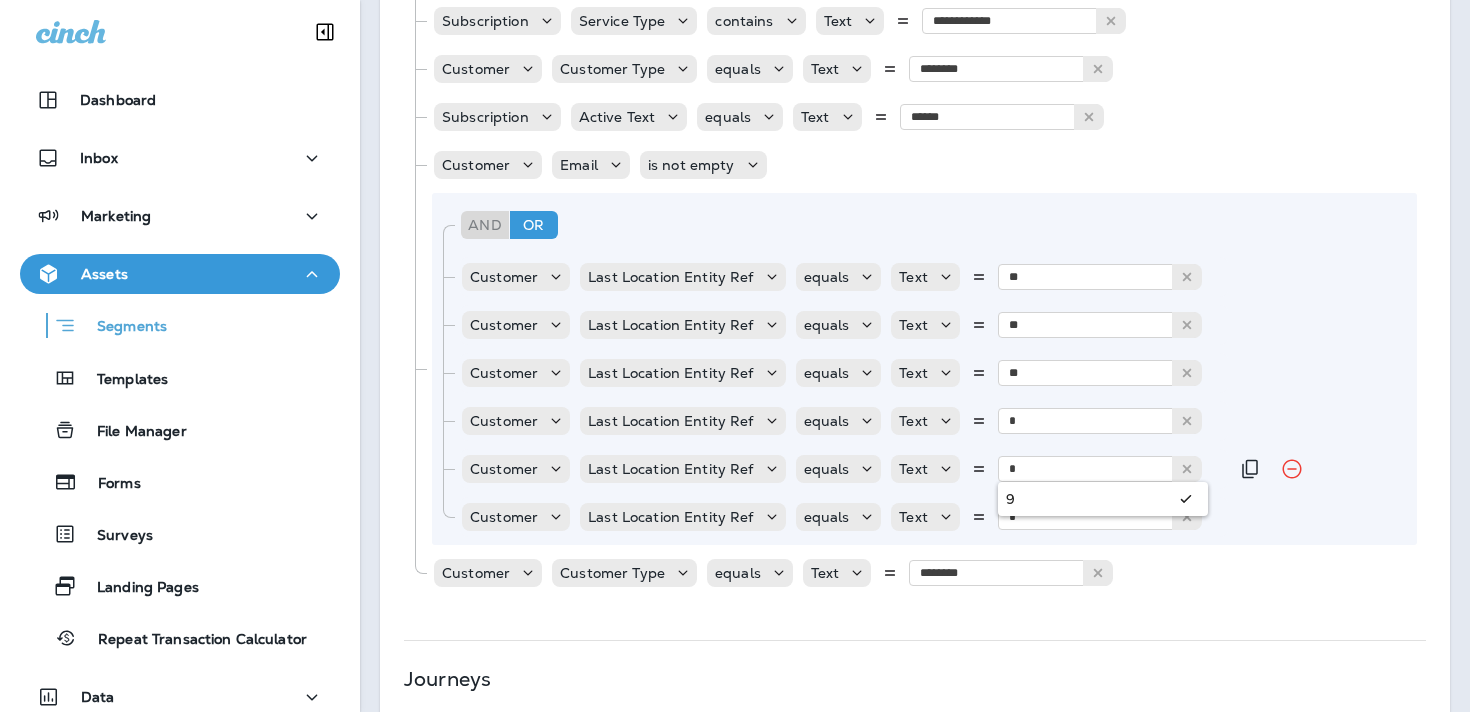 click on "And Or Rule Group   Customer   Last Location Entity Ref   equals   Text ** 20   Customer   Last Location Entity Ref   equals   Text ** 11   Customer   Last Location Entity Ref   equals   Text ** 21   Customer   Last Location Entity Ref   equals   Text * 4   Customer   Last Location Entity Ref   equals   Text * 9   Customer   Last Location Entity Ref   equals   Text * 9" at bounding box center [924, 369] 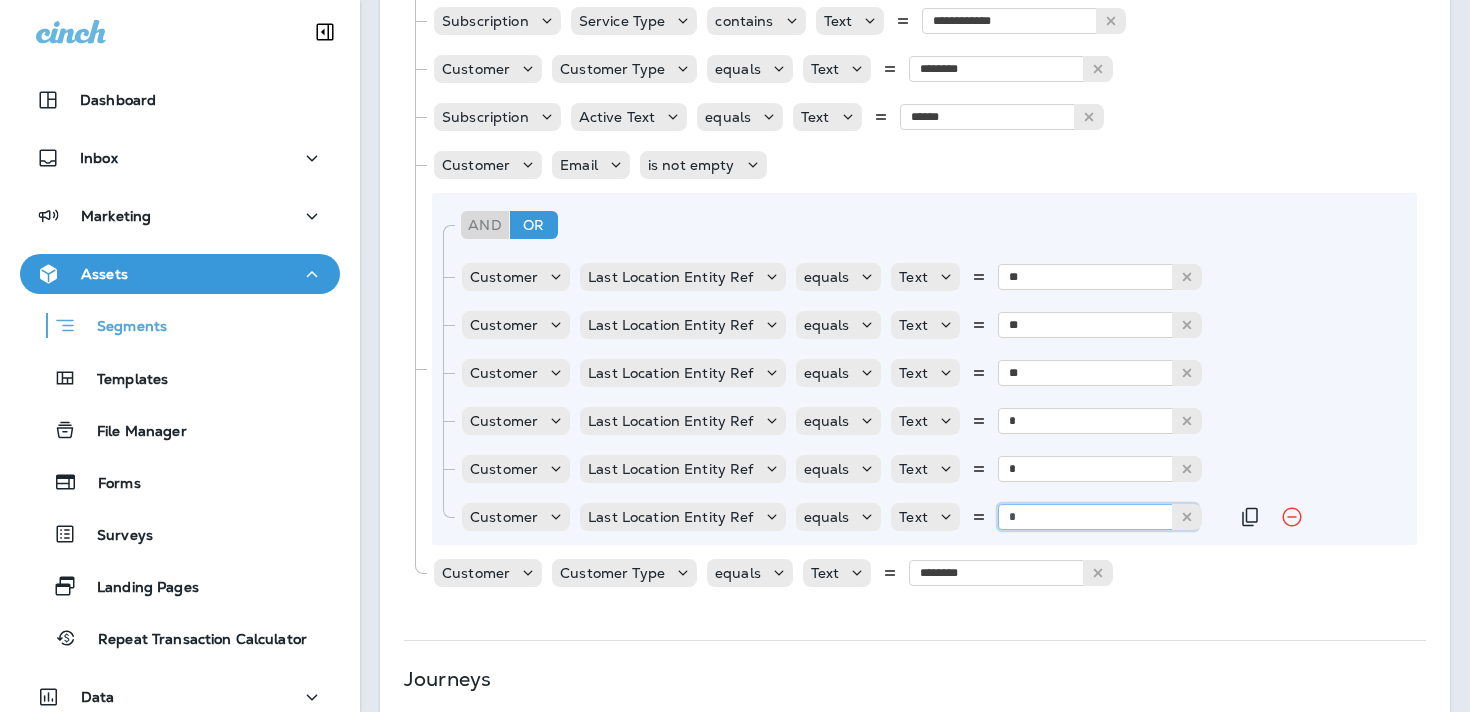 click on "*" at bounding box center [1098, 517] 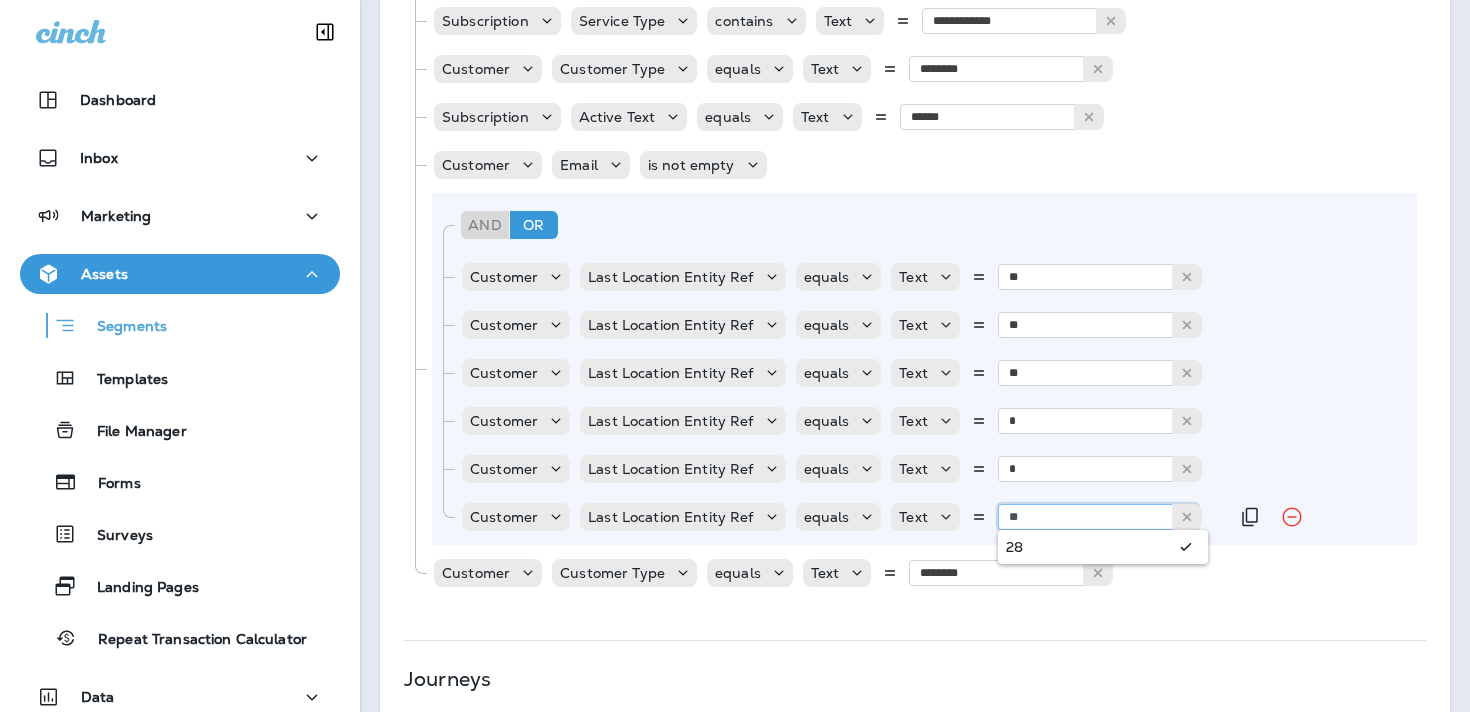type on "**" 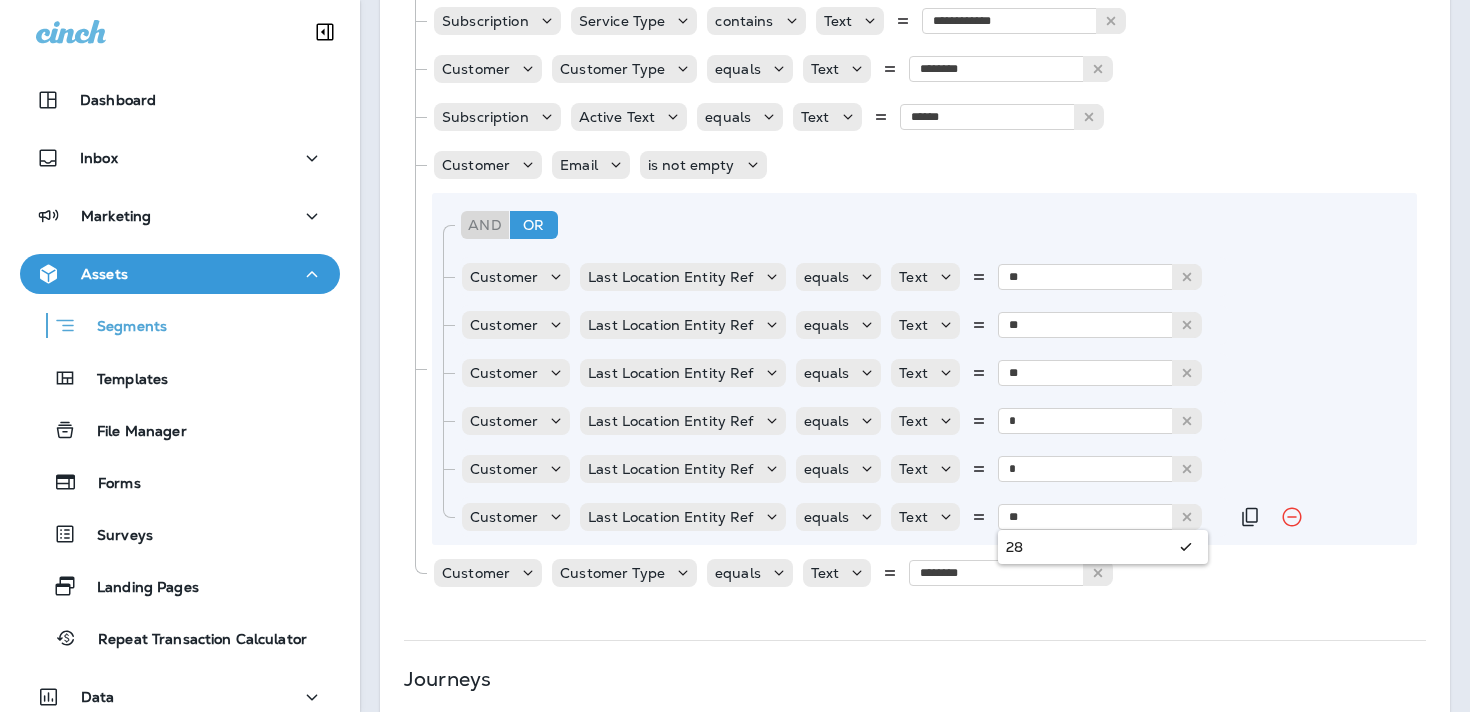 click on "**********" at bounding box center [914, 269] 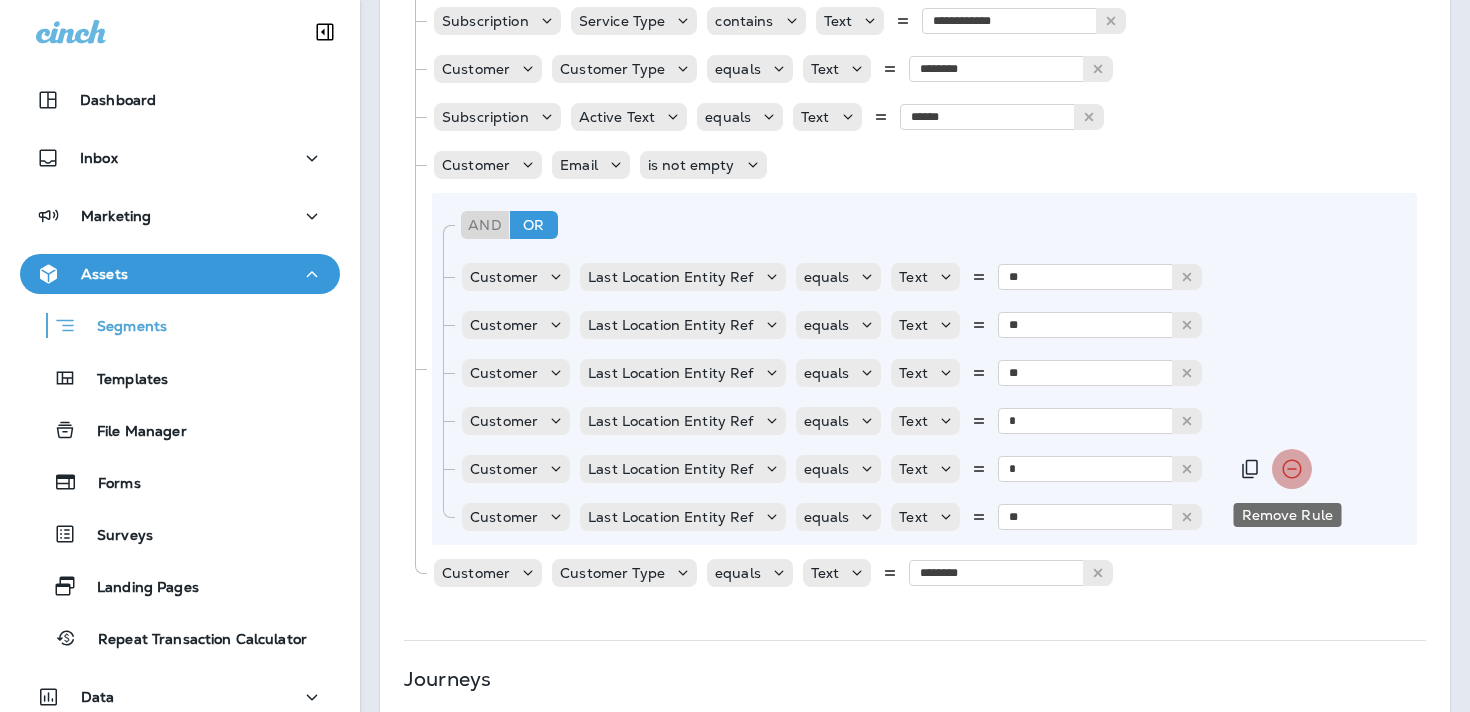 click 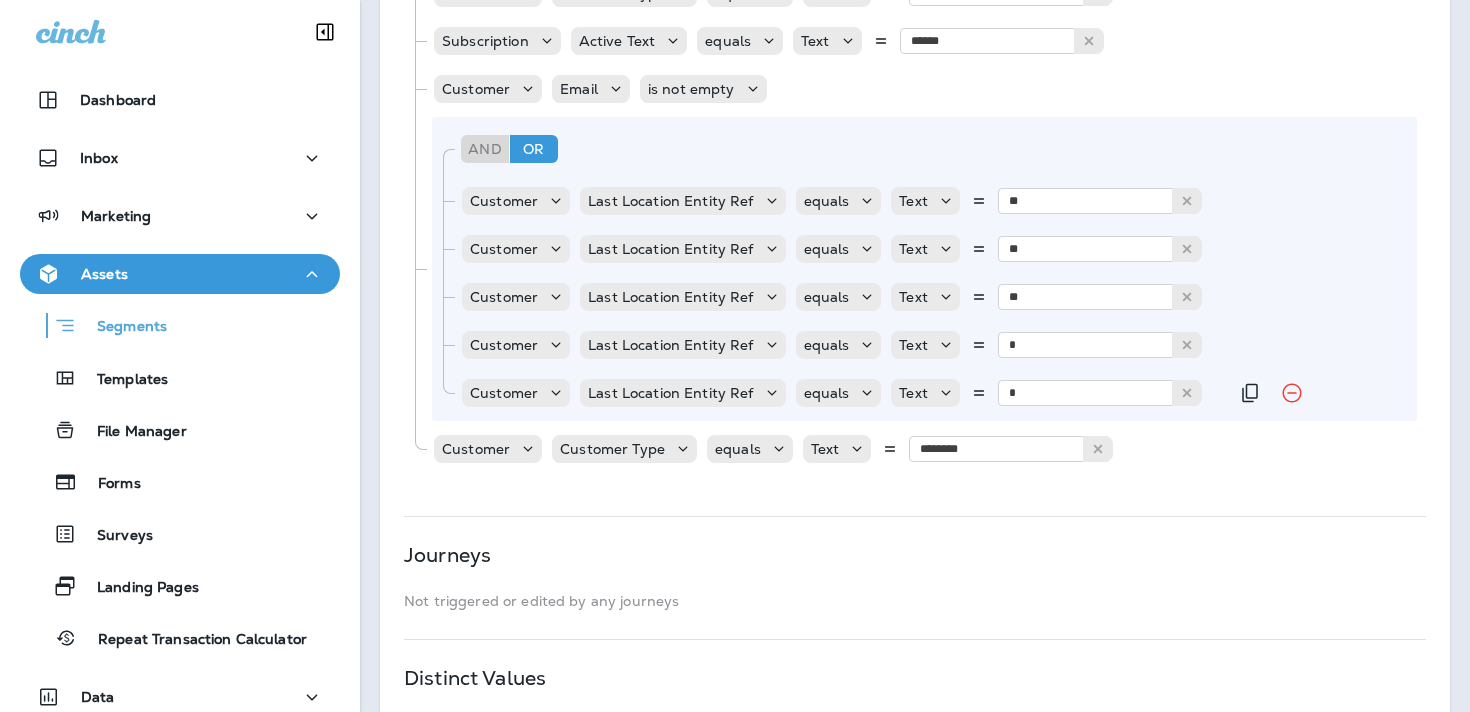 scroll, scrollTop: 803, scrollLeft: 0, axis: vertical 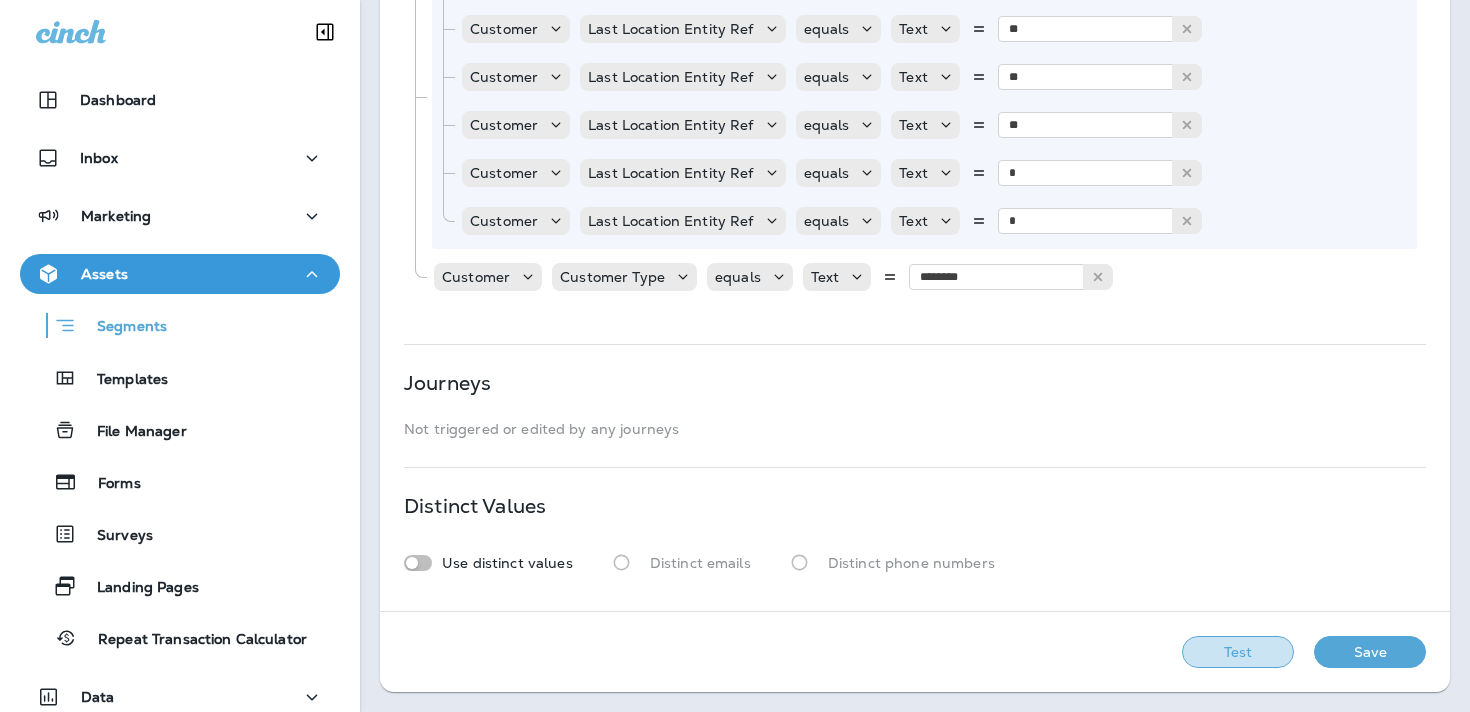 click on "Test" at bounding box center [1238, 652] 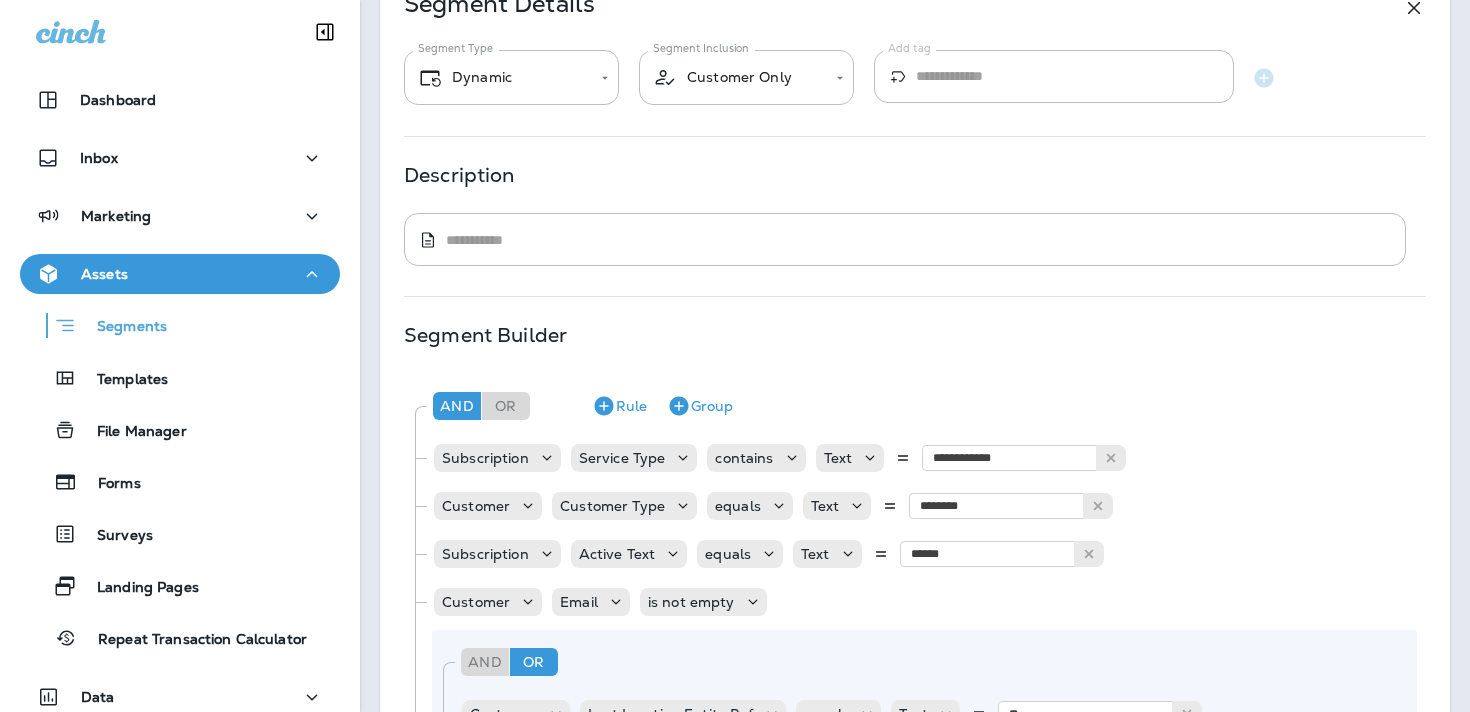 scroll, scrollTop: 0, scrollLeft: 0, axis: both 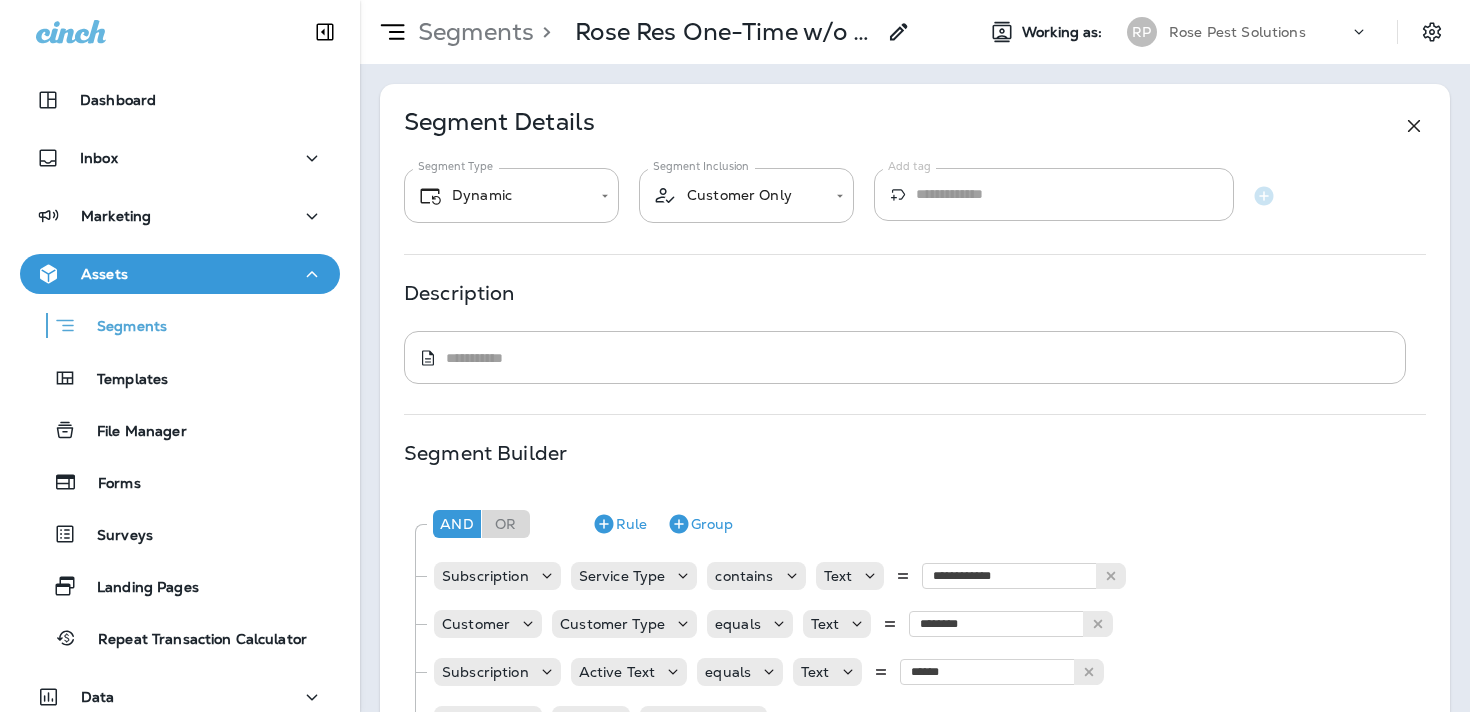click 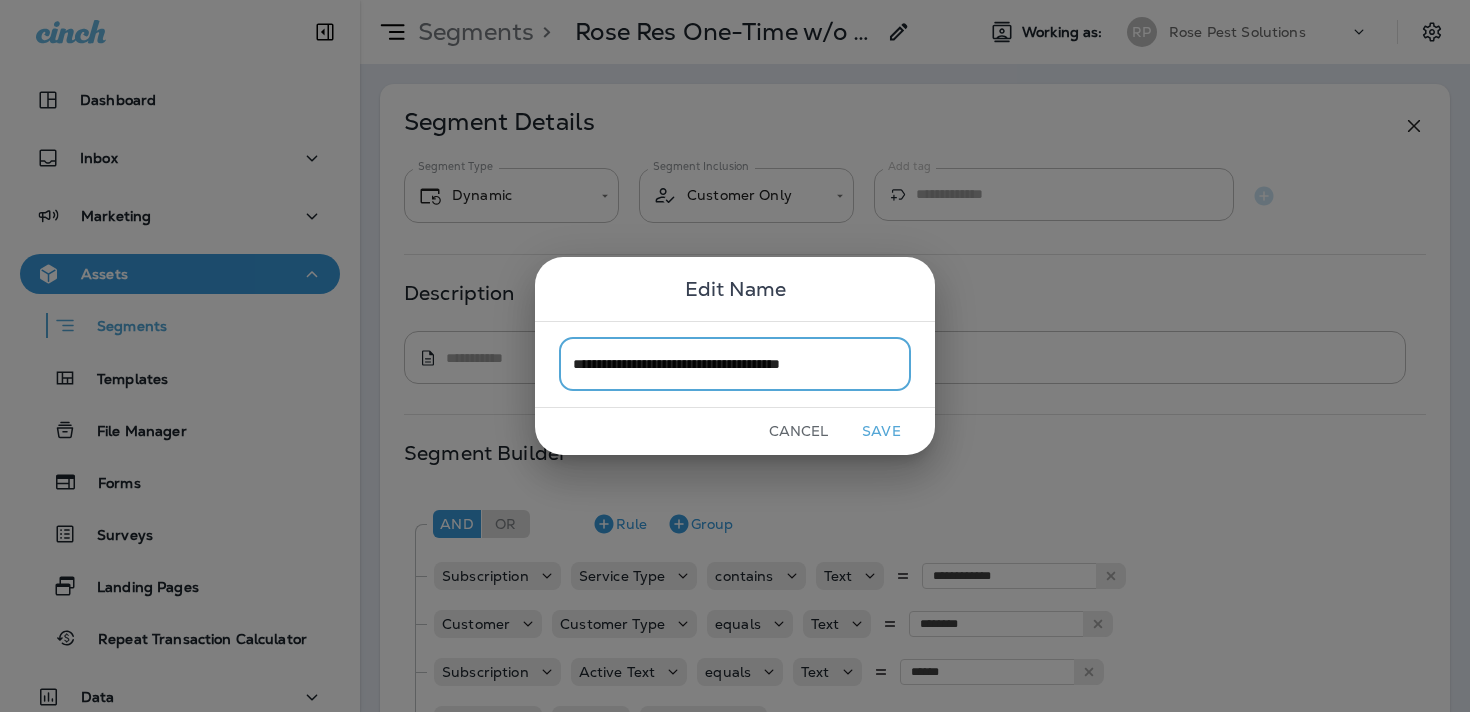 type on "**********" 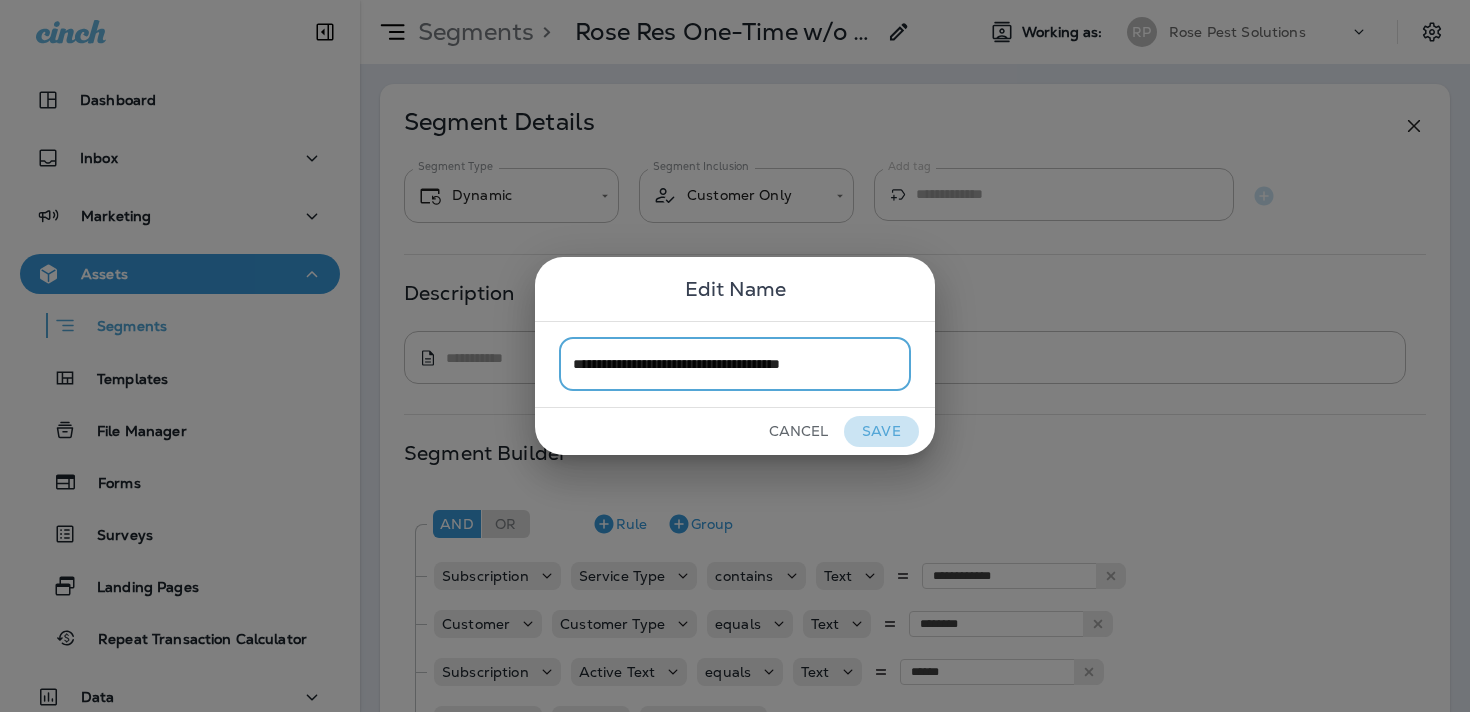 click on "Save" at bounding box center [881, 431] 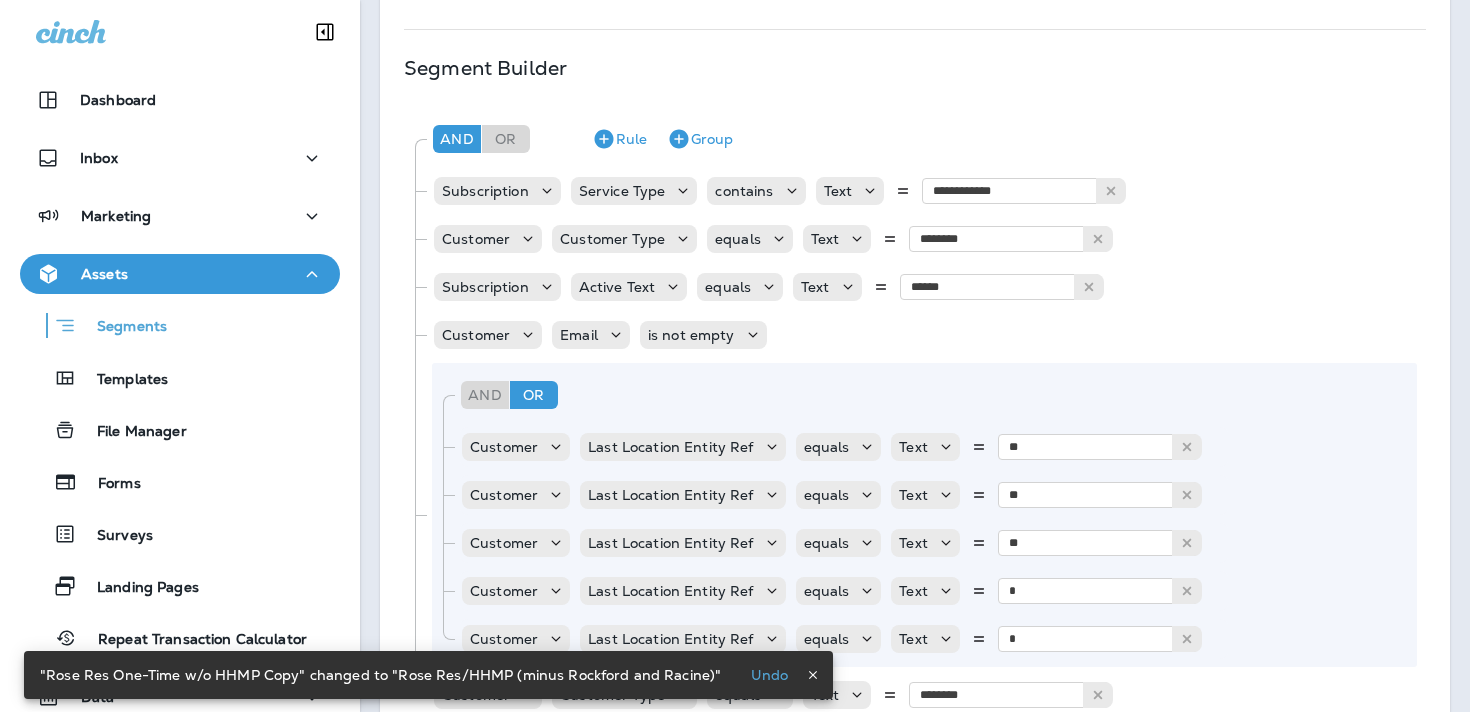 scroll, scrollTop: 803, scrollLeft: 0, axis: vertical 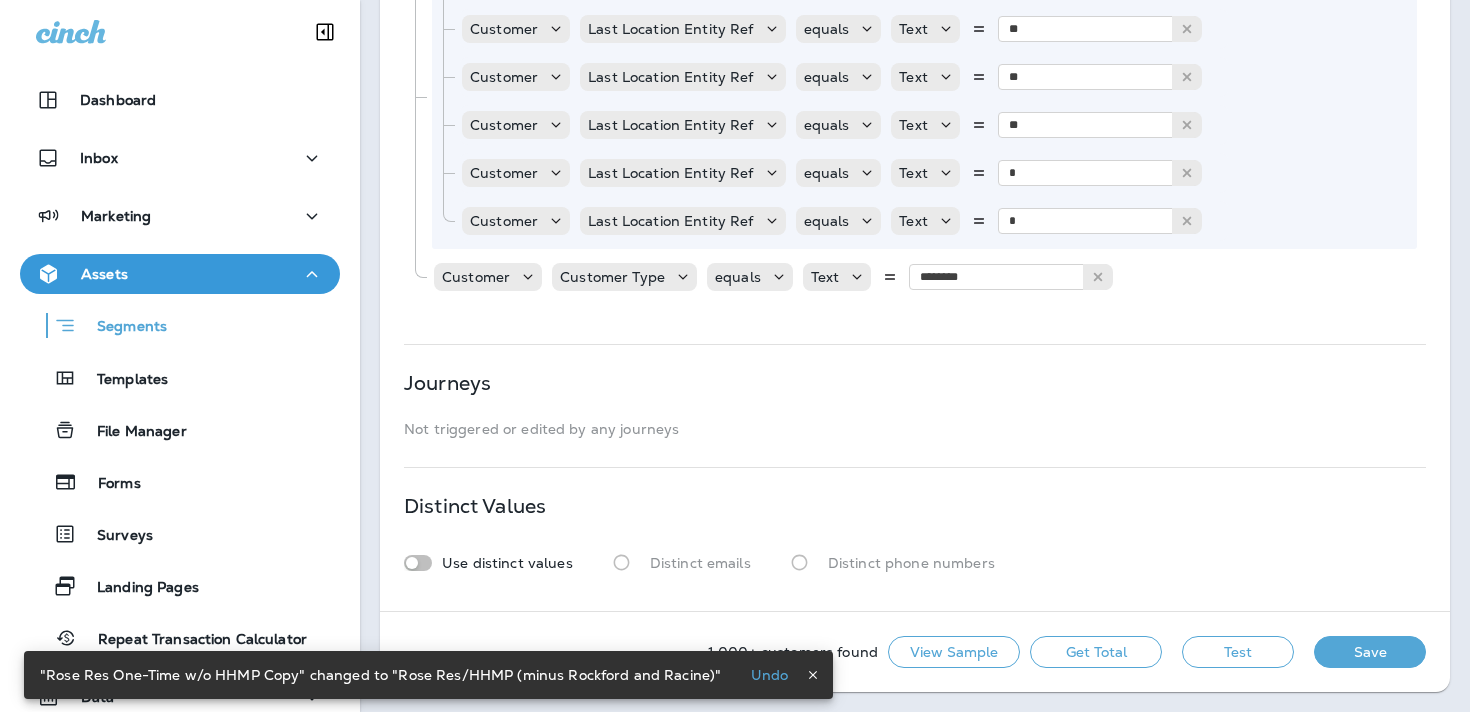 click on "Save" at bounding box center [1370, 652] 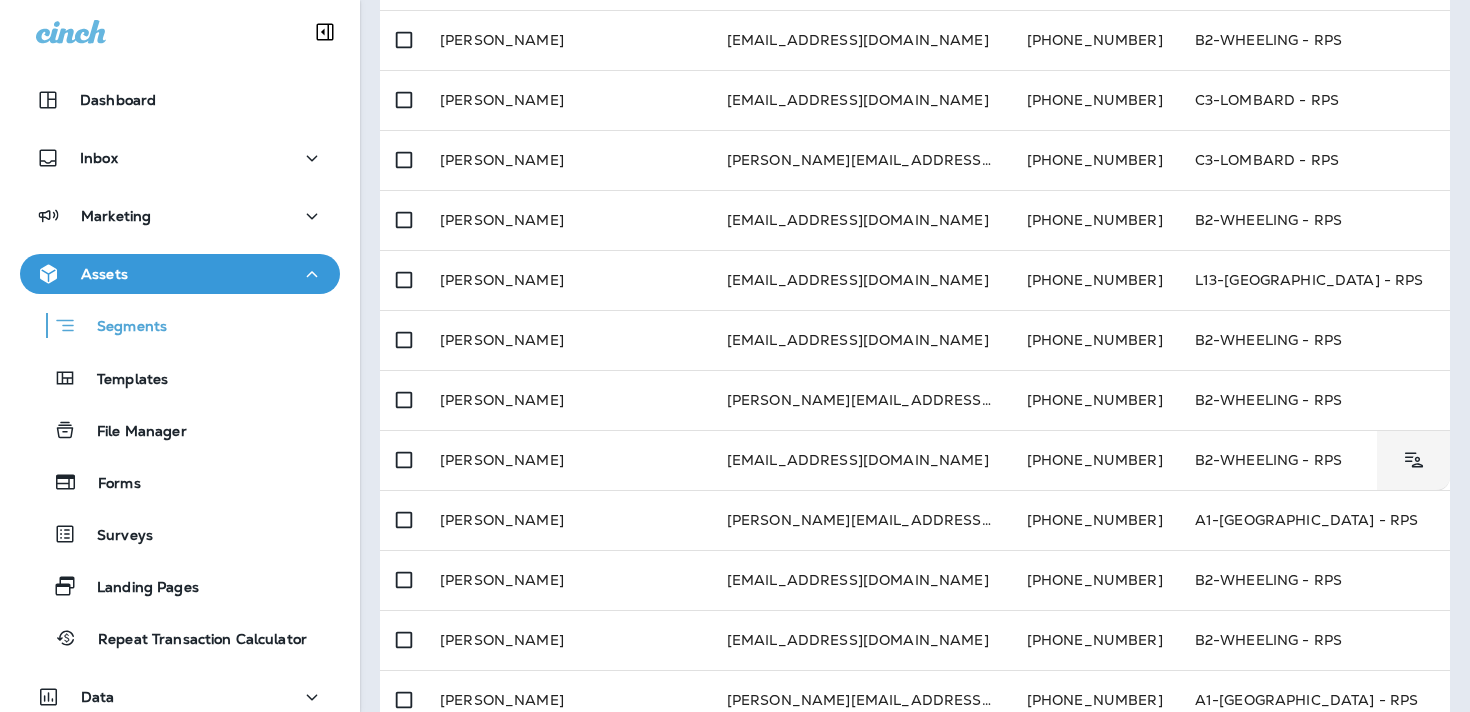scroll, scrollTop: 0, scrollLeft: 0, axis: both 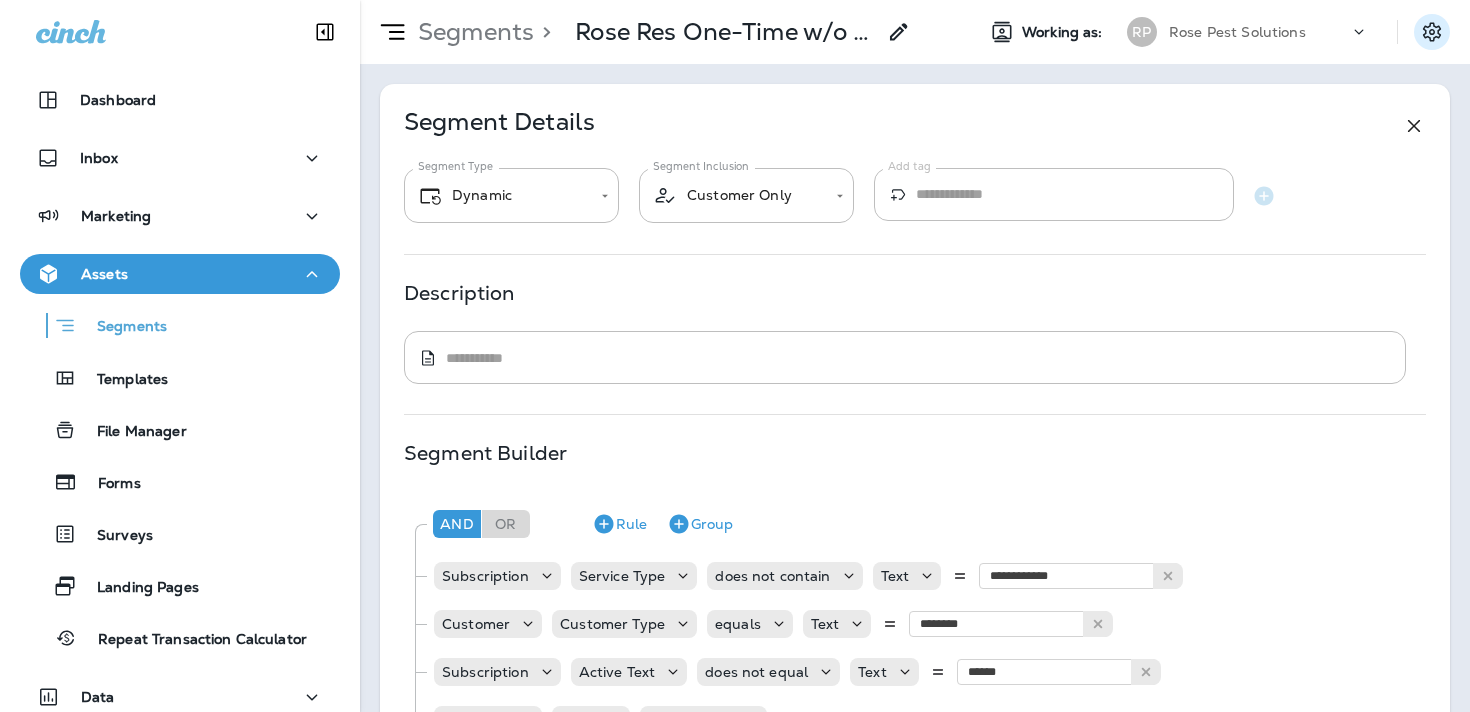click 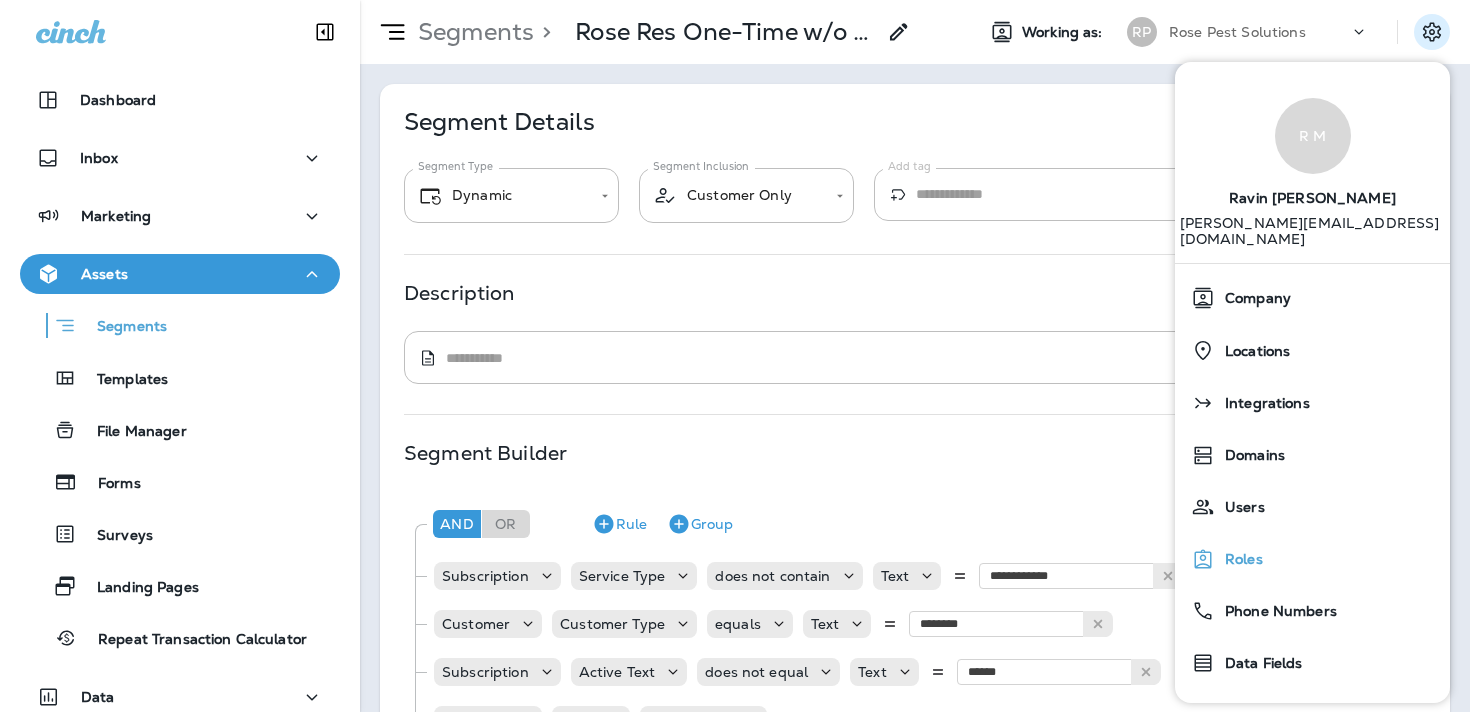 scroll, scrollTop: 90, scrollLeft: 0, axis: vertical 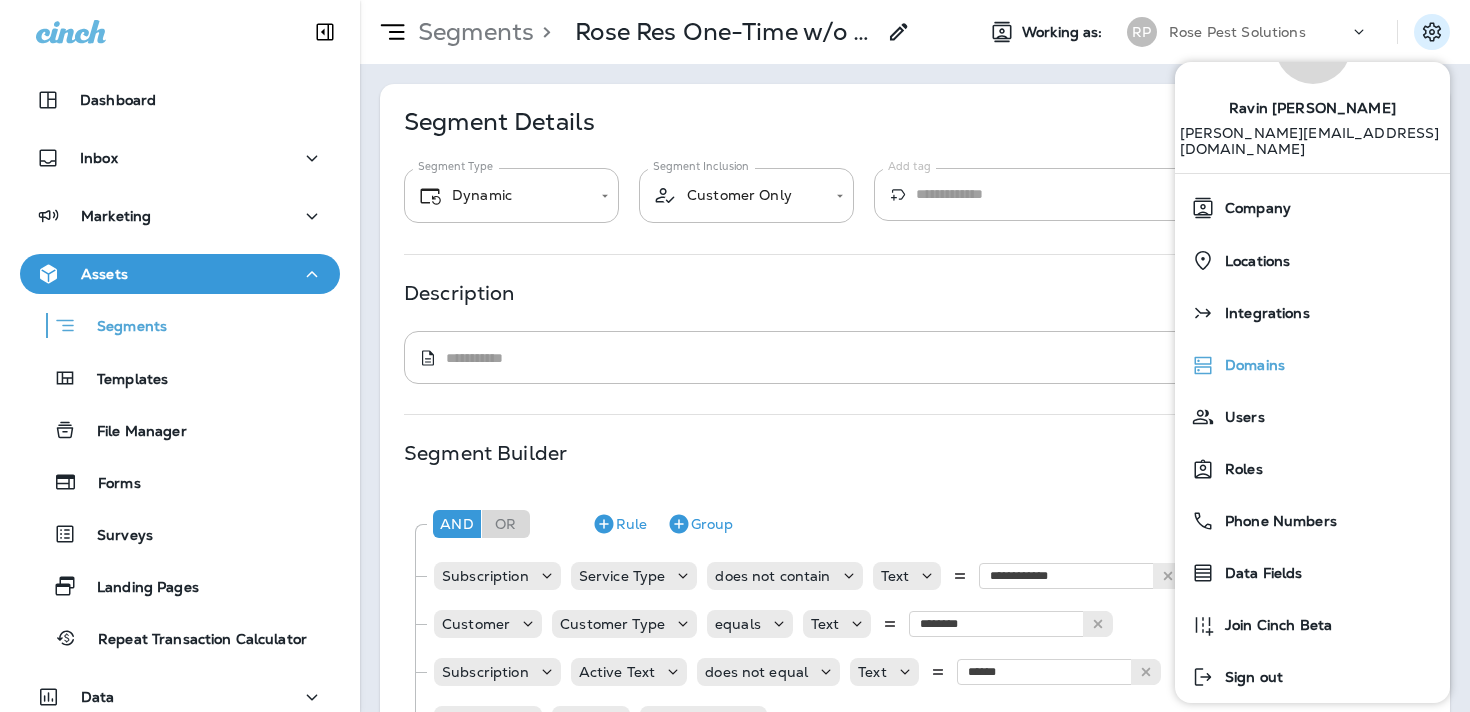 click on "Domains" at bounding box center (1312, 365) 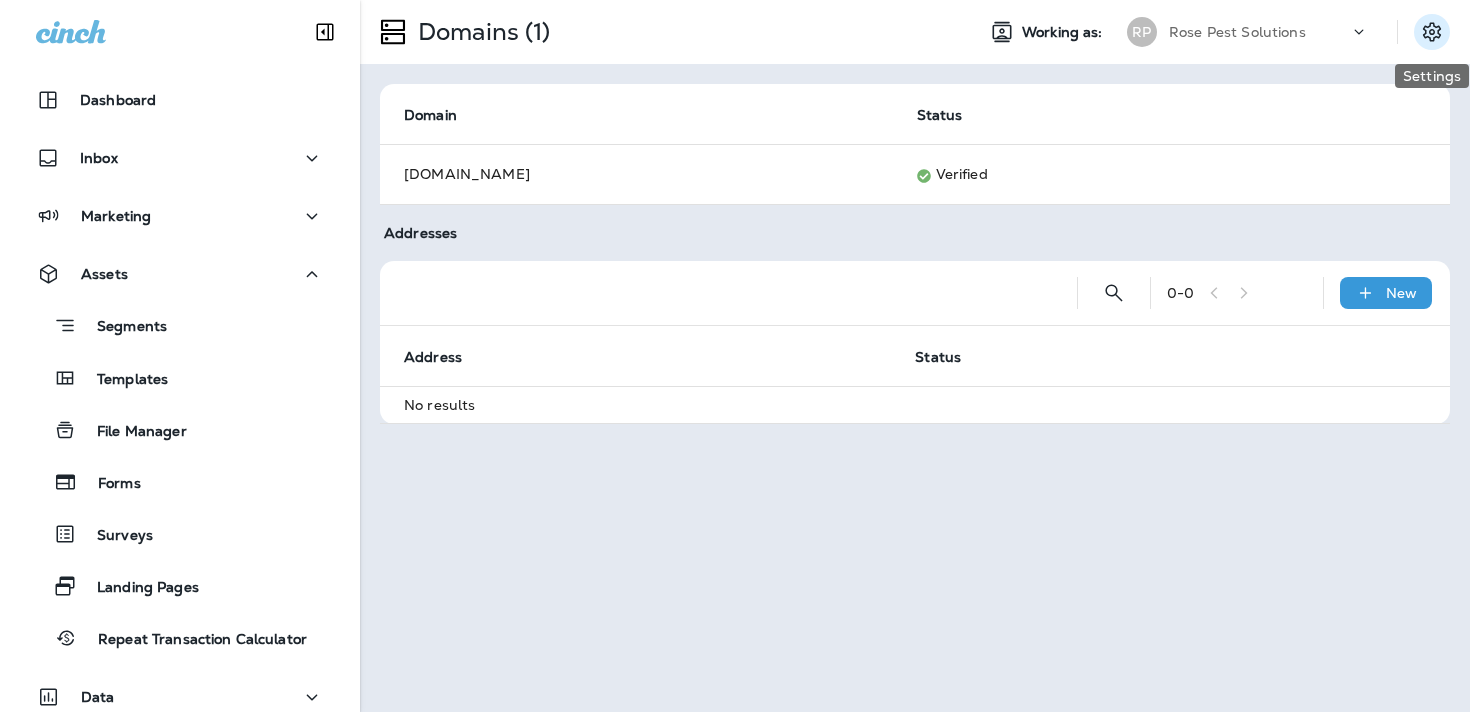 click 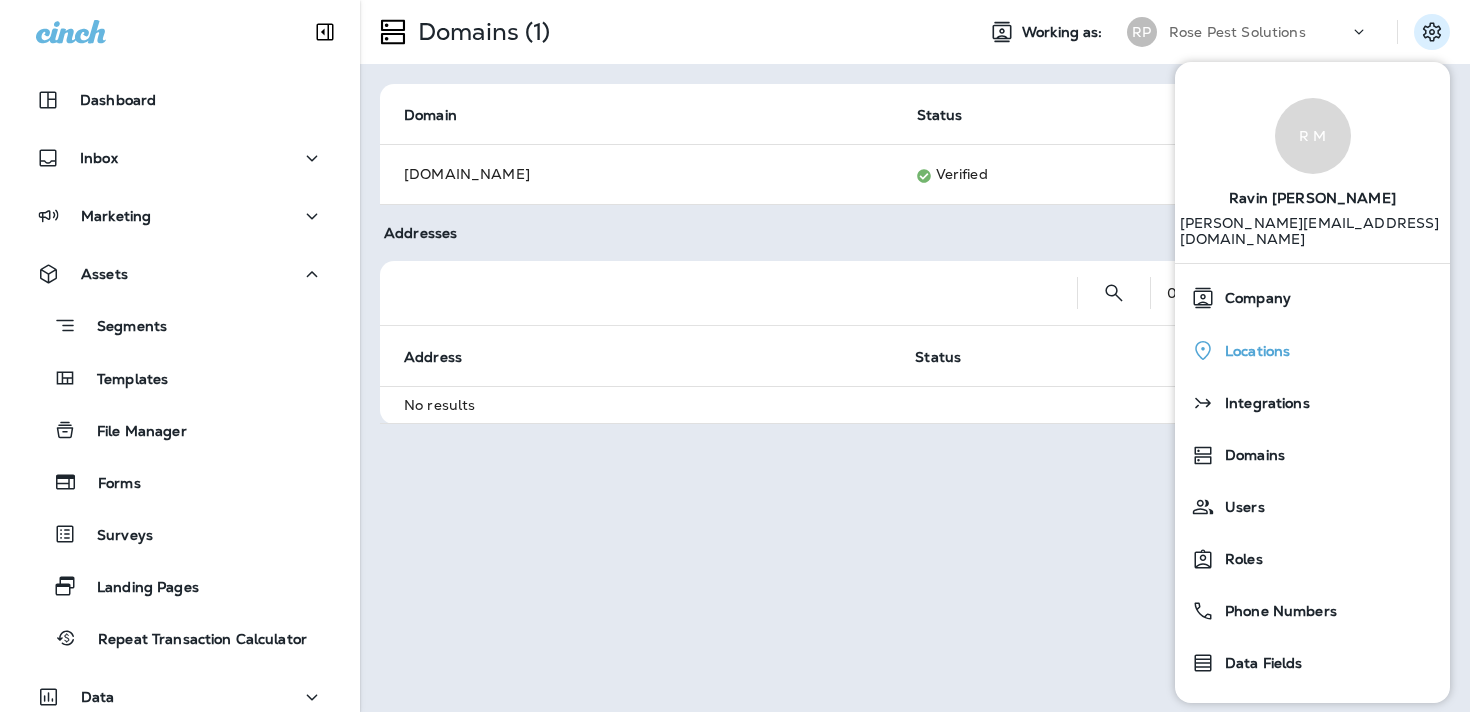 click on "Locations" at bounding box center [1312, 350] 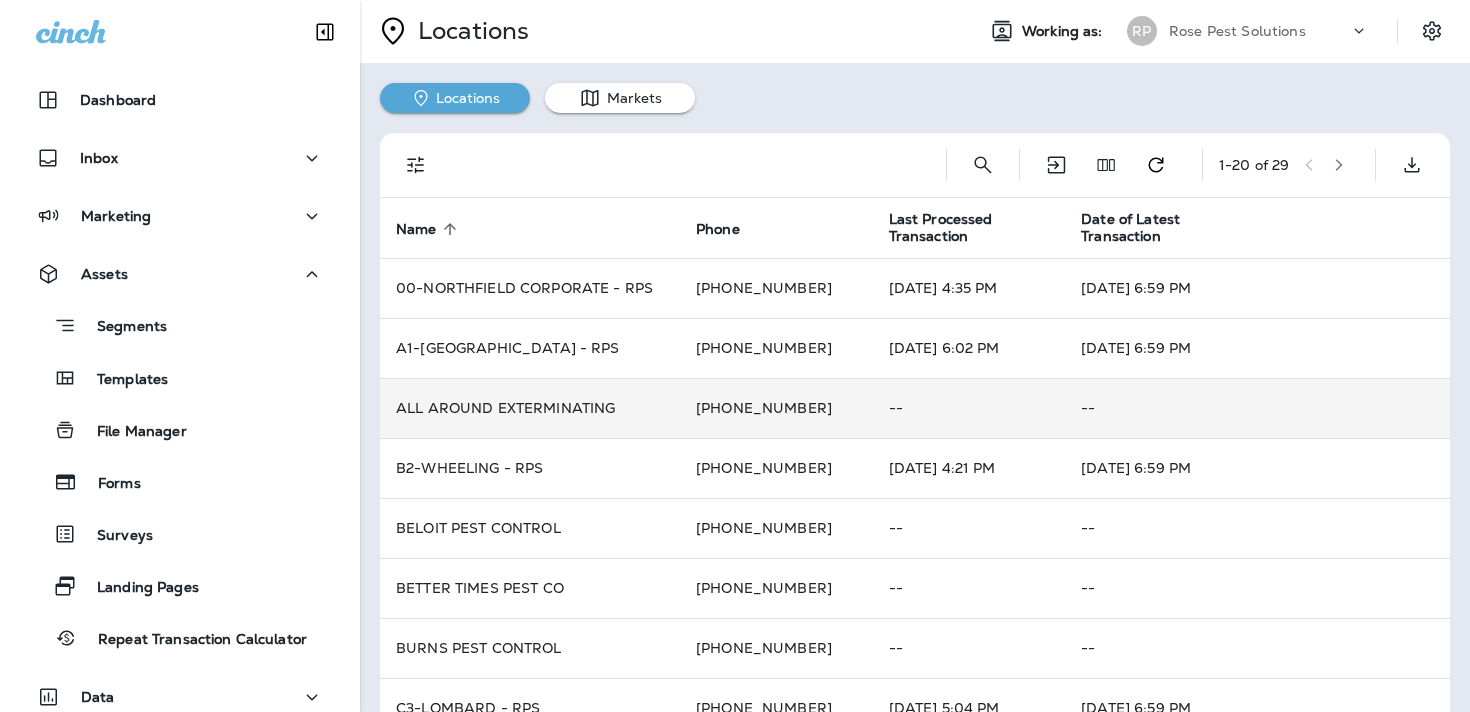 scroll, scrollTop: 0, scrollLeft: 0, axis: both 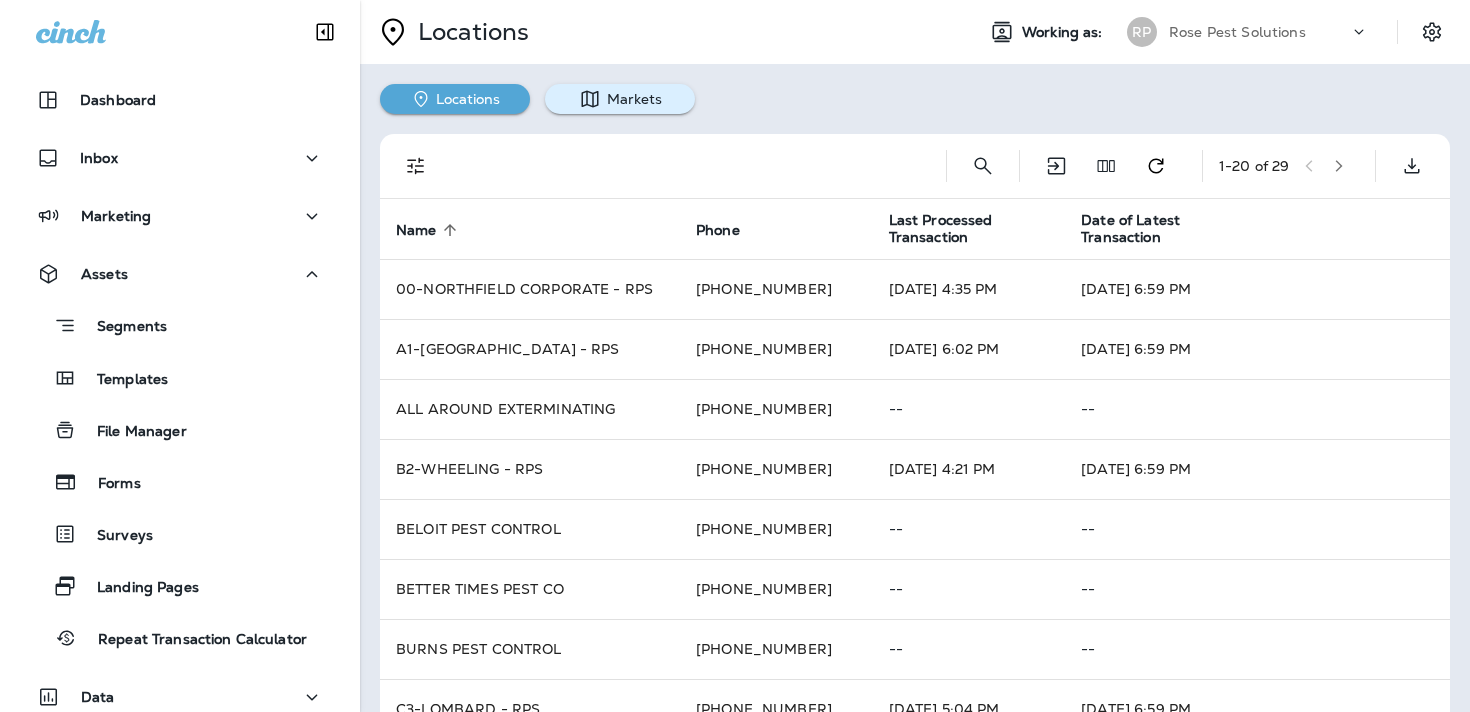 click on "Markets" at bounding box center [620, 99] 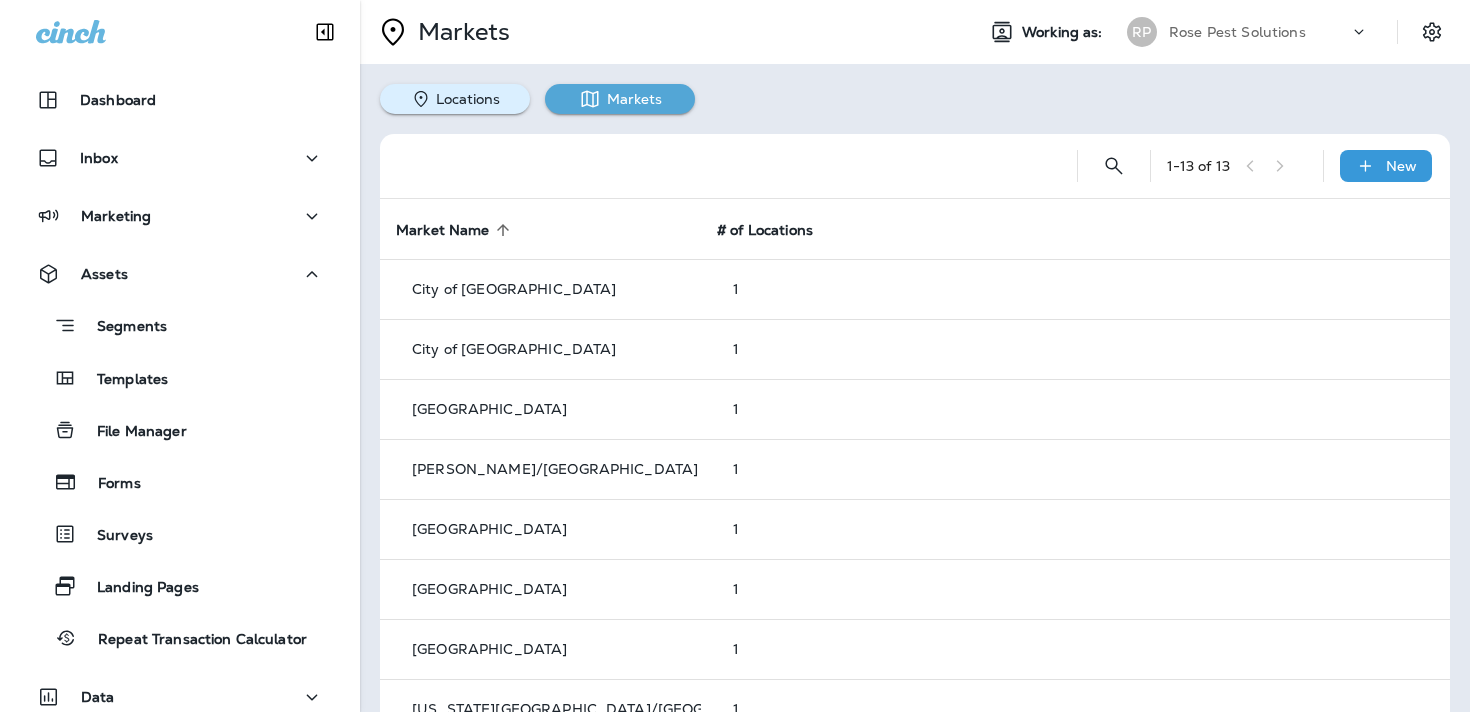 click on "Locations" at bounding box center [455, 99] 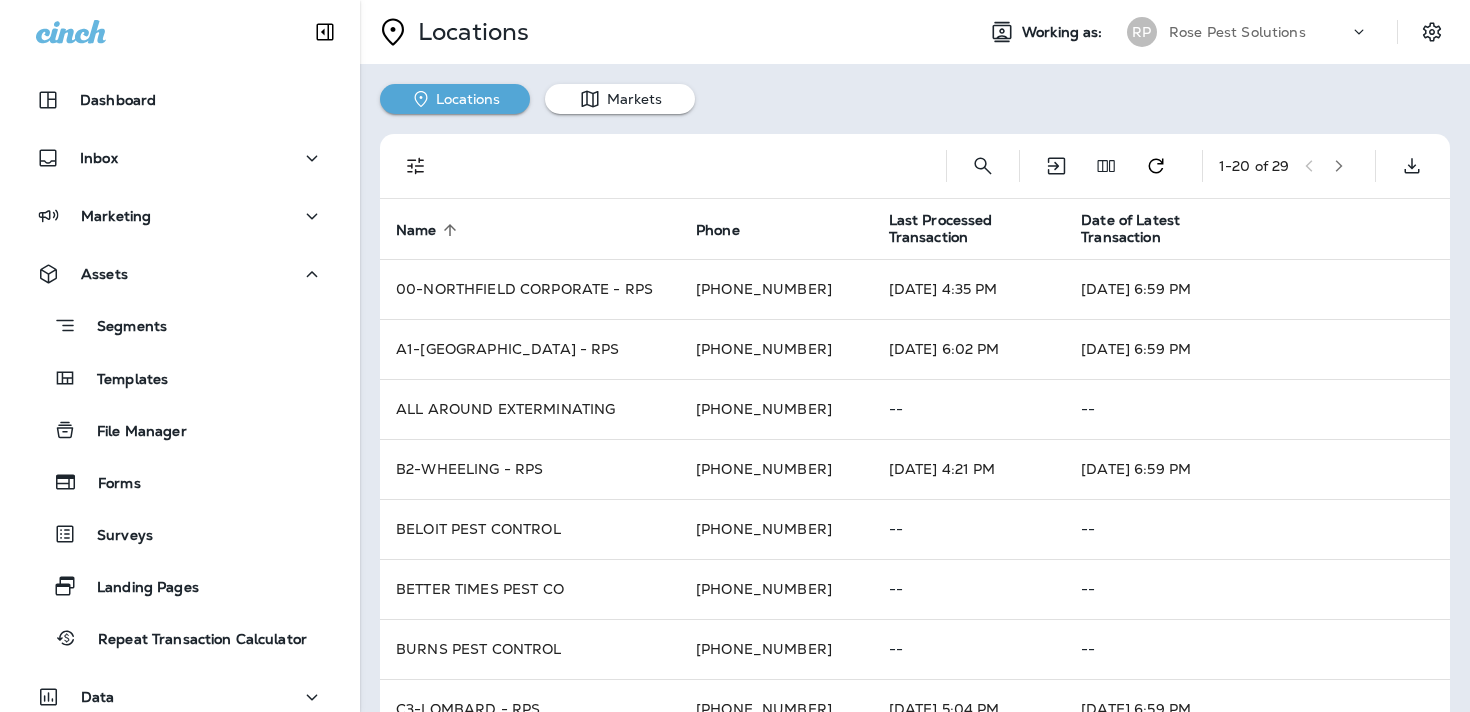 click on "Working as: RP Rose Pest Solutions" at bounding box center [1214, 32] 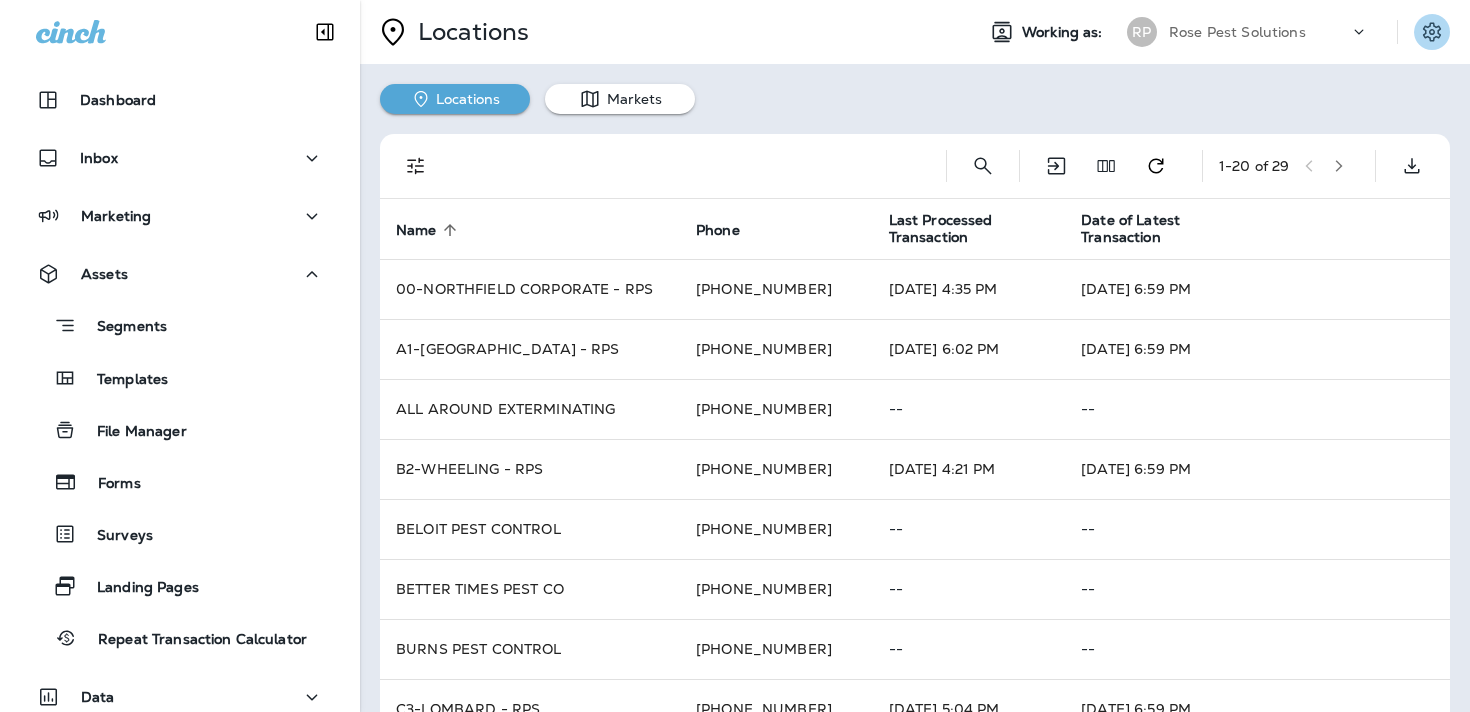 click 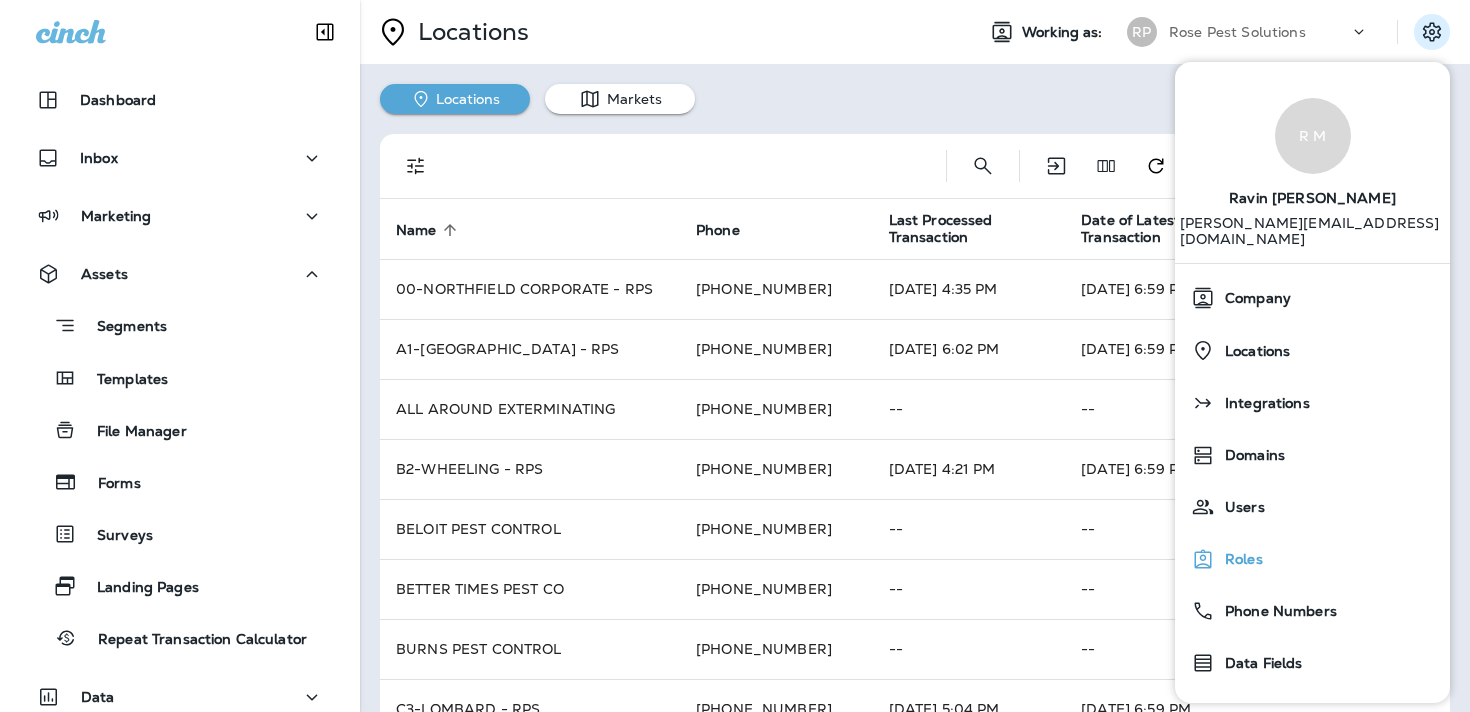 scroll, scrollTop: 90, scrollLeft: 0, axis: vertical 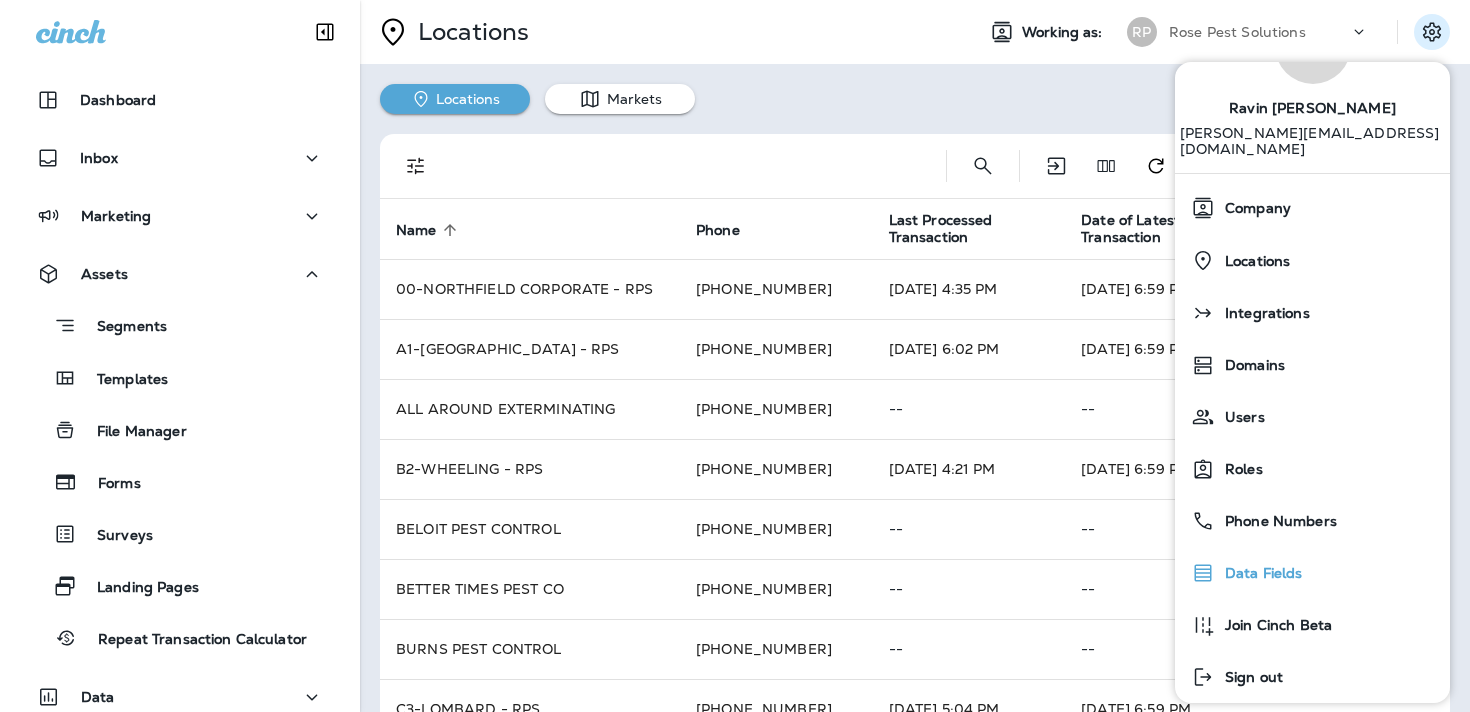 click on "Data Fields" at bounding box center [1259, 573] 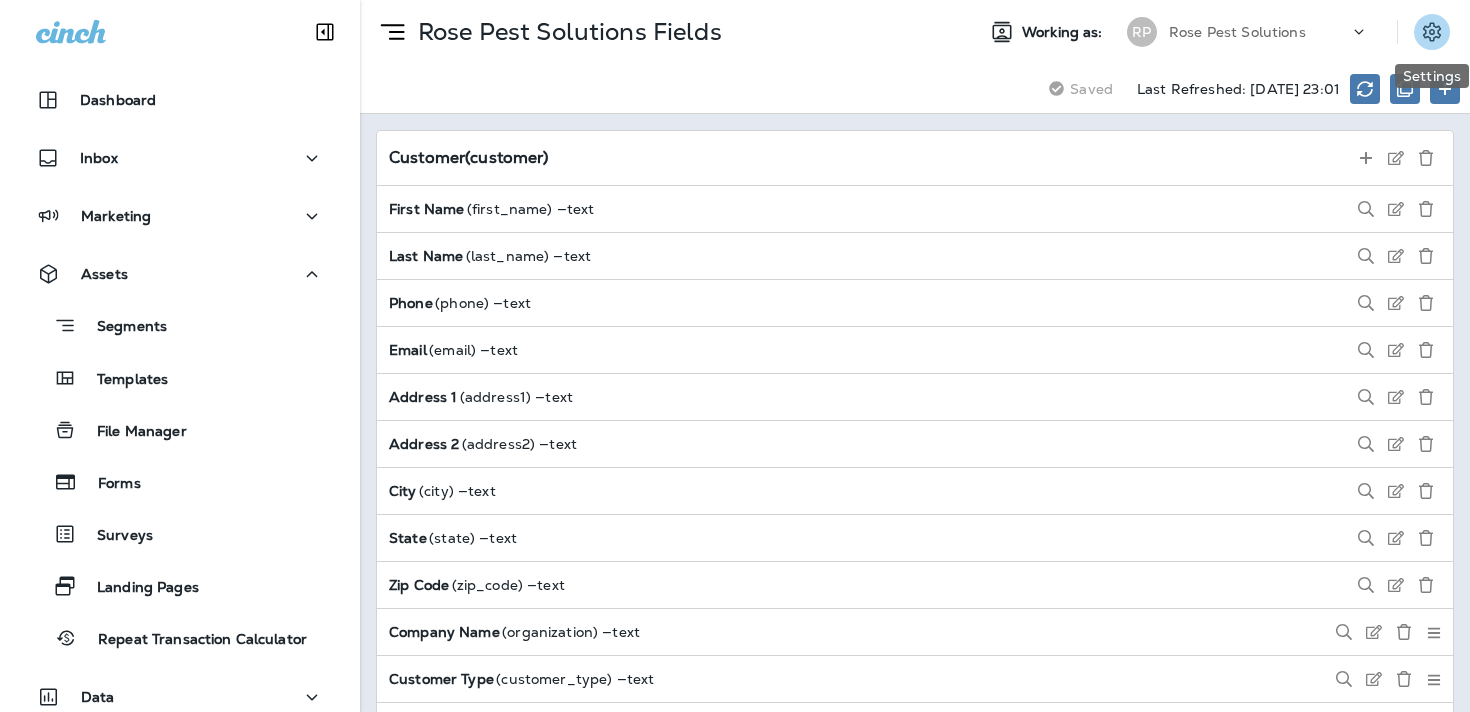 click 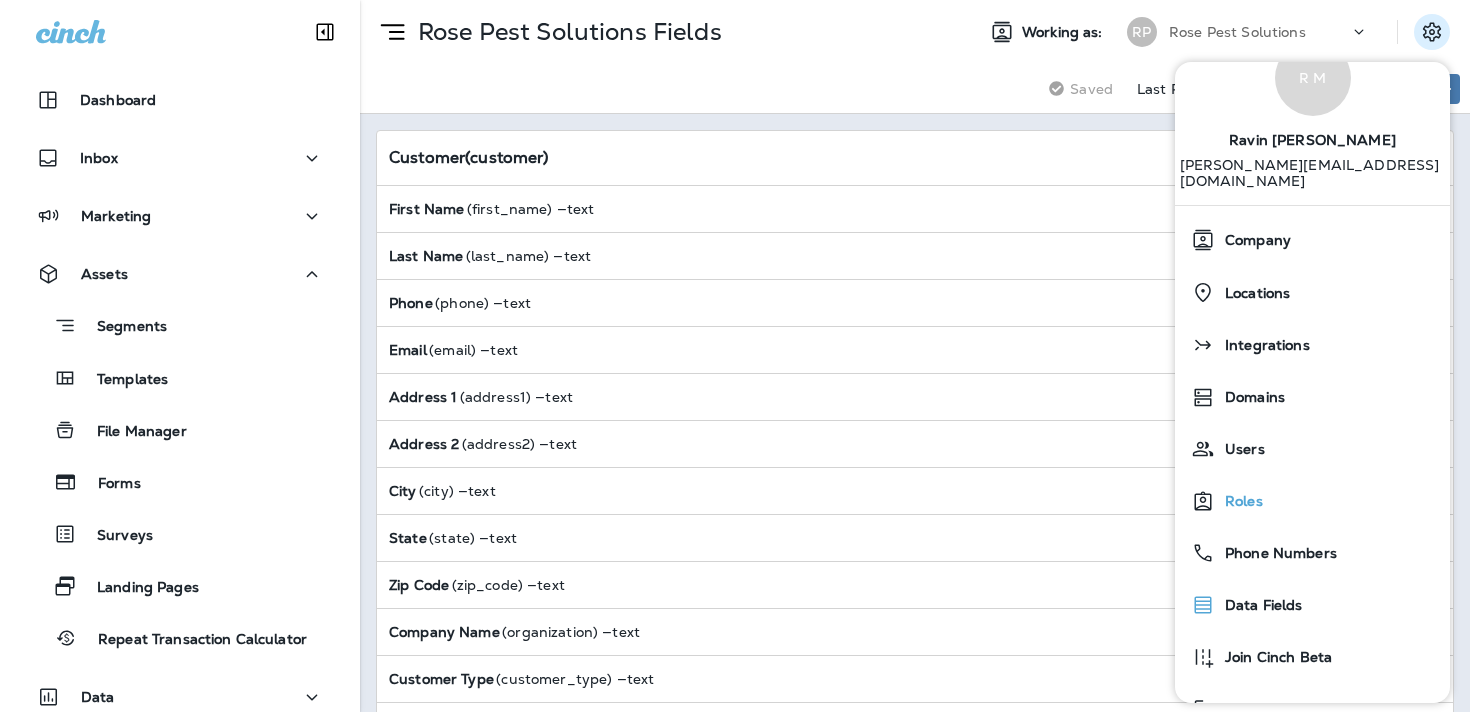 scroll, scrollTop: 90, scrollLeft: 0, axis: vertical 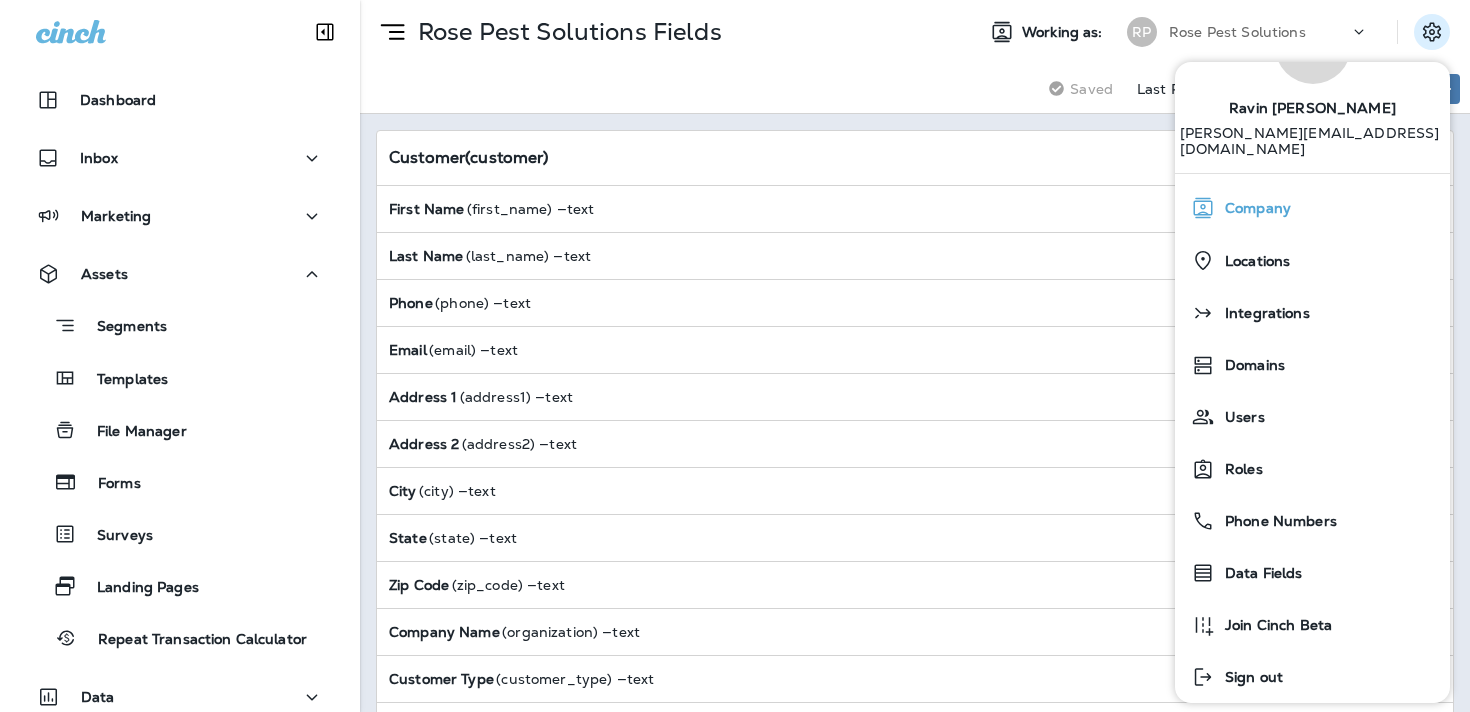 click on "Company" at bounding box center [1312, 208] 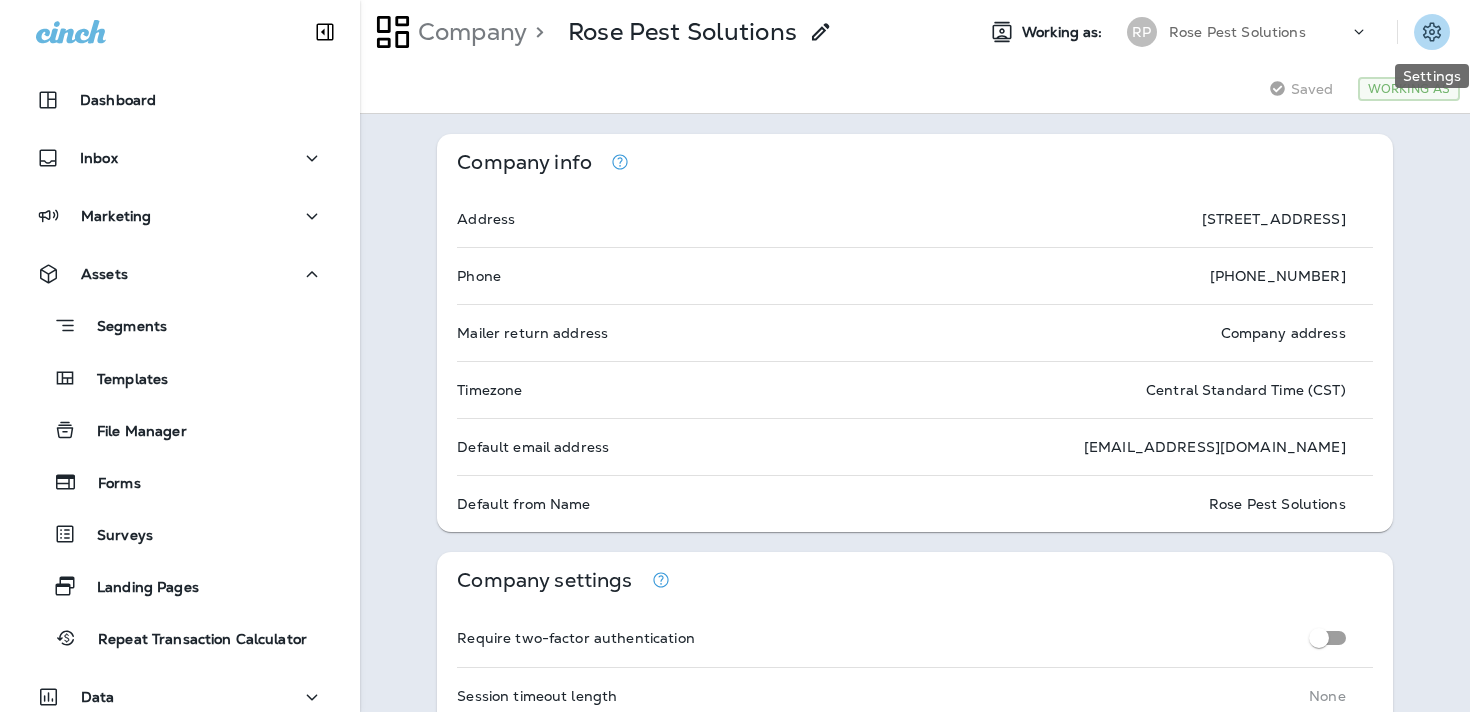 click 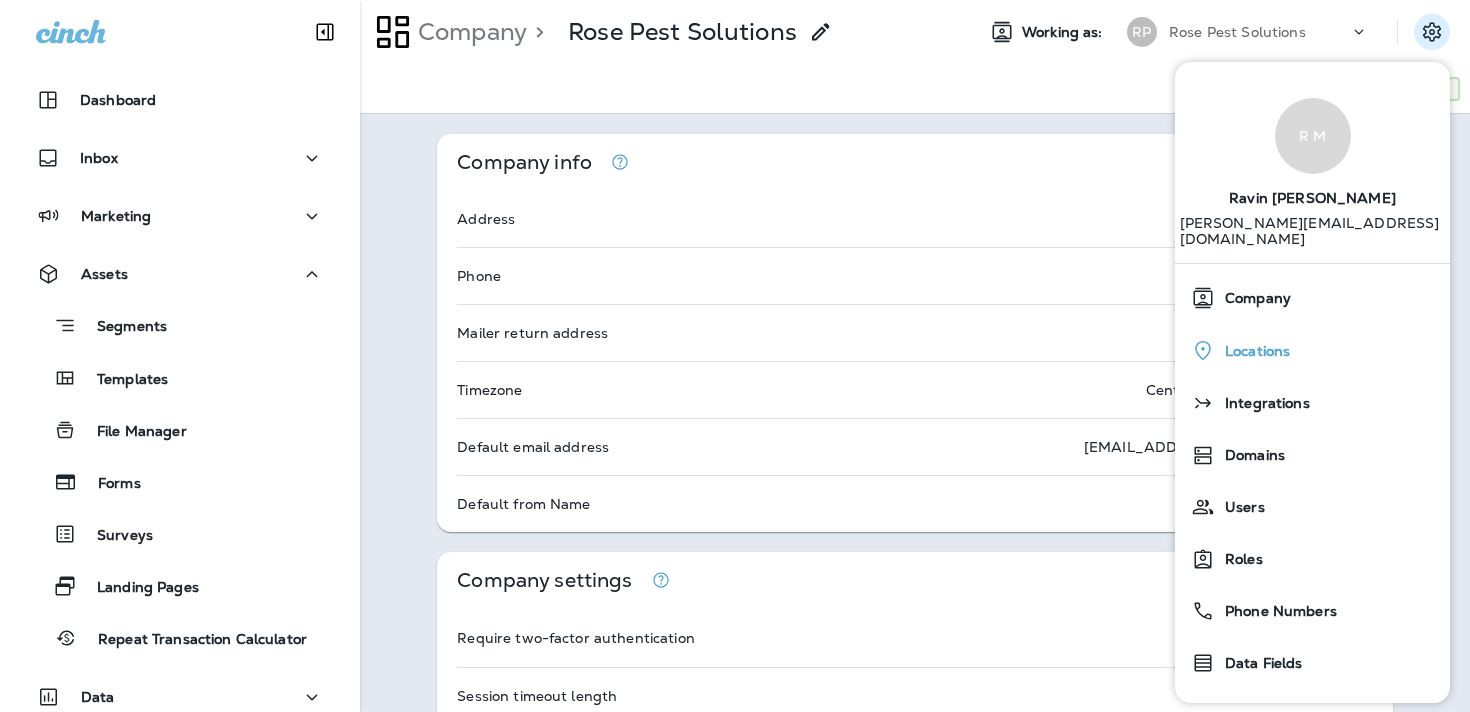 click on "Locations" at bounding box center (1252, 351) 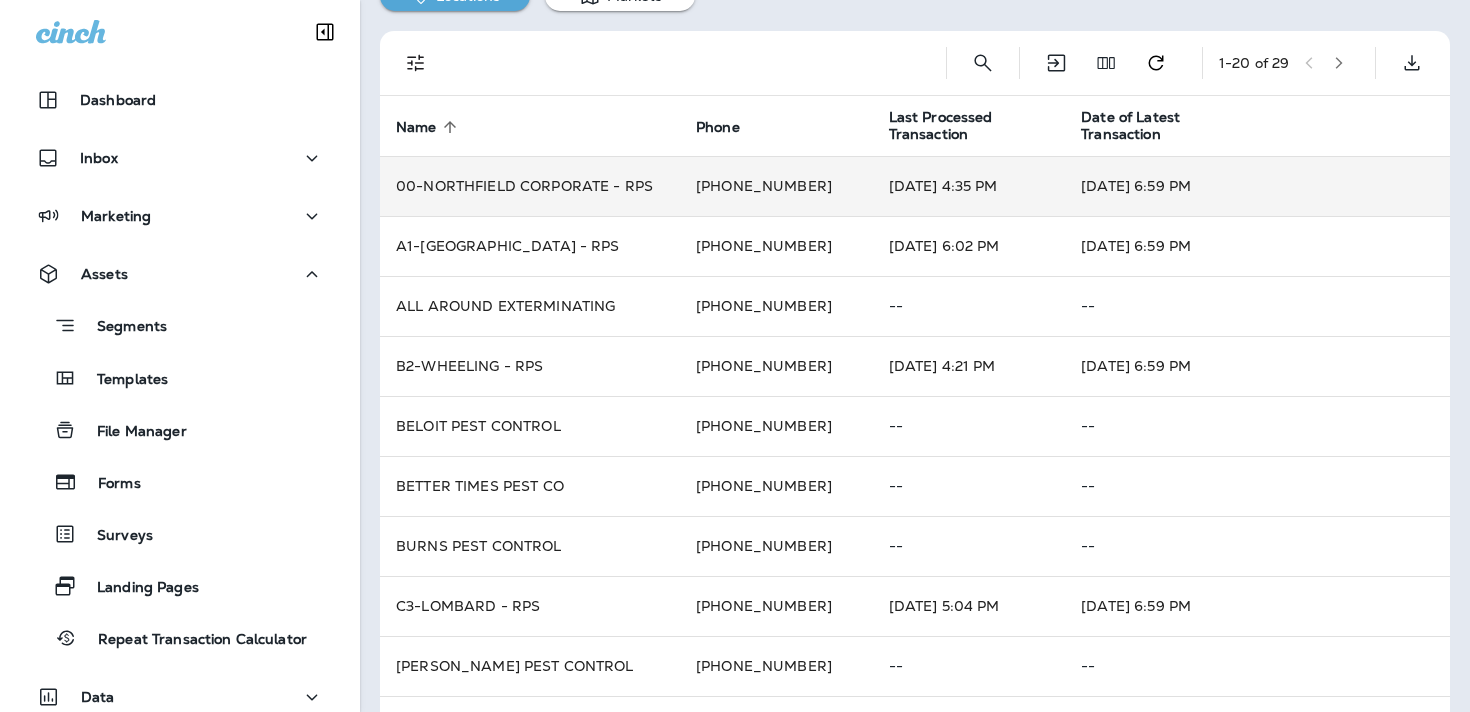 scroll, scrollTop: 0, scrollLeft: 0, axis: both 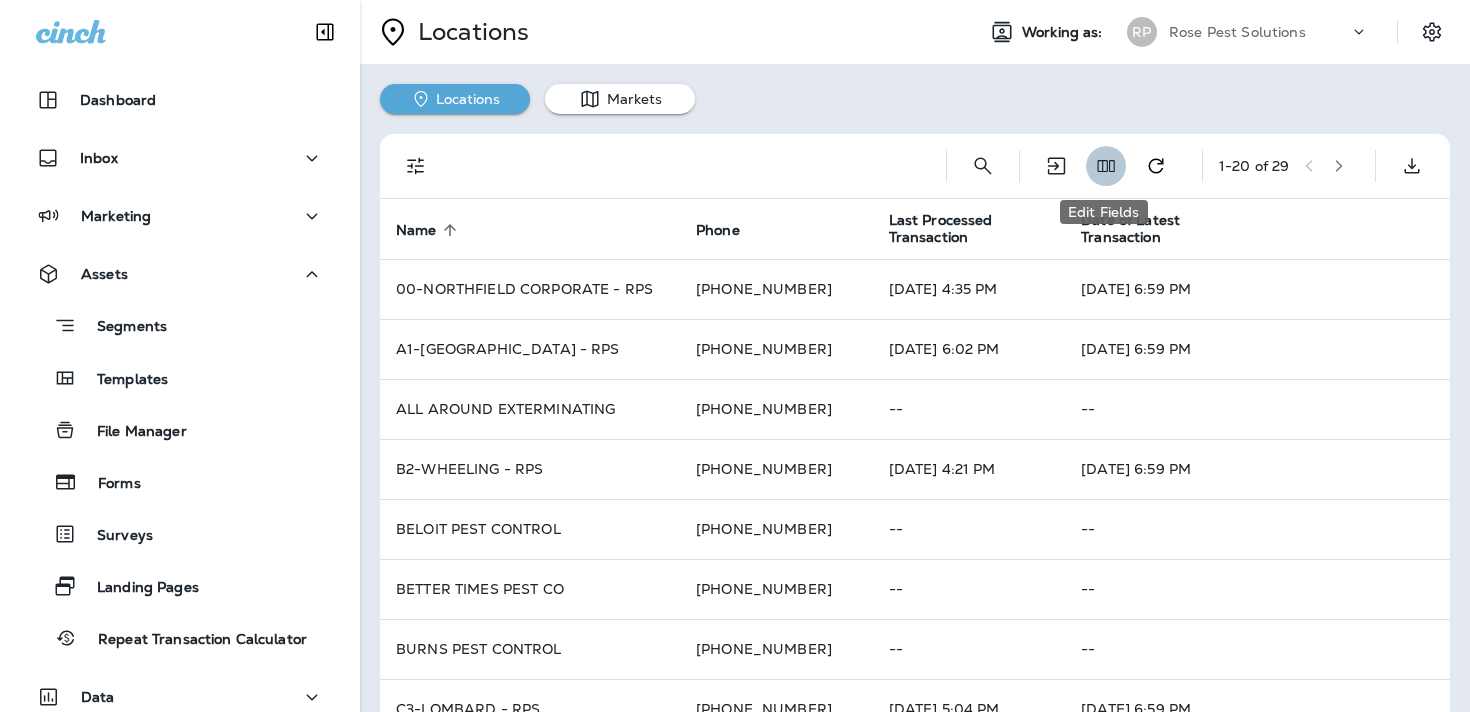 click 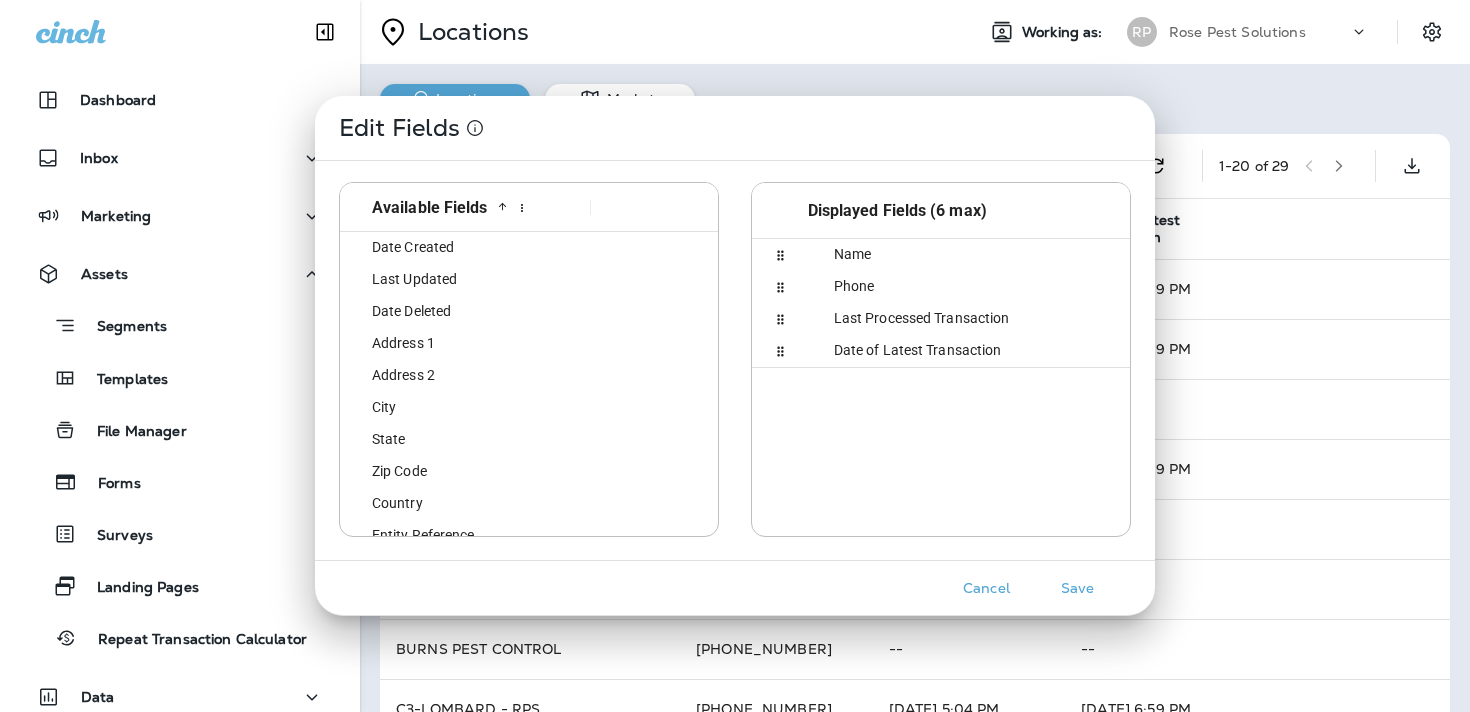 click on "Cancel" at bounding box center (986, 588) 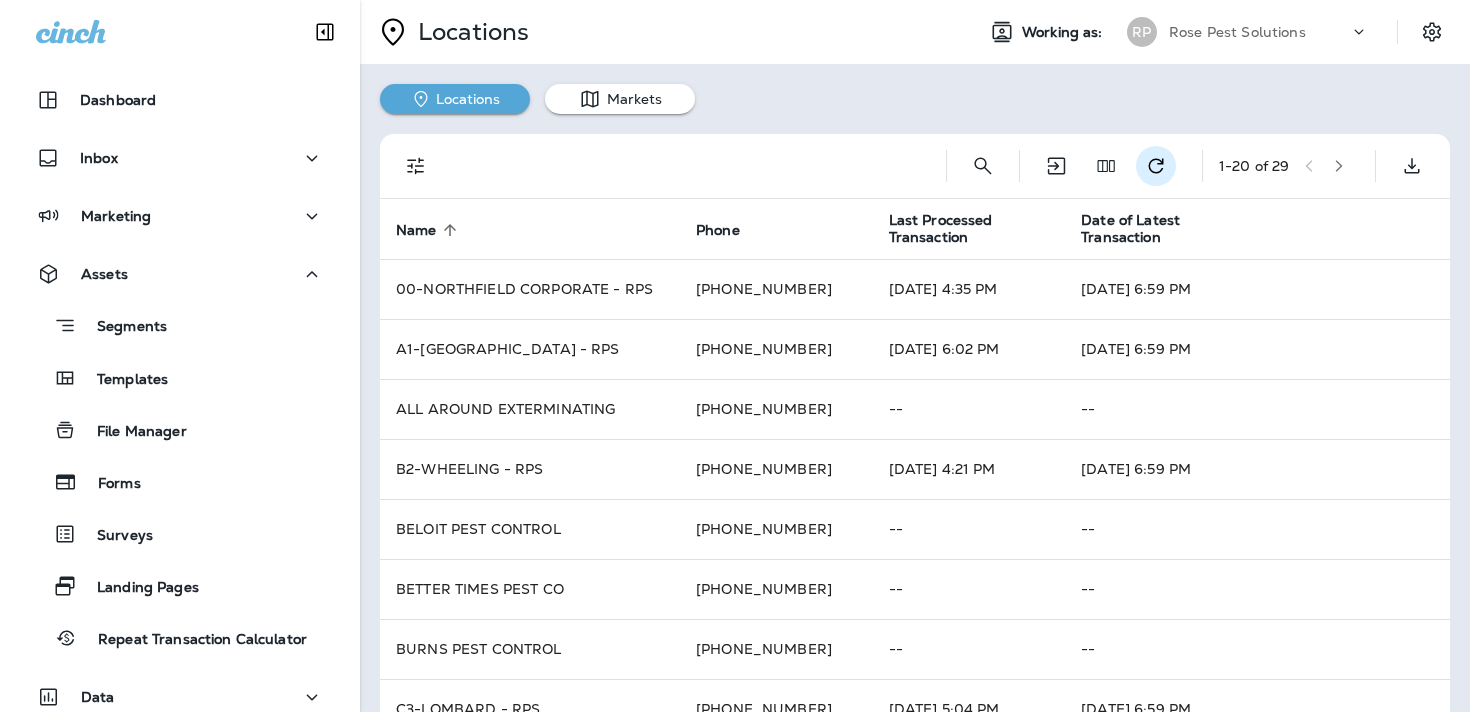 click 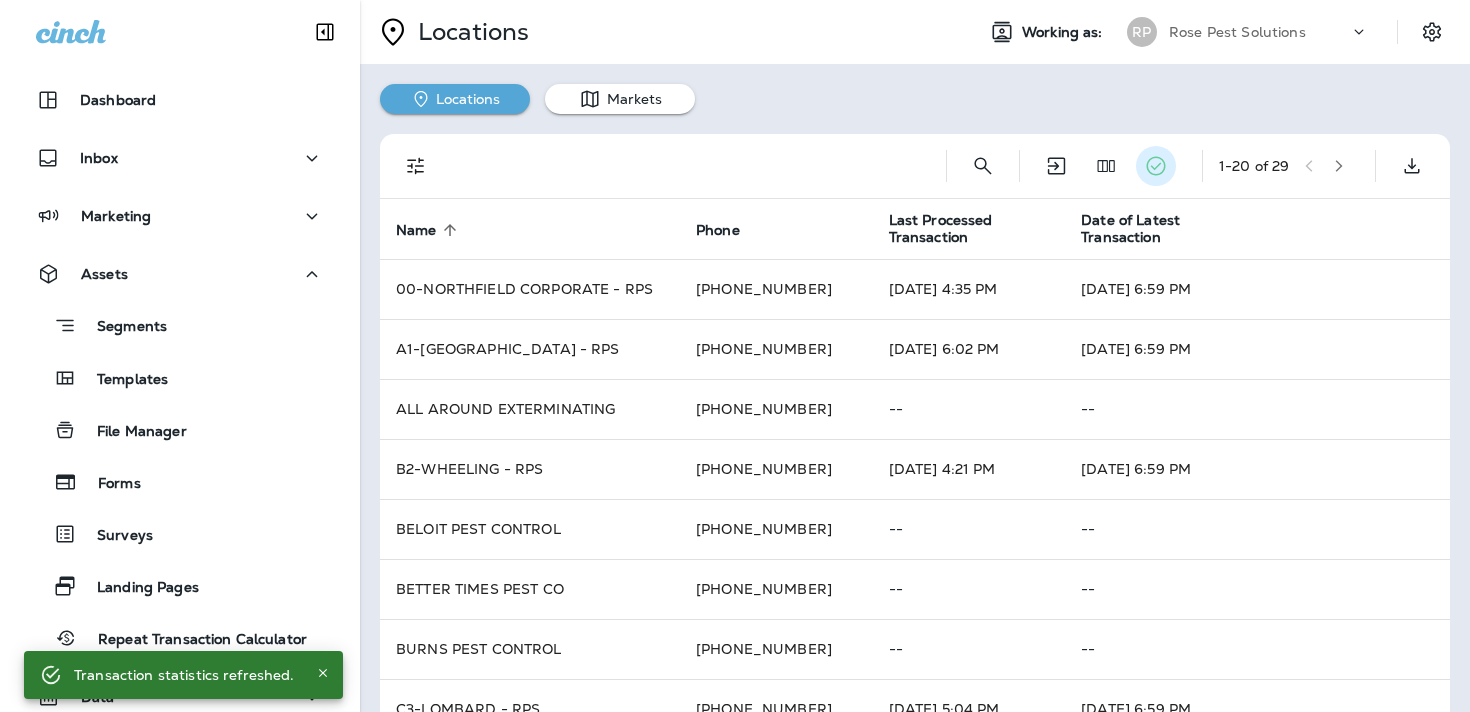 click on "1  -  20   of 29" at bounding box center [919, 166] 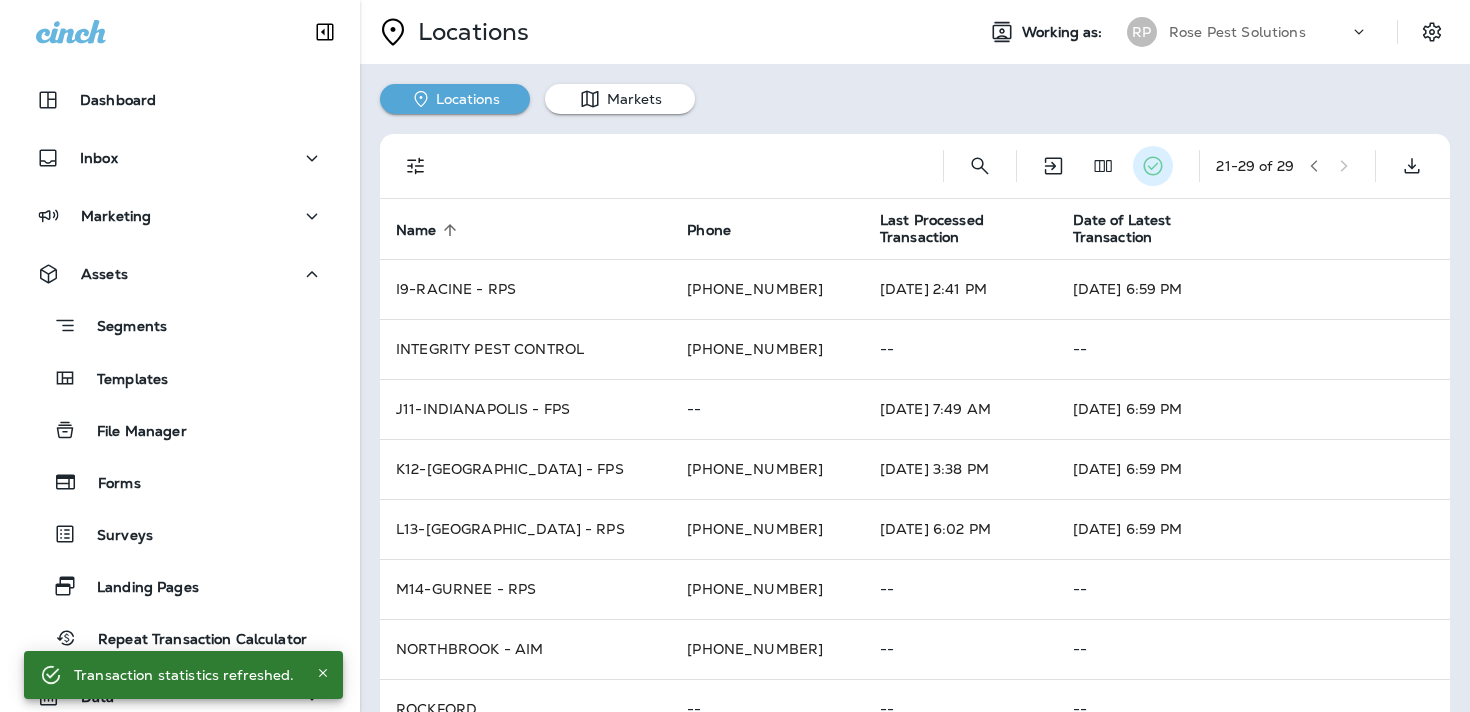 click on "21  -  29   of 29" at bounding box center [1287, 166] 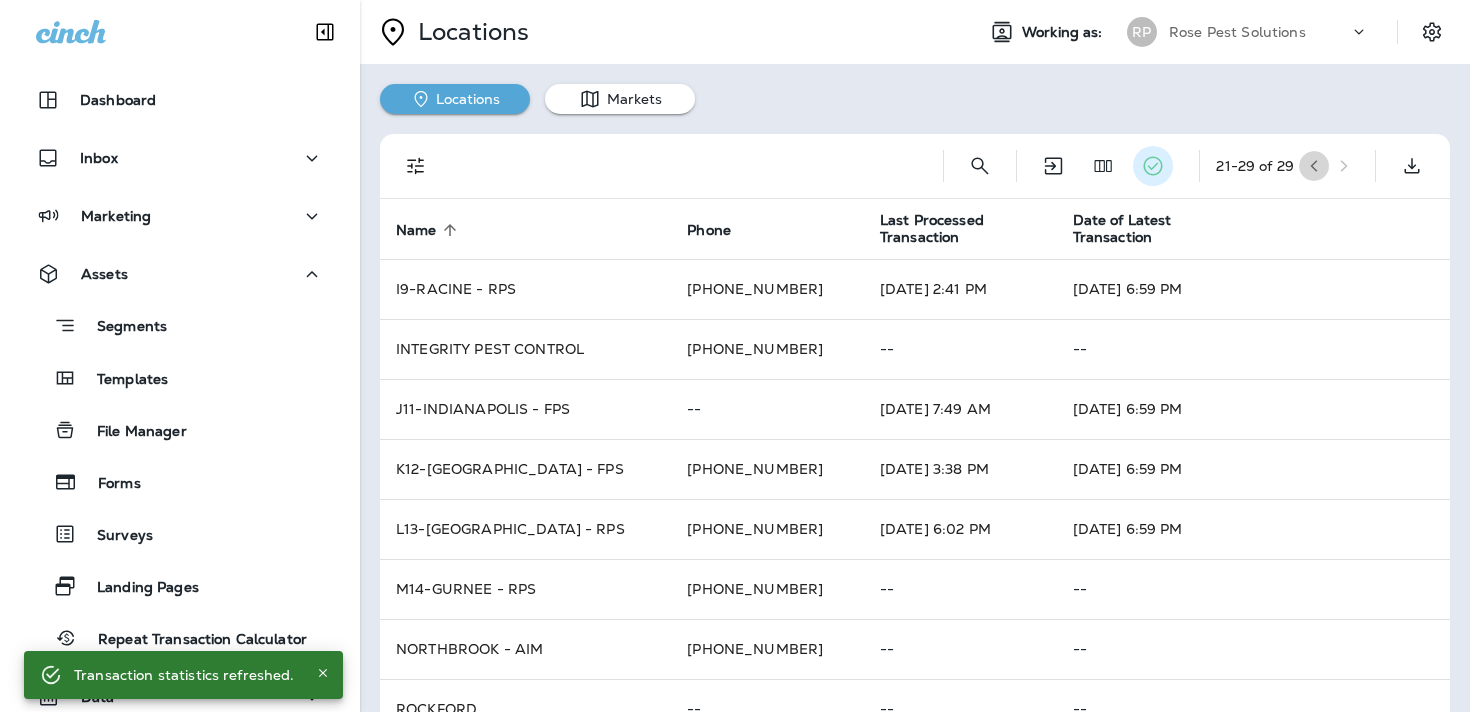 click 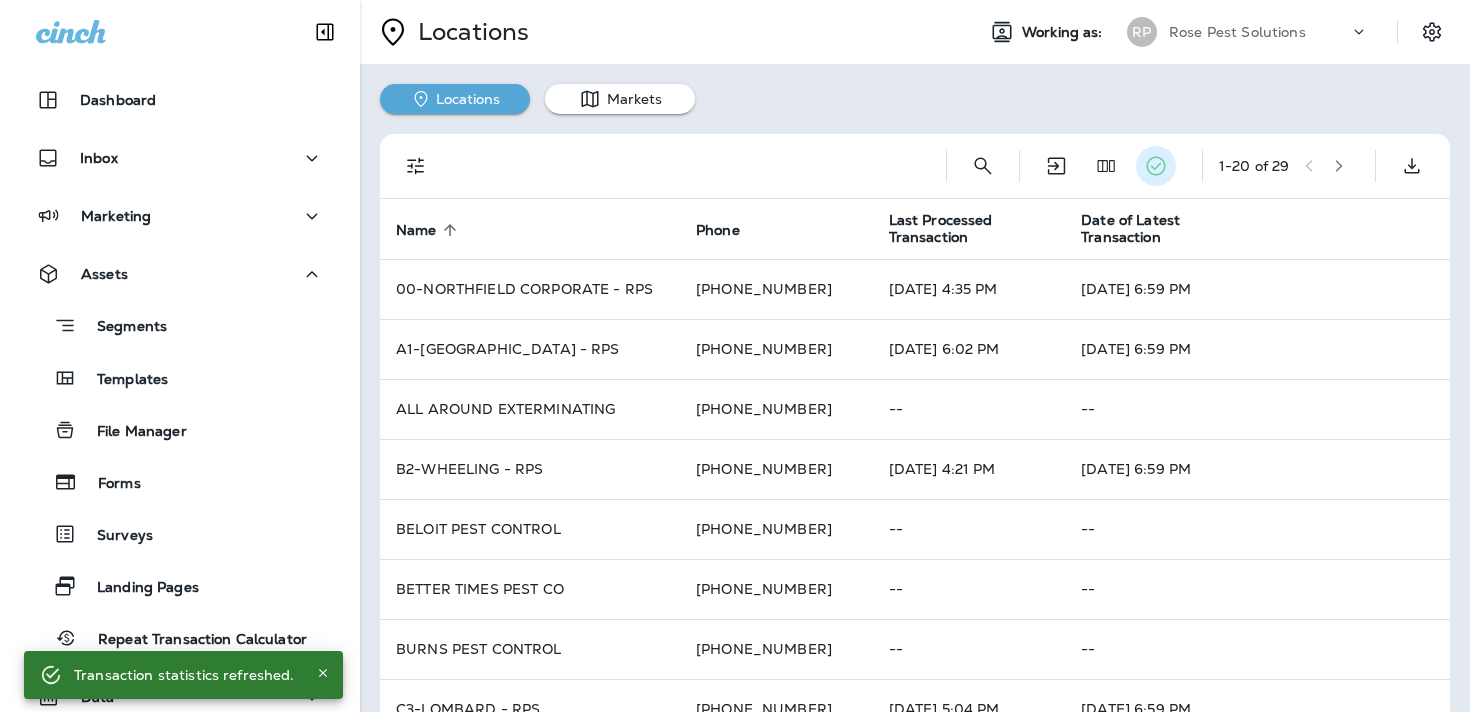 click on "1  -  20   of 29" at bounding box center (1289, 166) 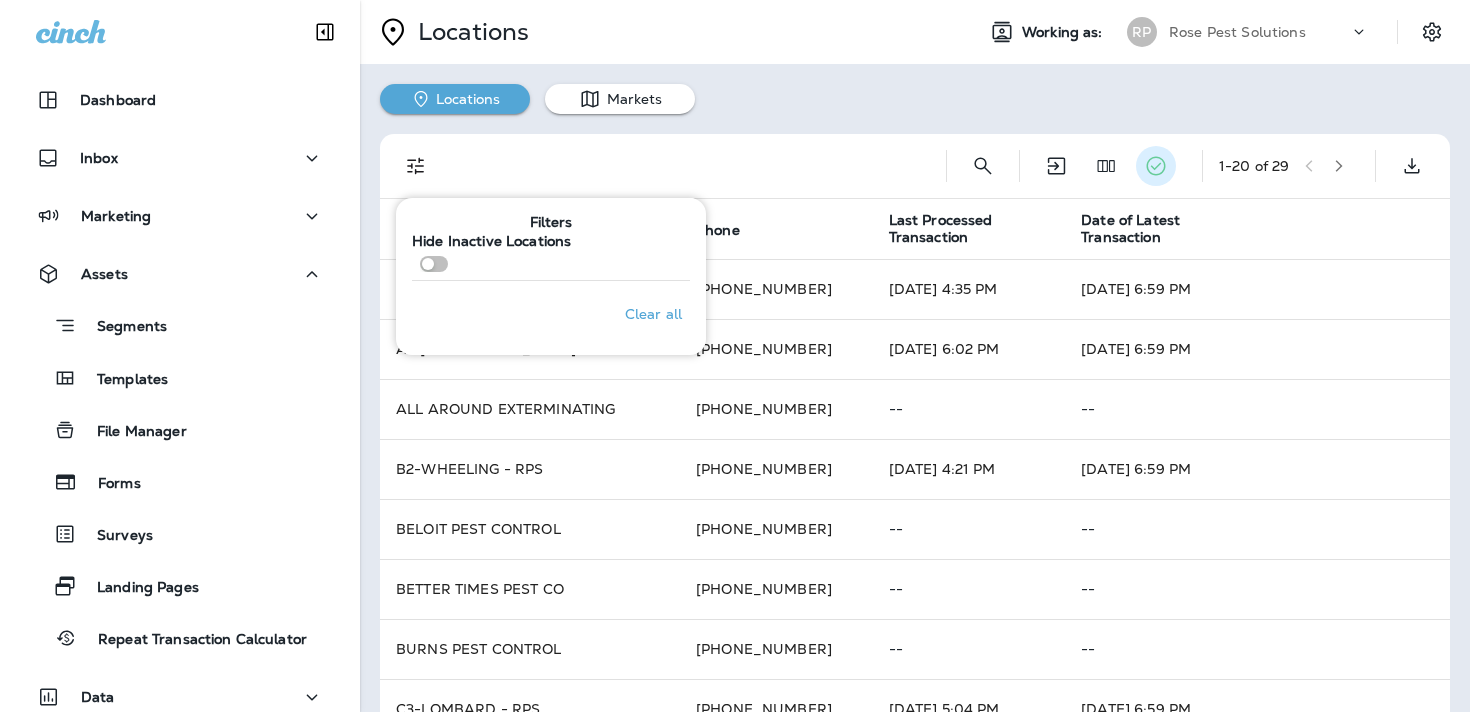 click at bounding box center [691, 166] 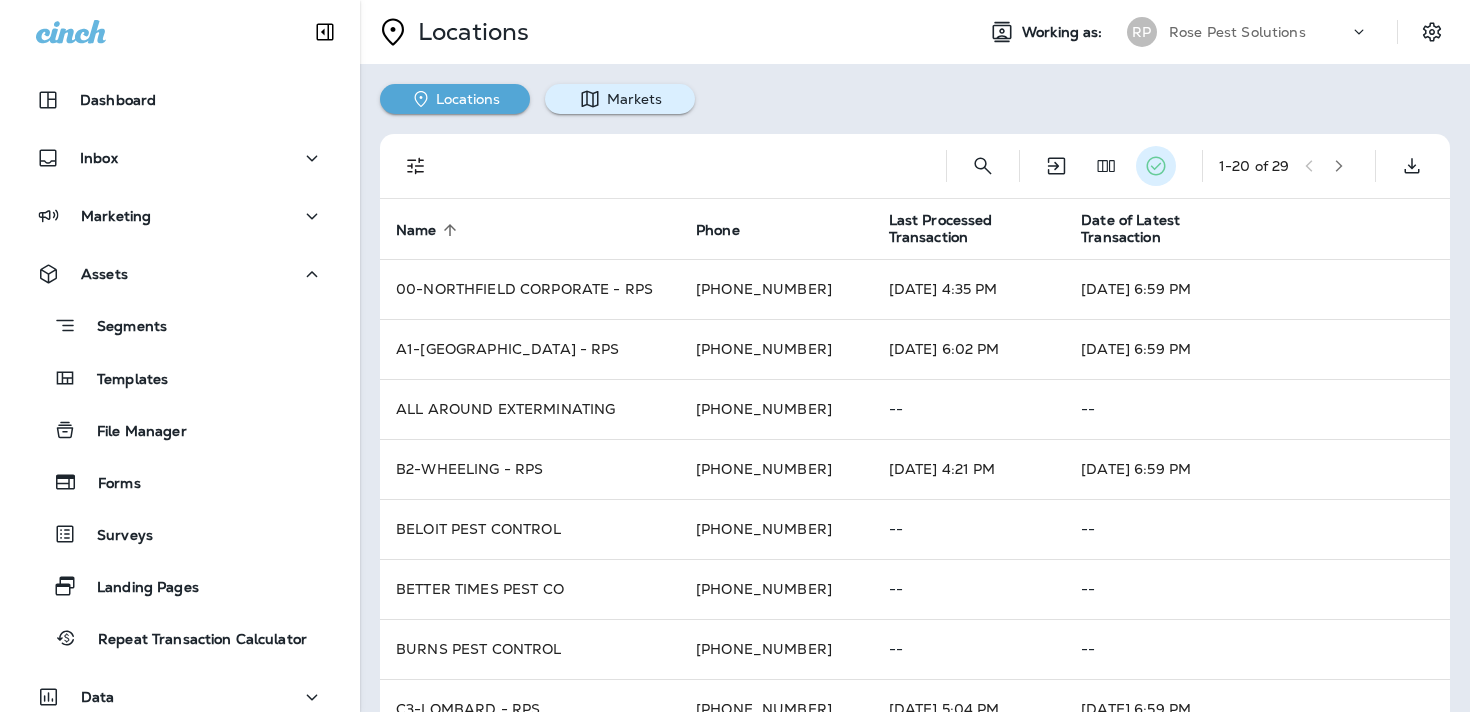 click on "Markets" at bounding box center (620, 99) 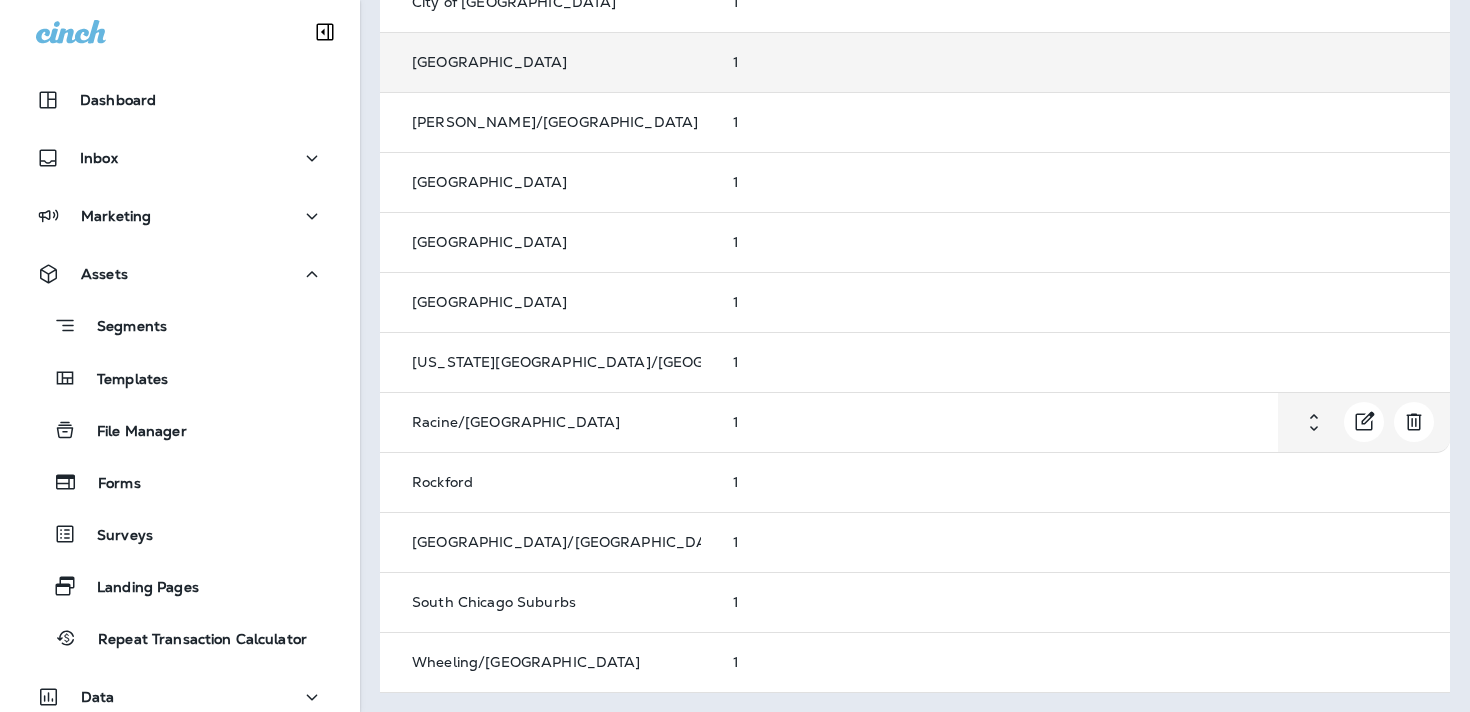 scroll, scrollTop: 0, scrollLeft: 0, axis: both 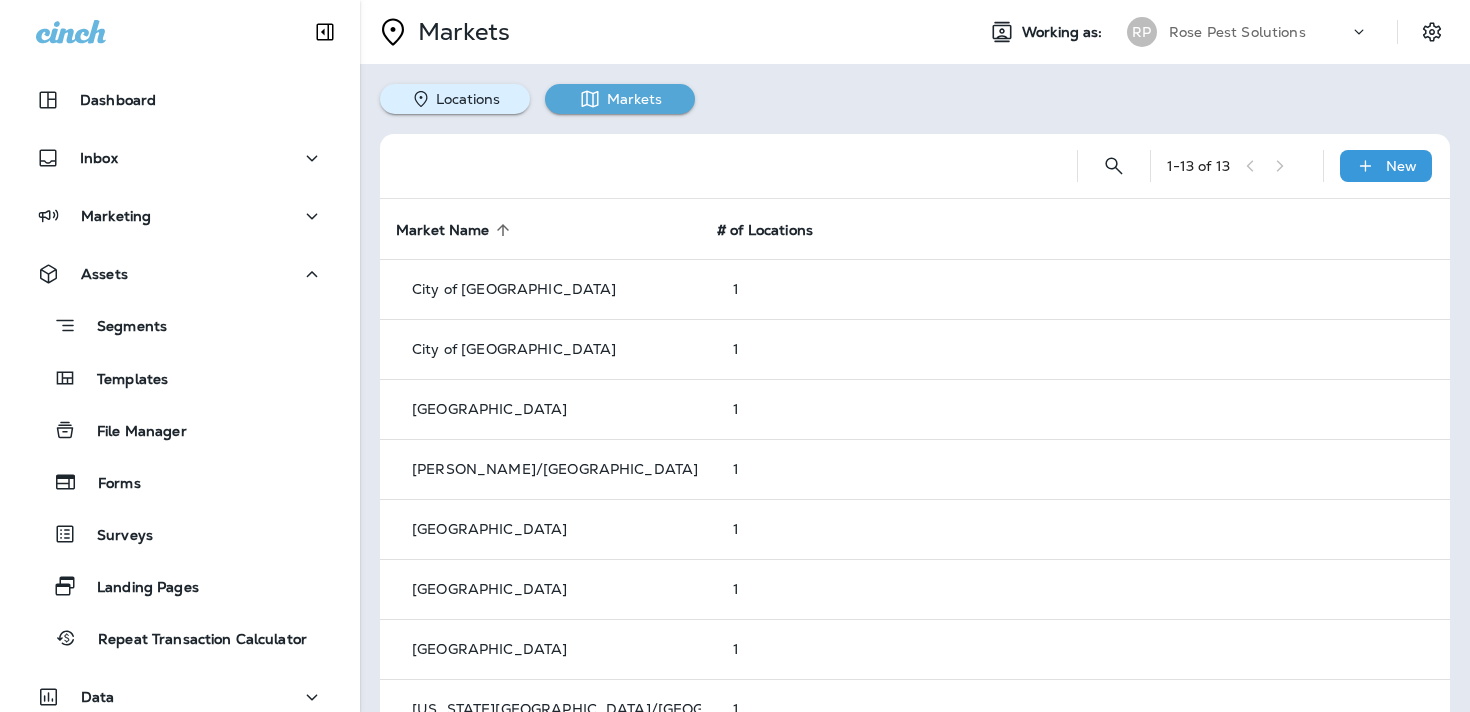 click on "Locations" at bounding box center [455, 99] 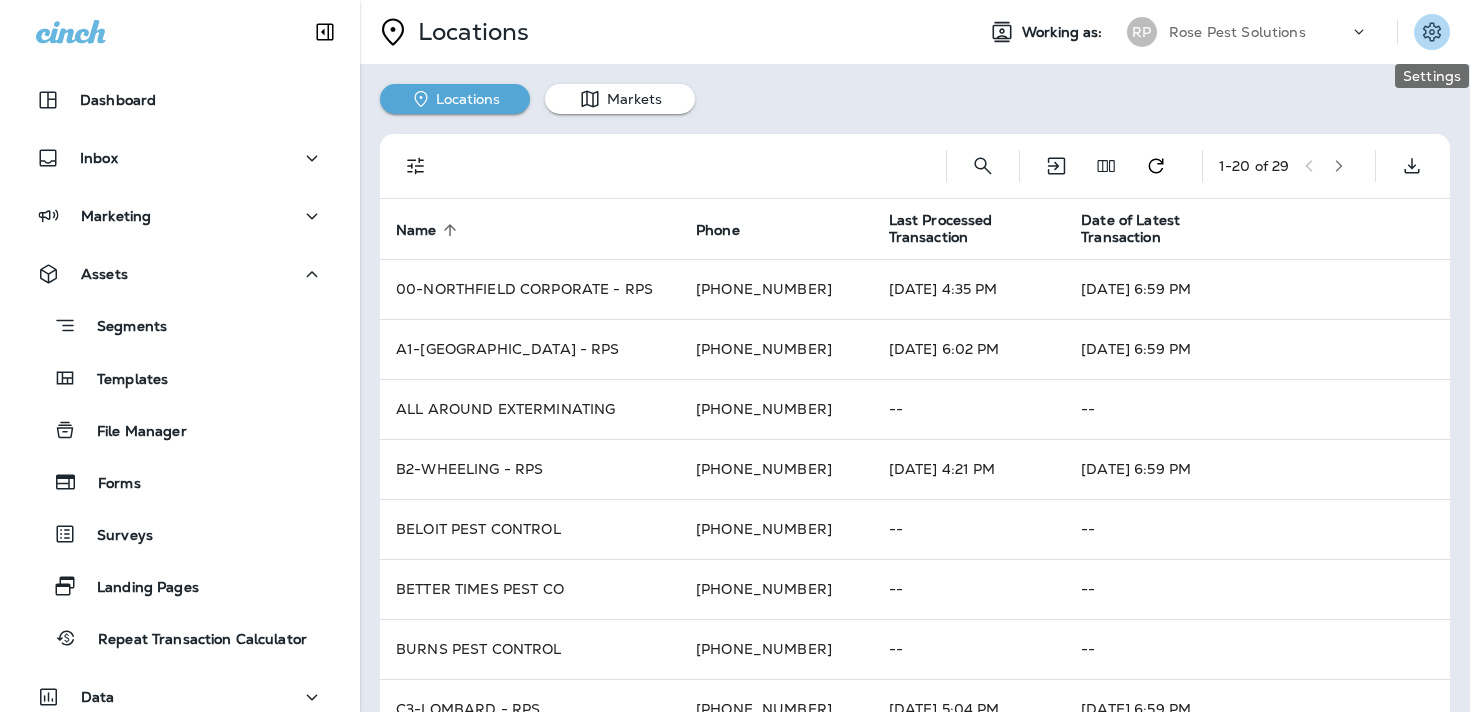 click 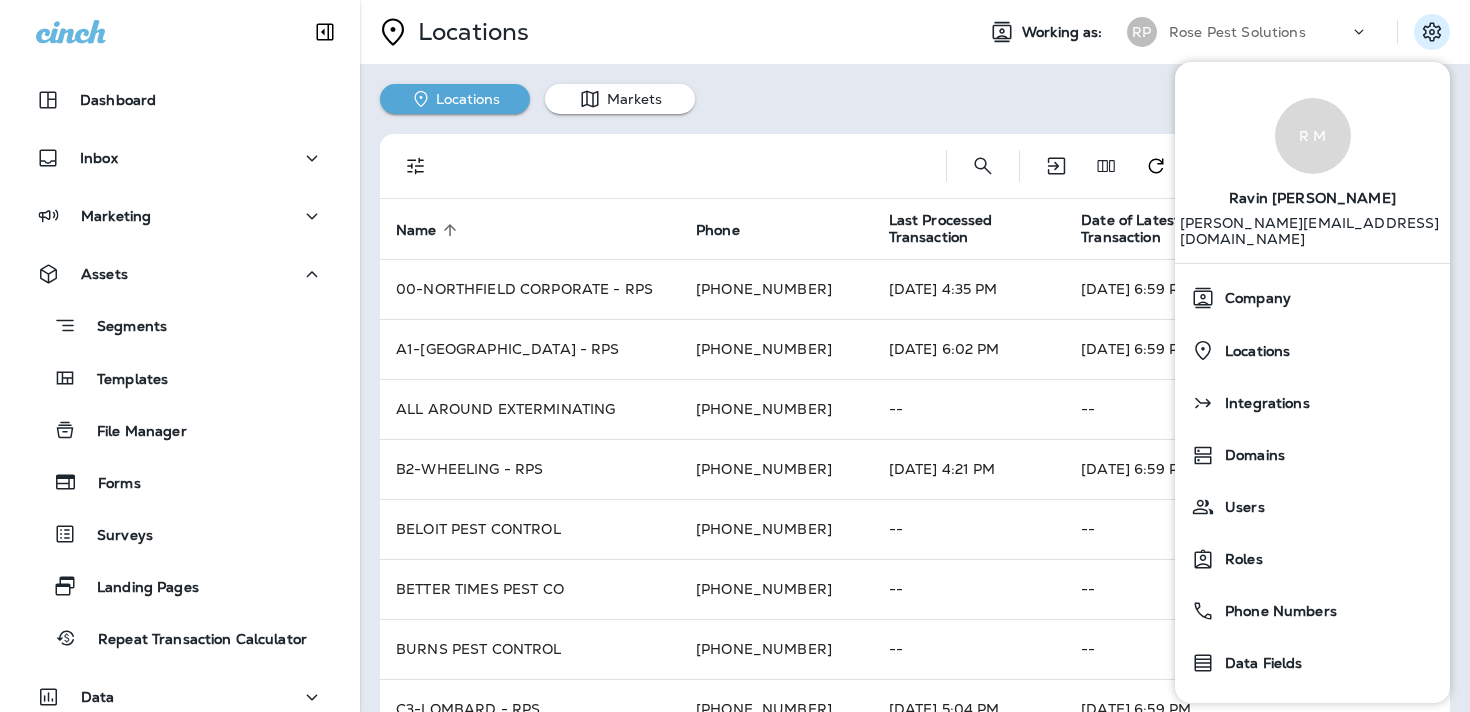 click on "R   M" at bounding box center [1313, 136] 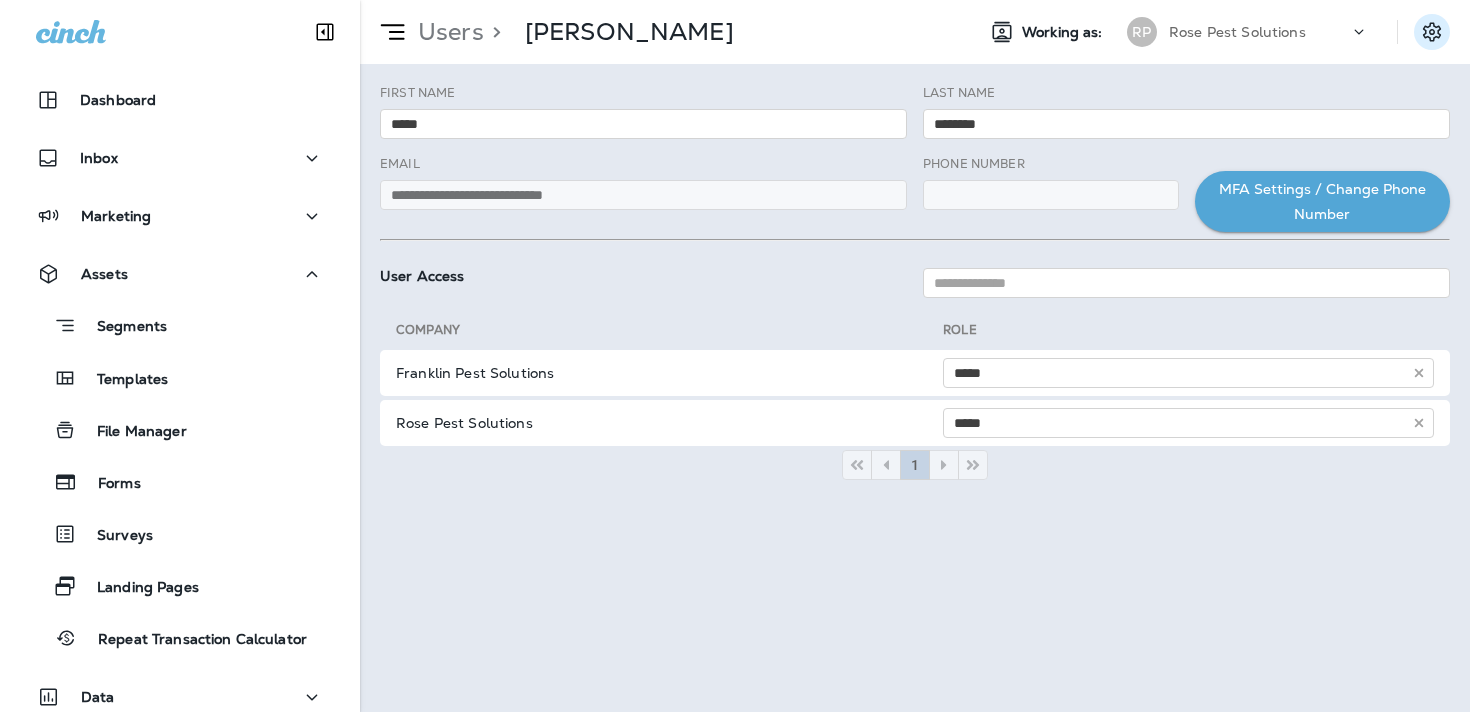 click 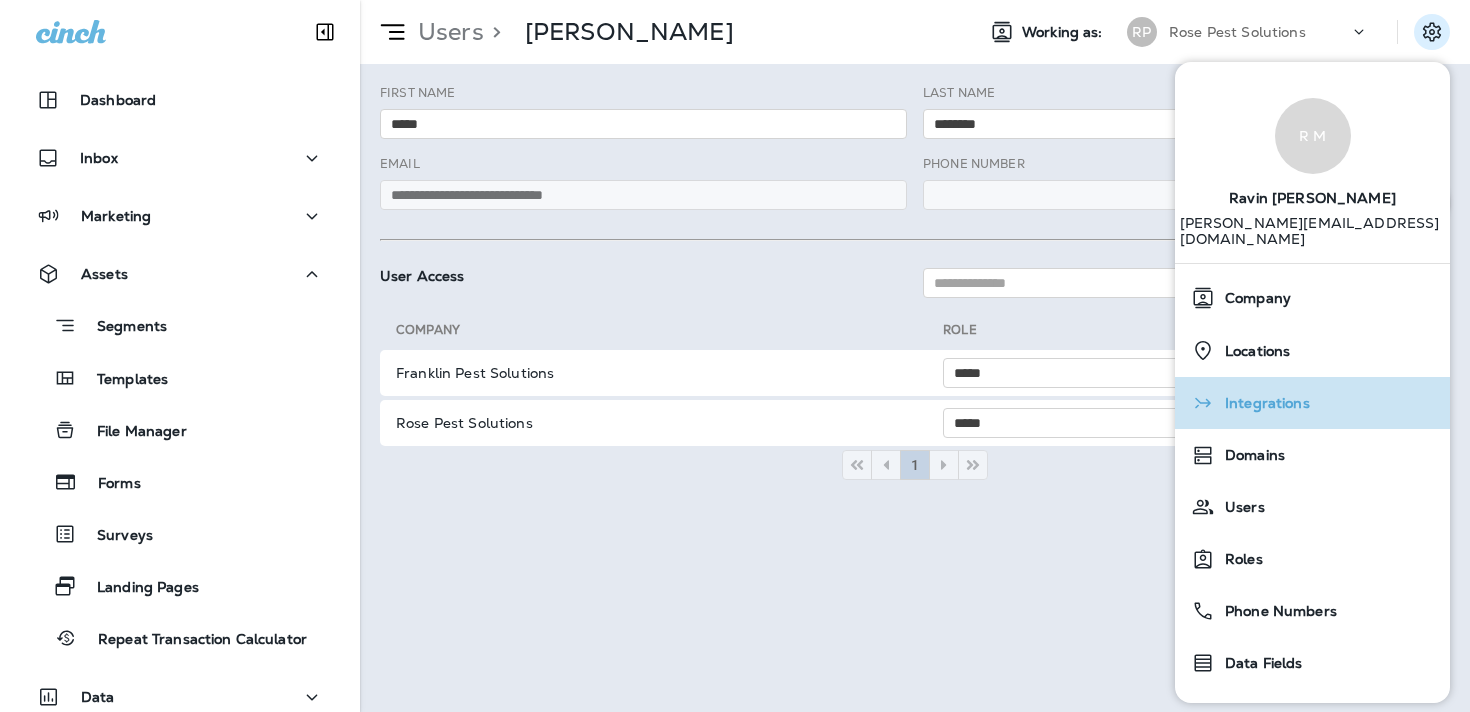 click on "Integrations" at bounding box center (1262, 403) 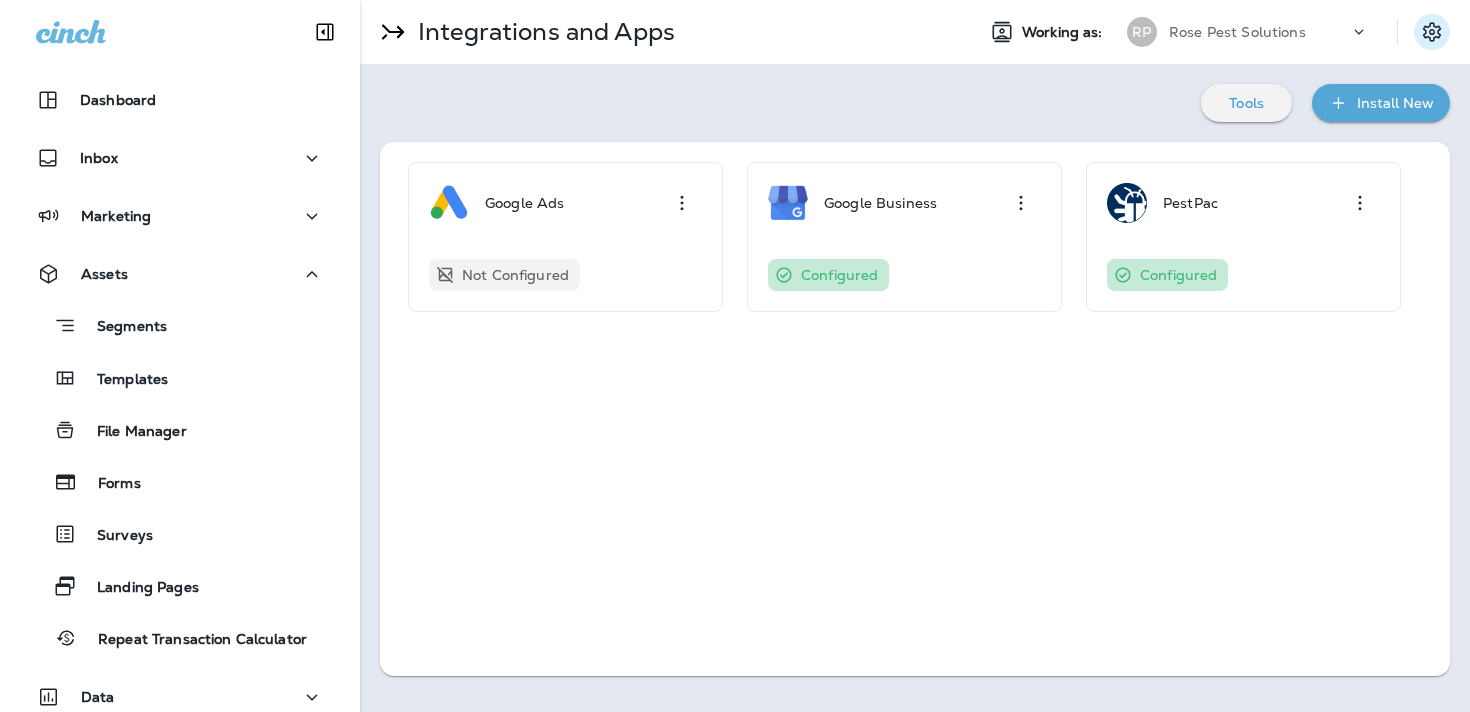 click 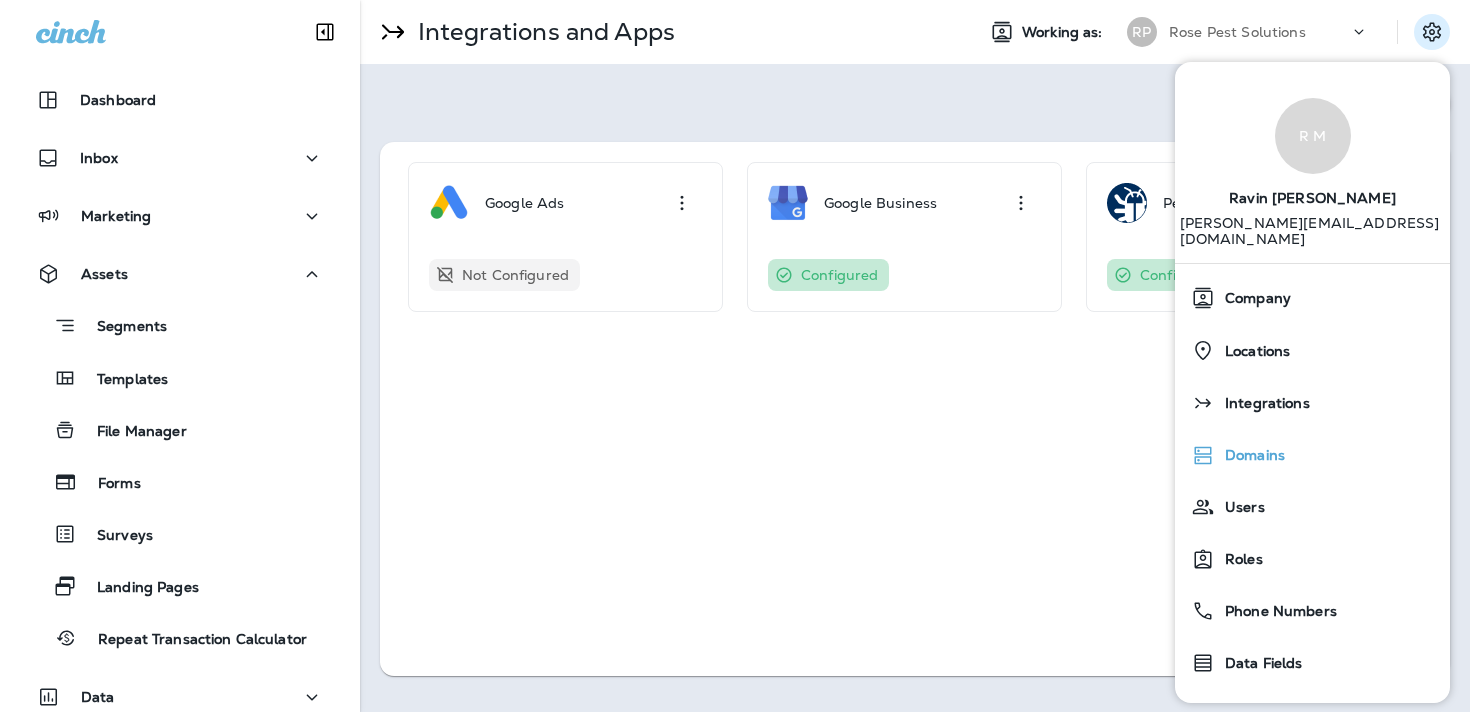click on "Domains" at bounding box center [1312, 455] 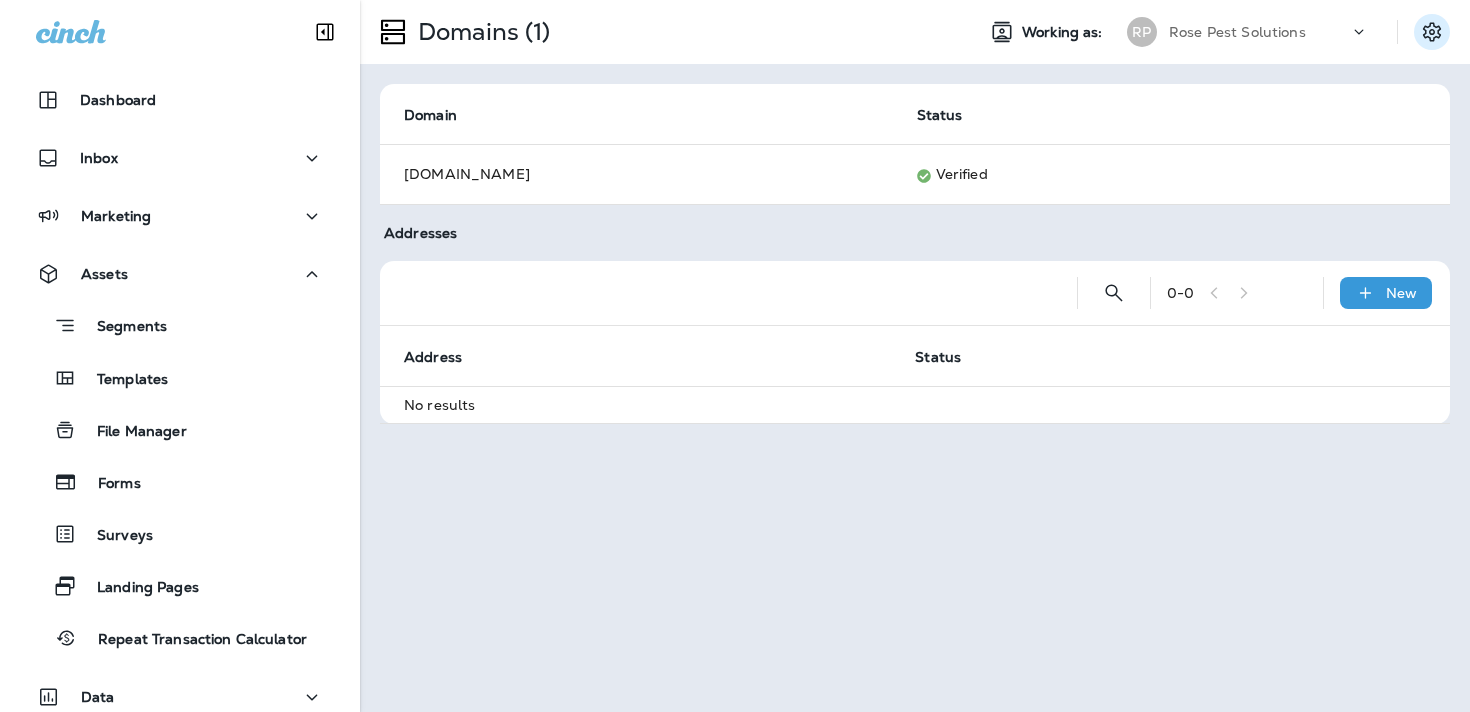 click 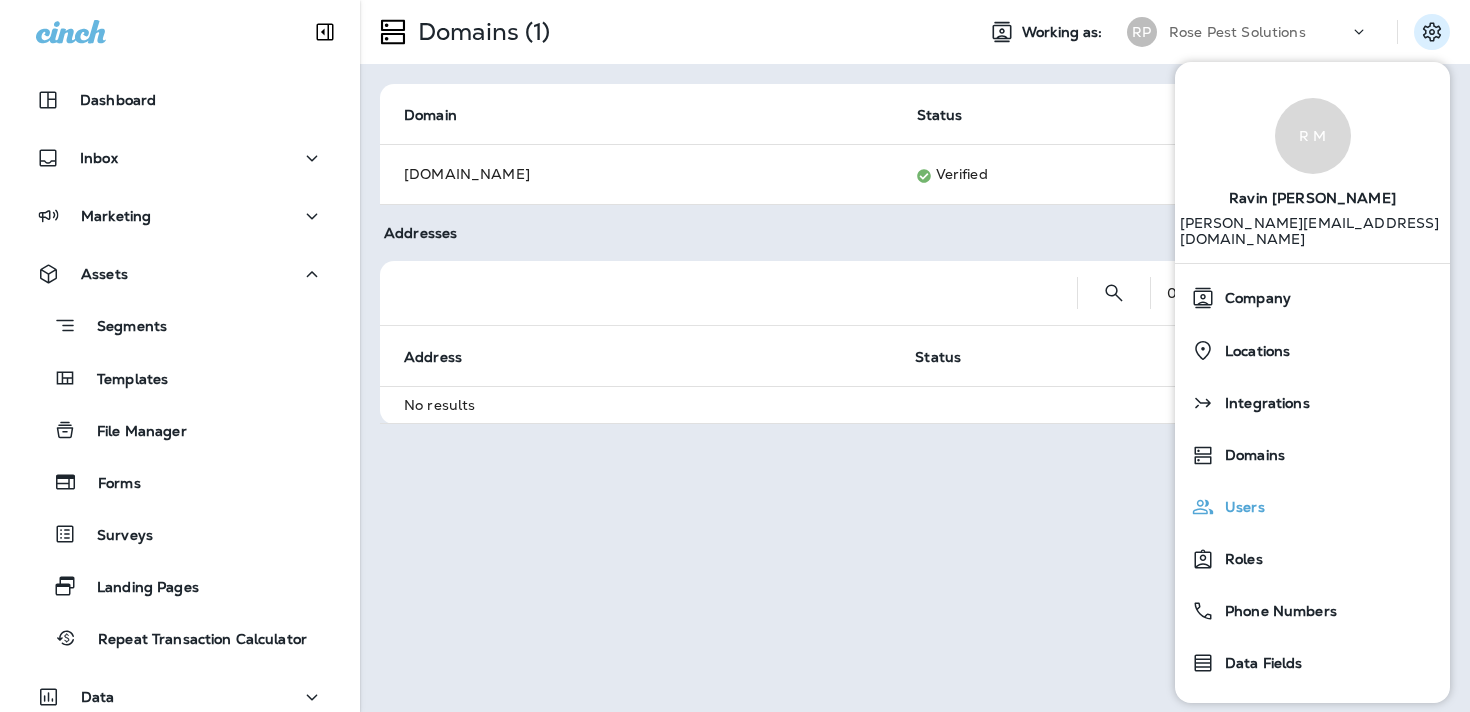 click on "Users" at bounding box center (1312, 507) 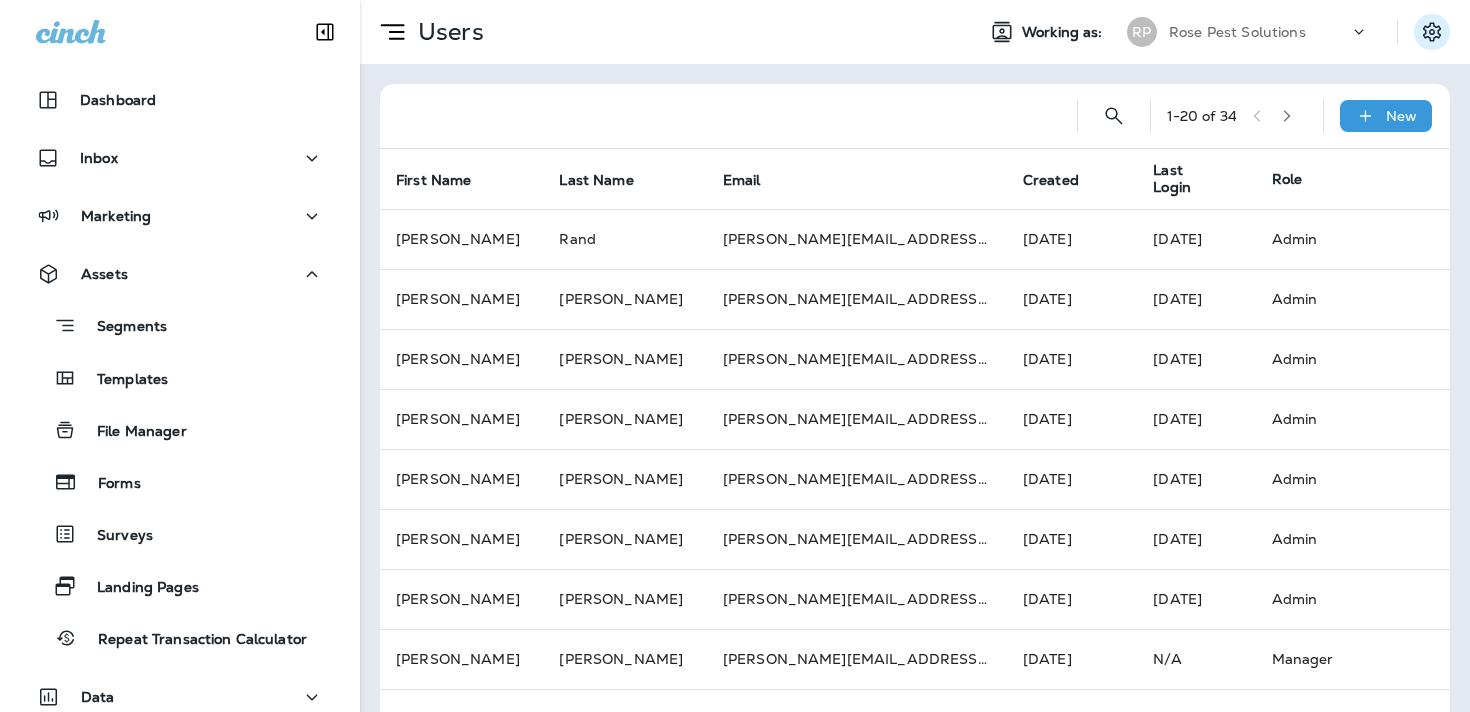click 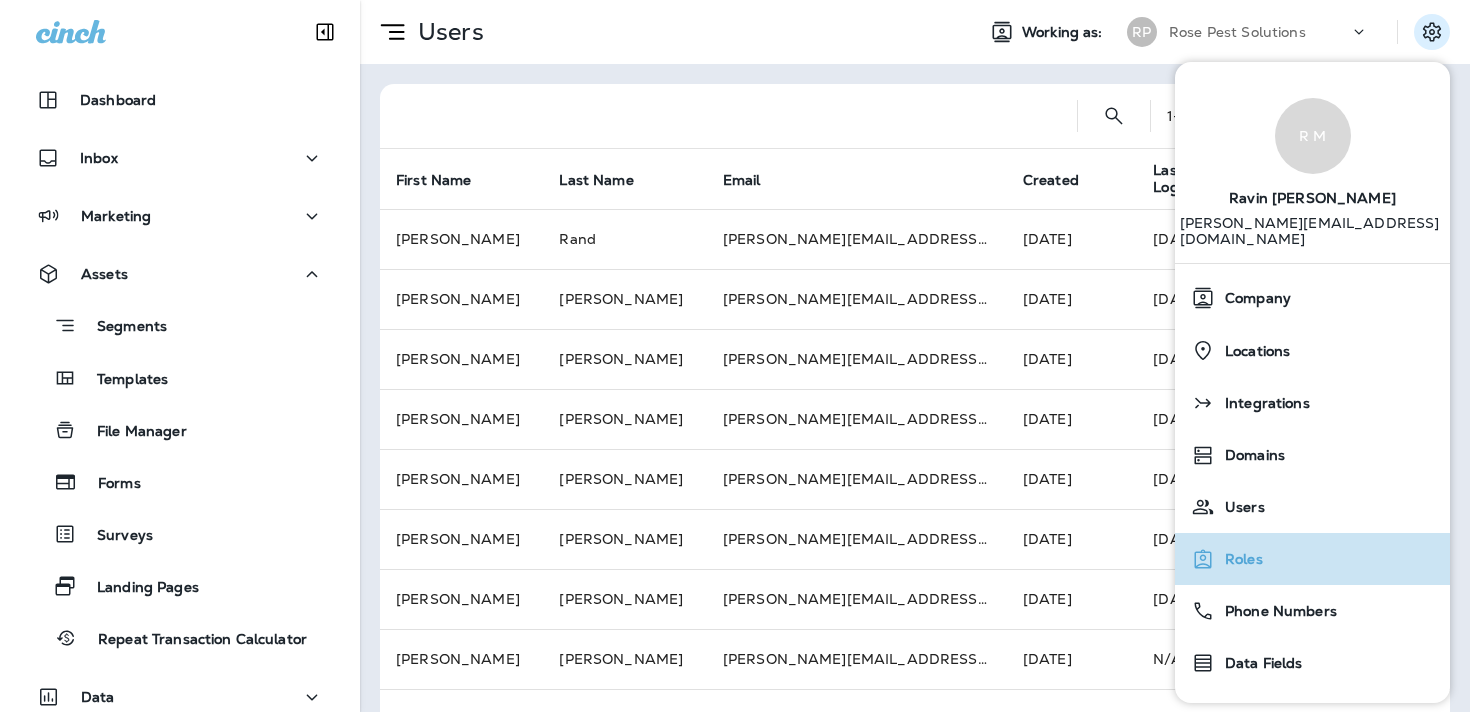 click on "Roles" at bounding box center [1239, 559] 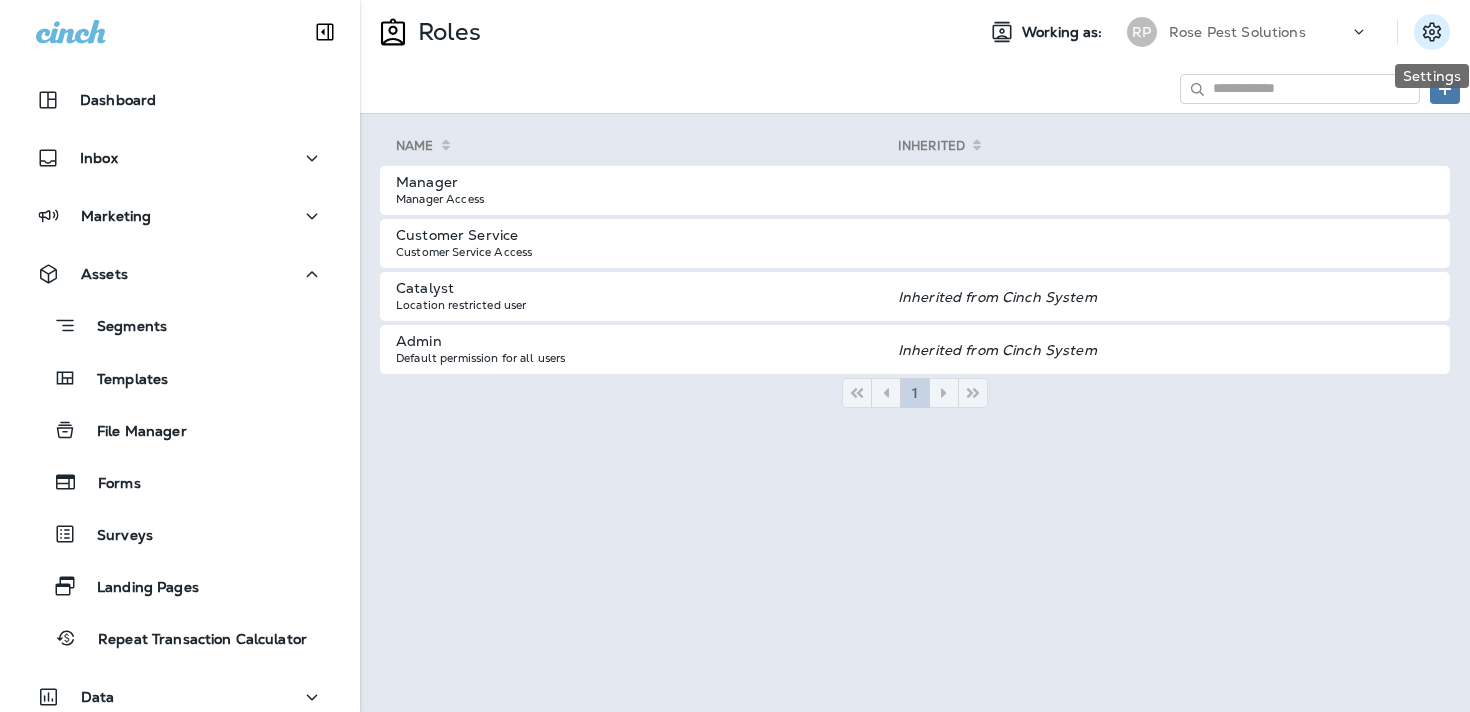 click at bounding box center (1432, 32) 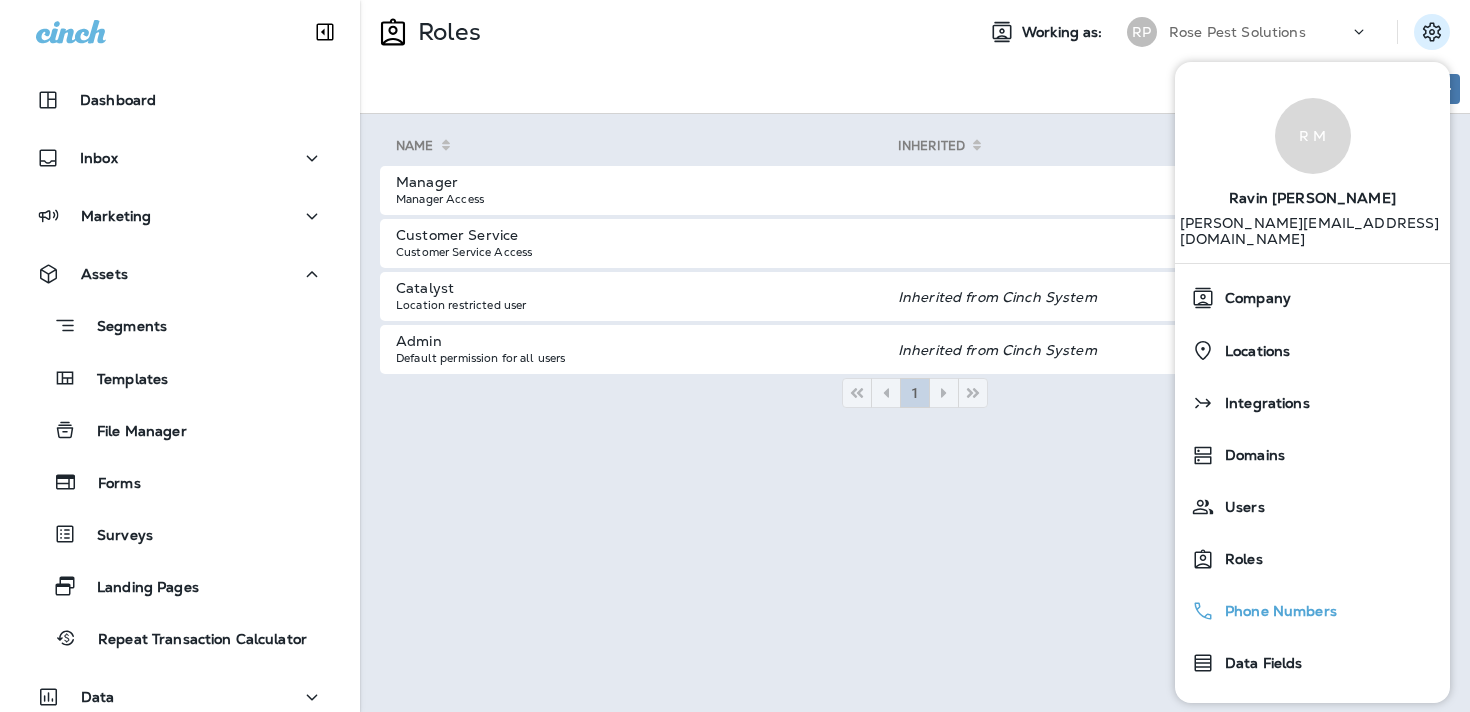 click on "Phone Numbers" at bounding box center (1312, 611) 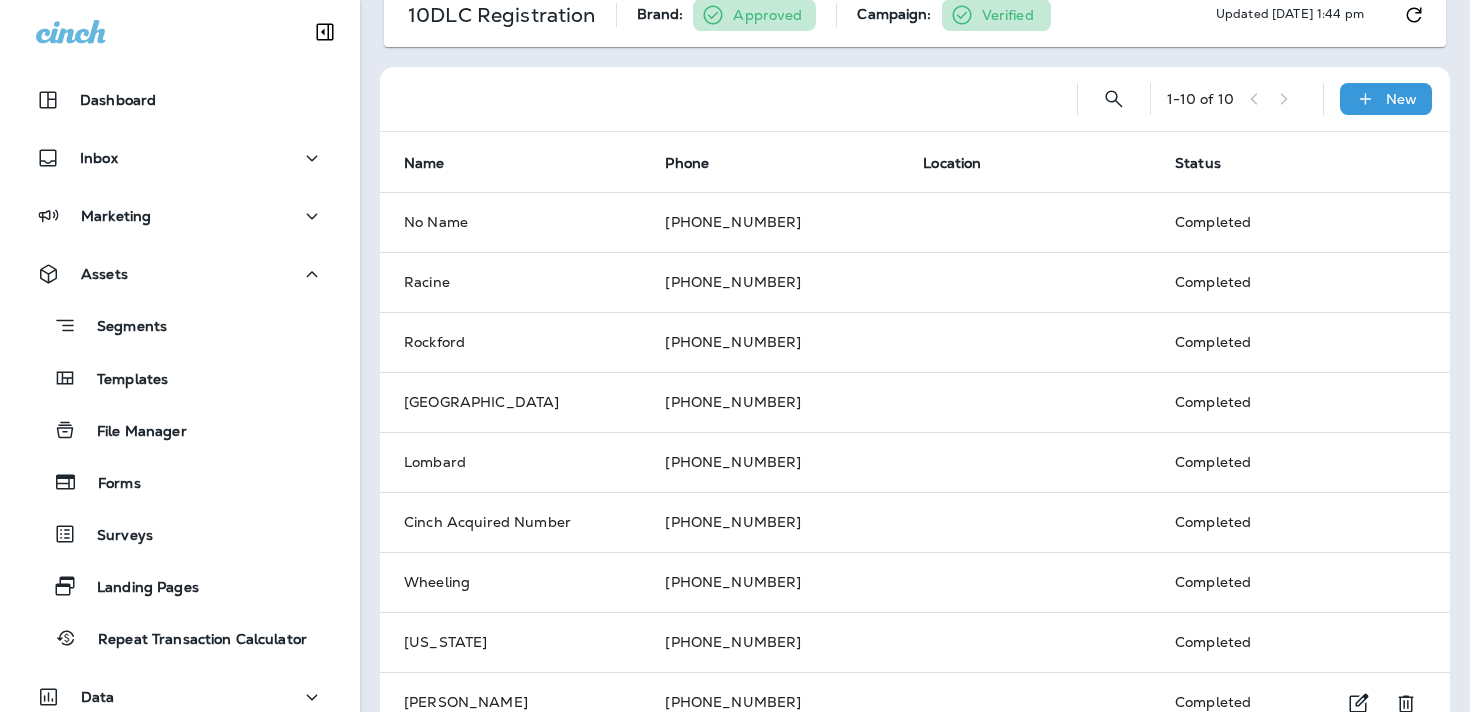 scroll, scrollTop: 0, scrollLeft: 0, axis: both 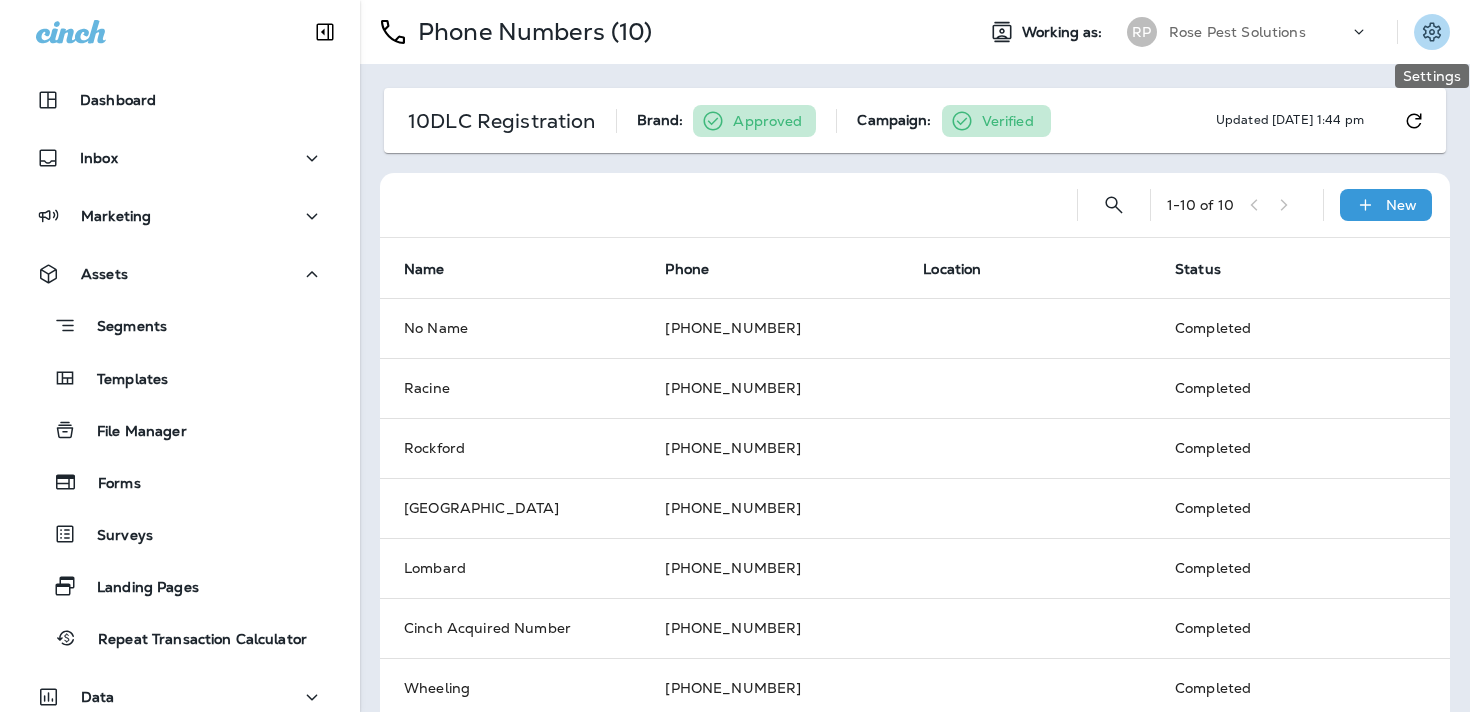 click 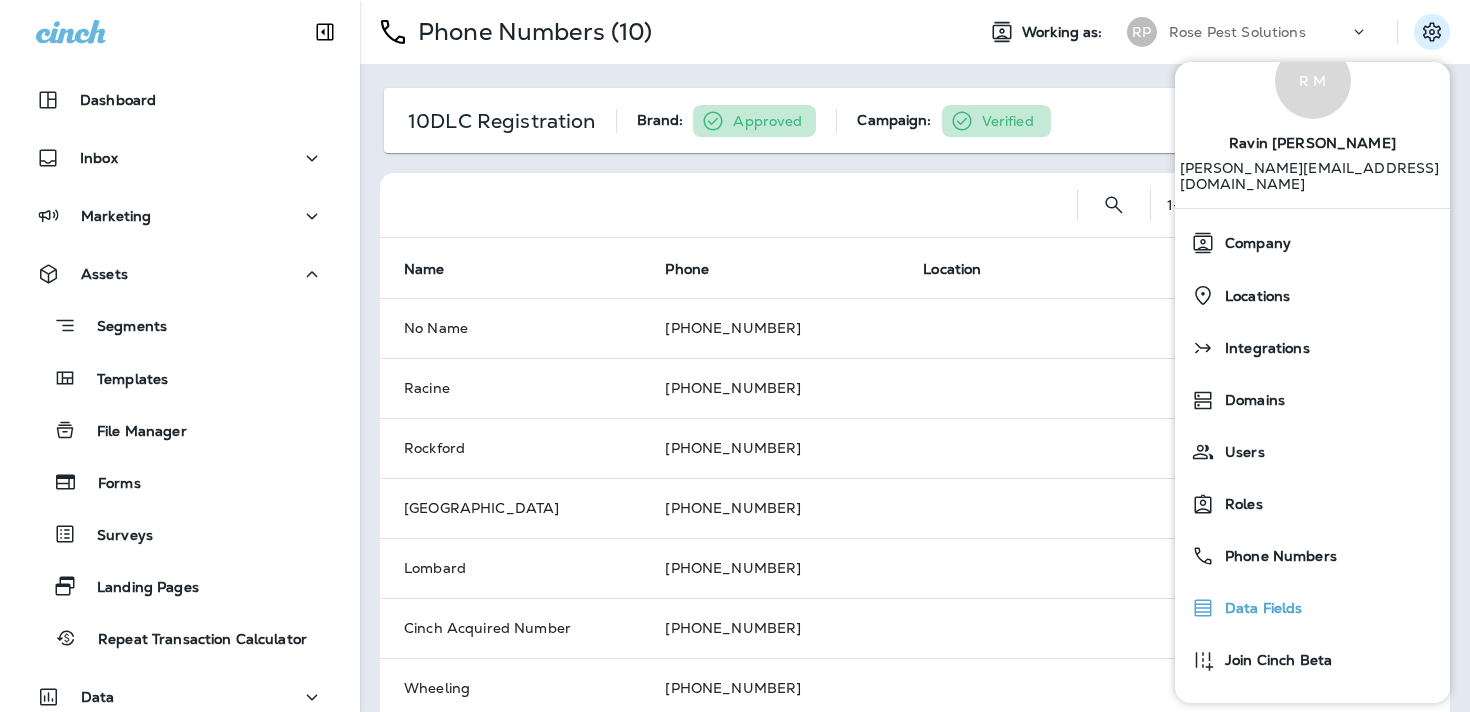 scroll, scrollTop: 90, scrollLeft: 0, axis: vertical 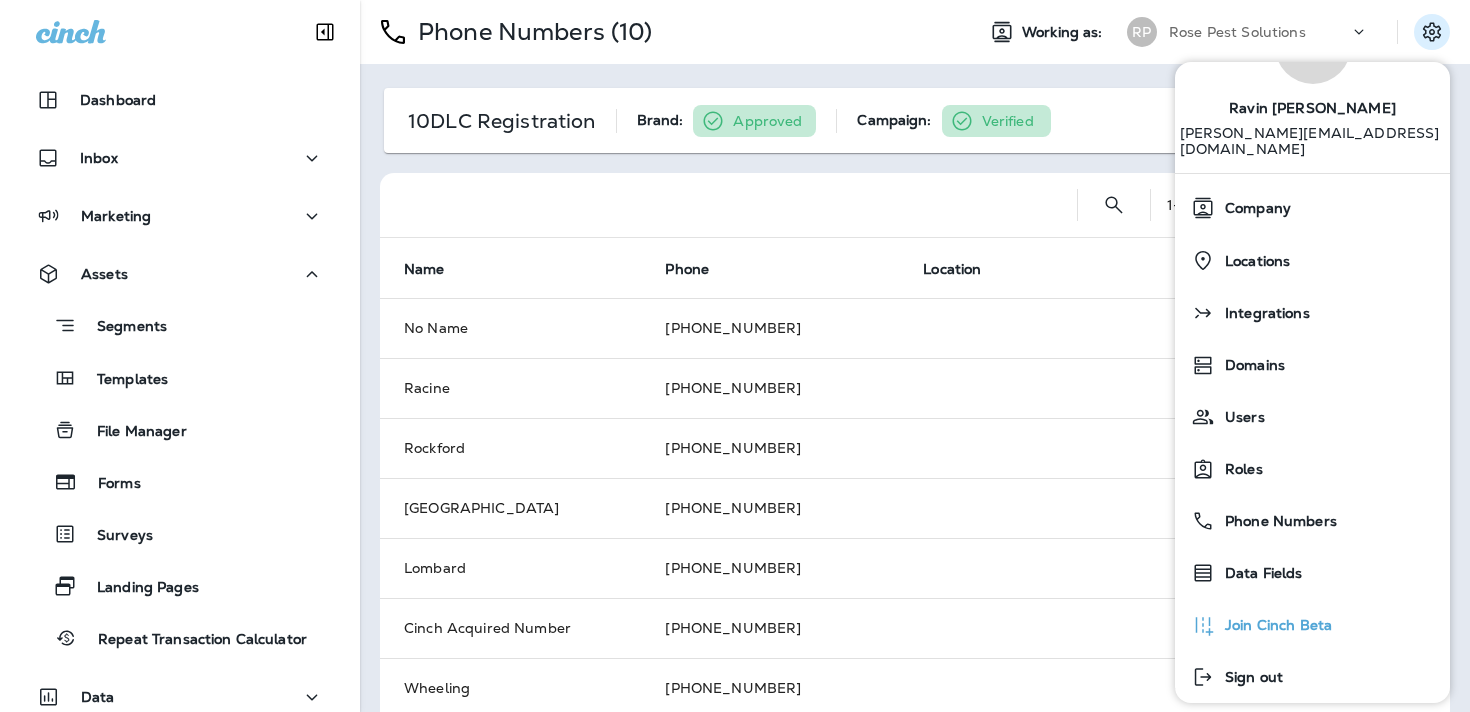 click on "Join Cinch Beta" at bounding box center (1261, 625) 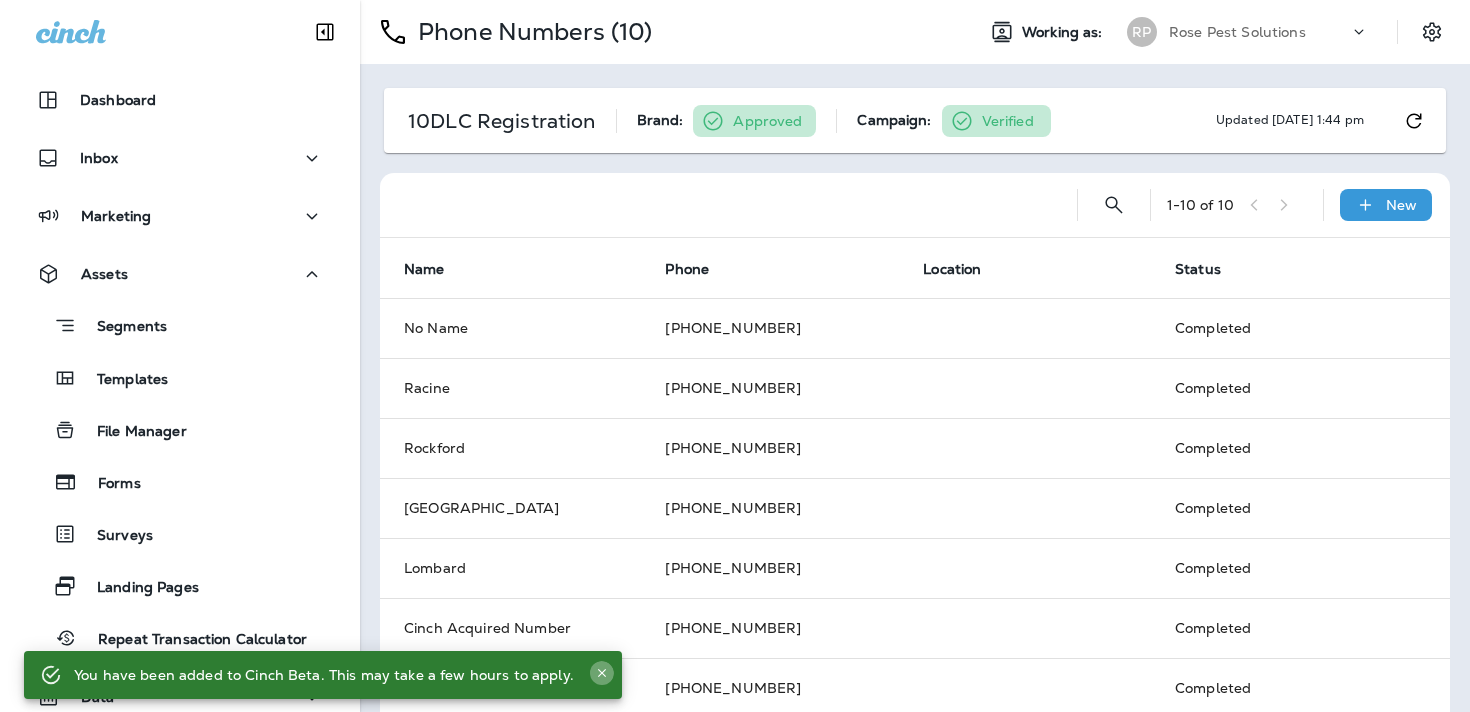 click 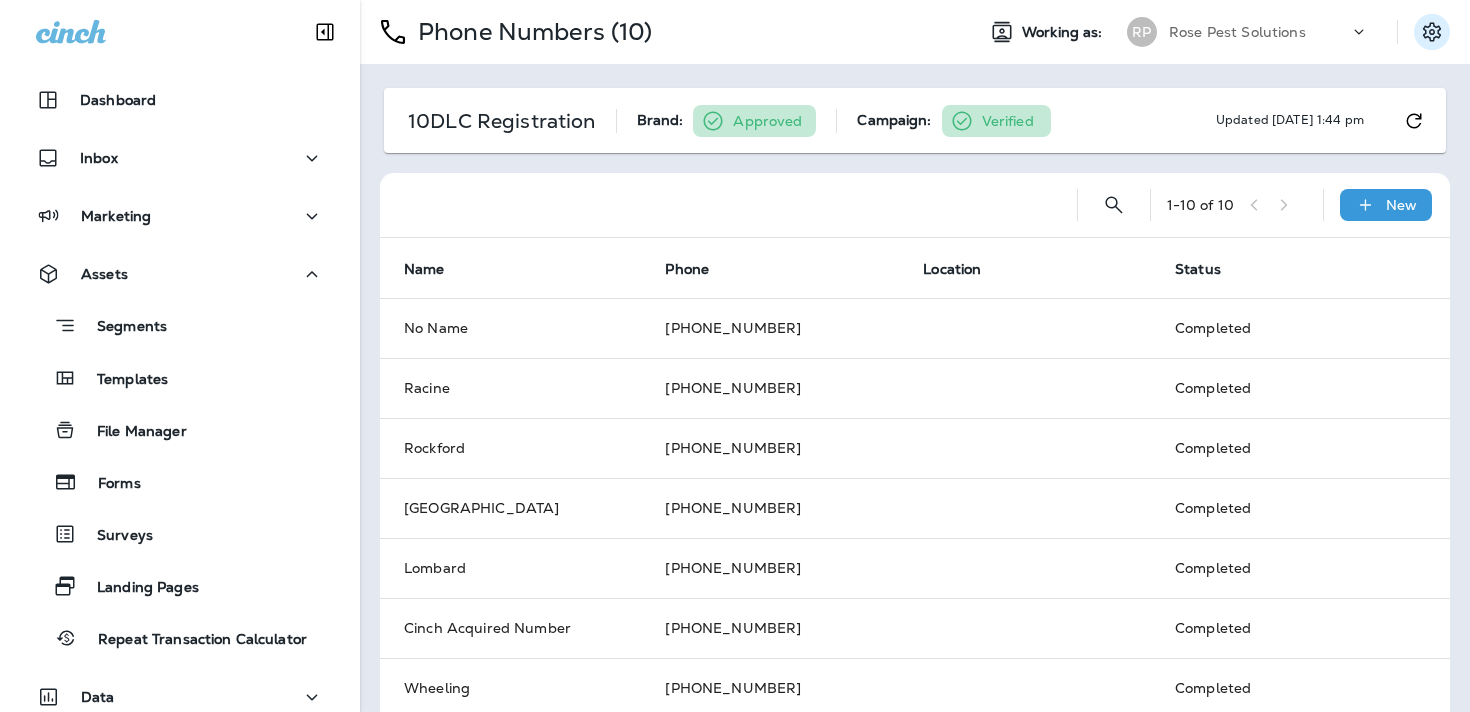 click at bounding box center [1432, 32] 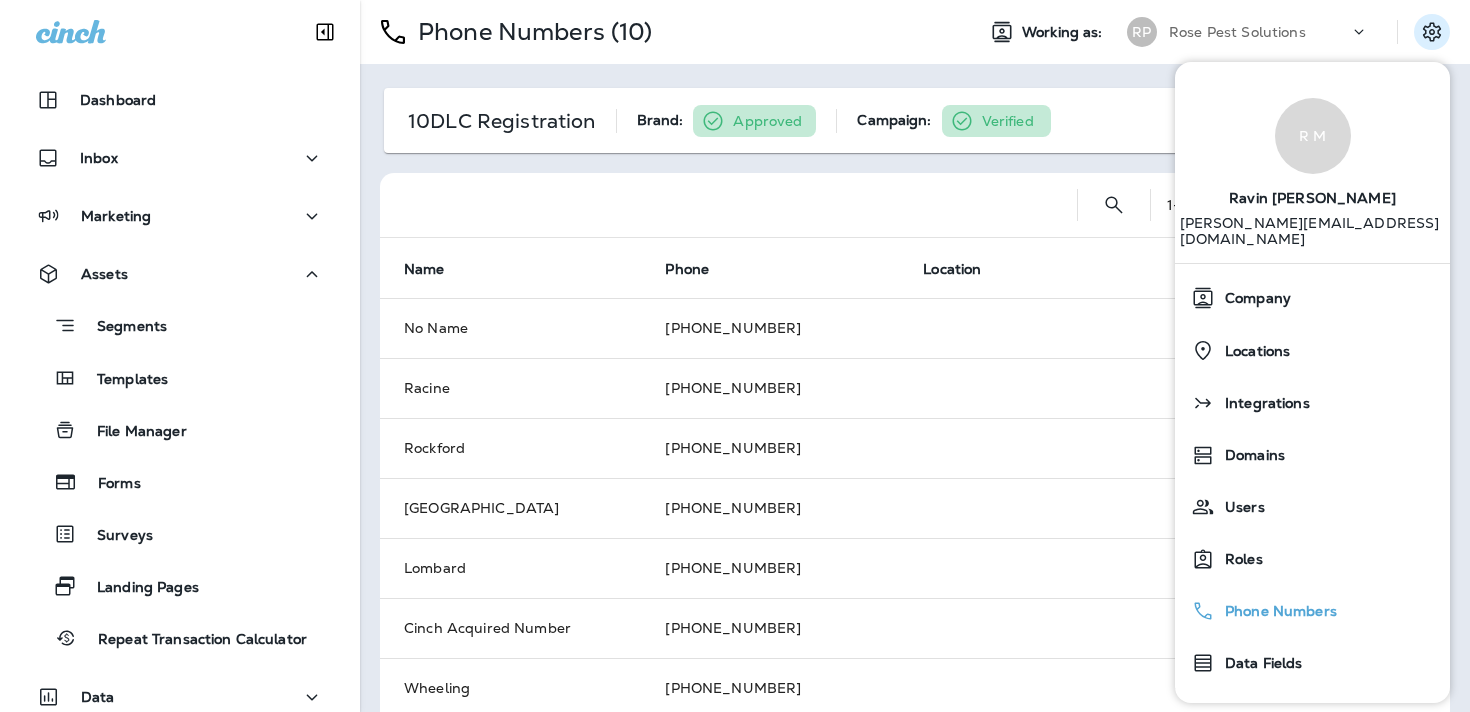 scroll, scrollTop: 90, scrollLeft: 0, axis: vertical 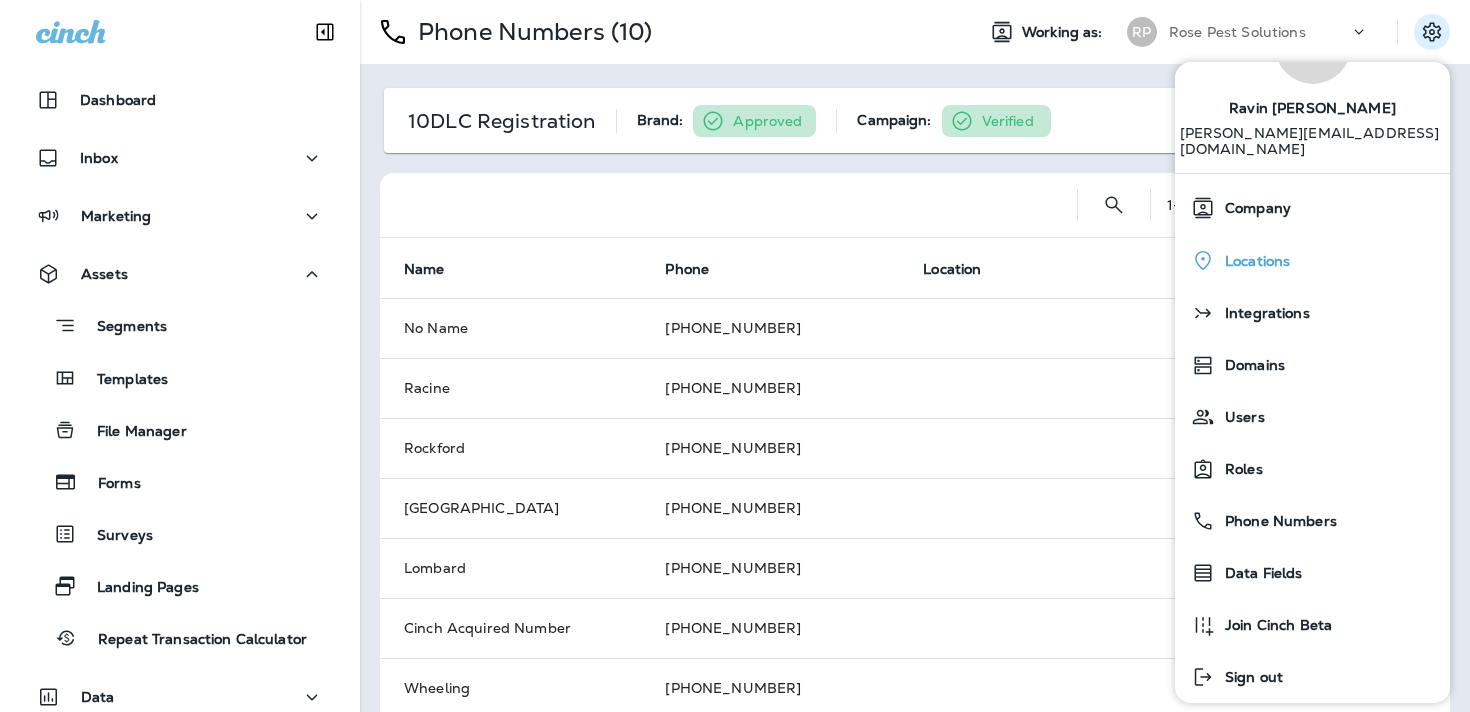 click on "Locations" at bounding box center (1312, 260) 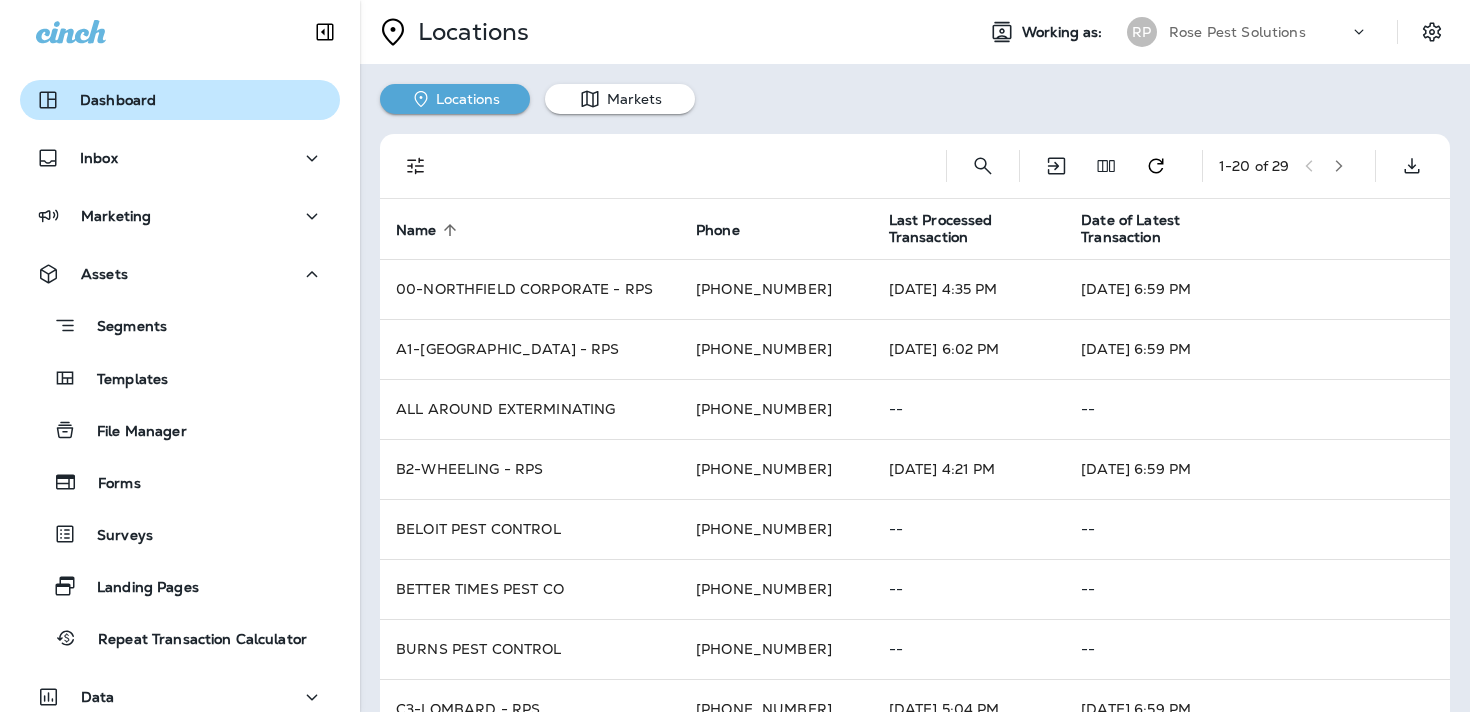 click on "Dashboard" at bounding box center [180, 100] 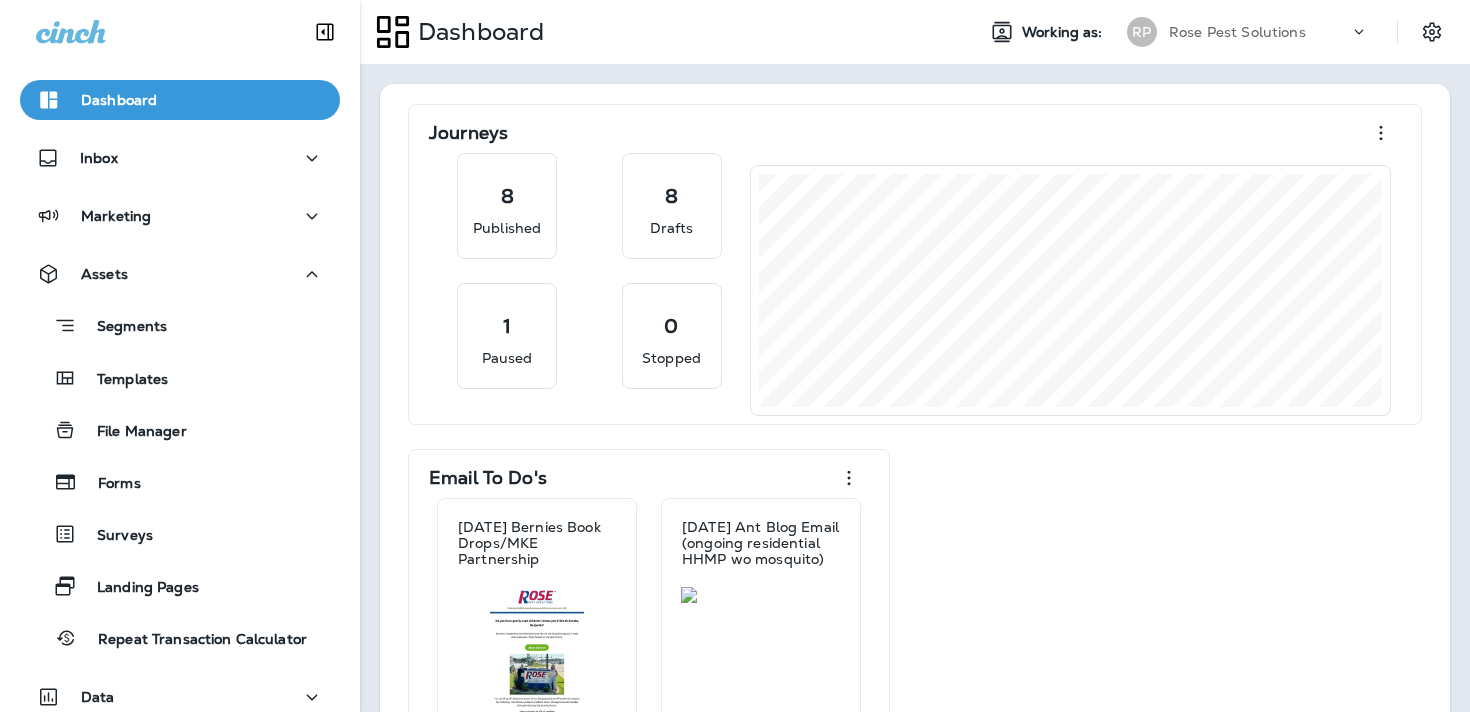 click 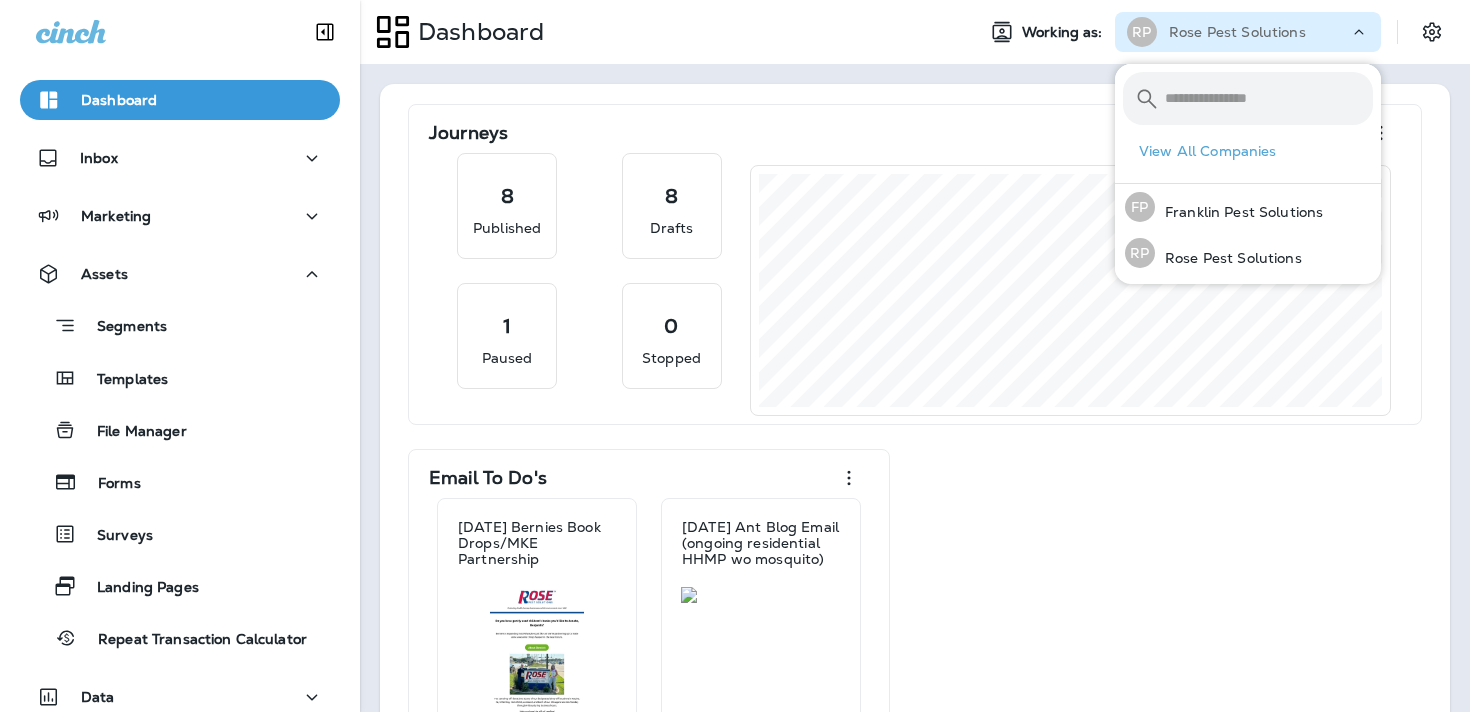 click on "View All Companies" at bounding box center [1256, 151] 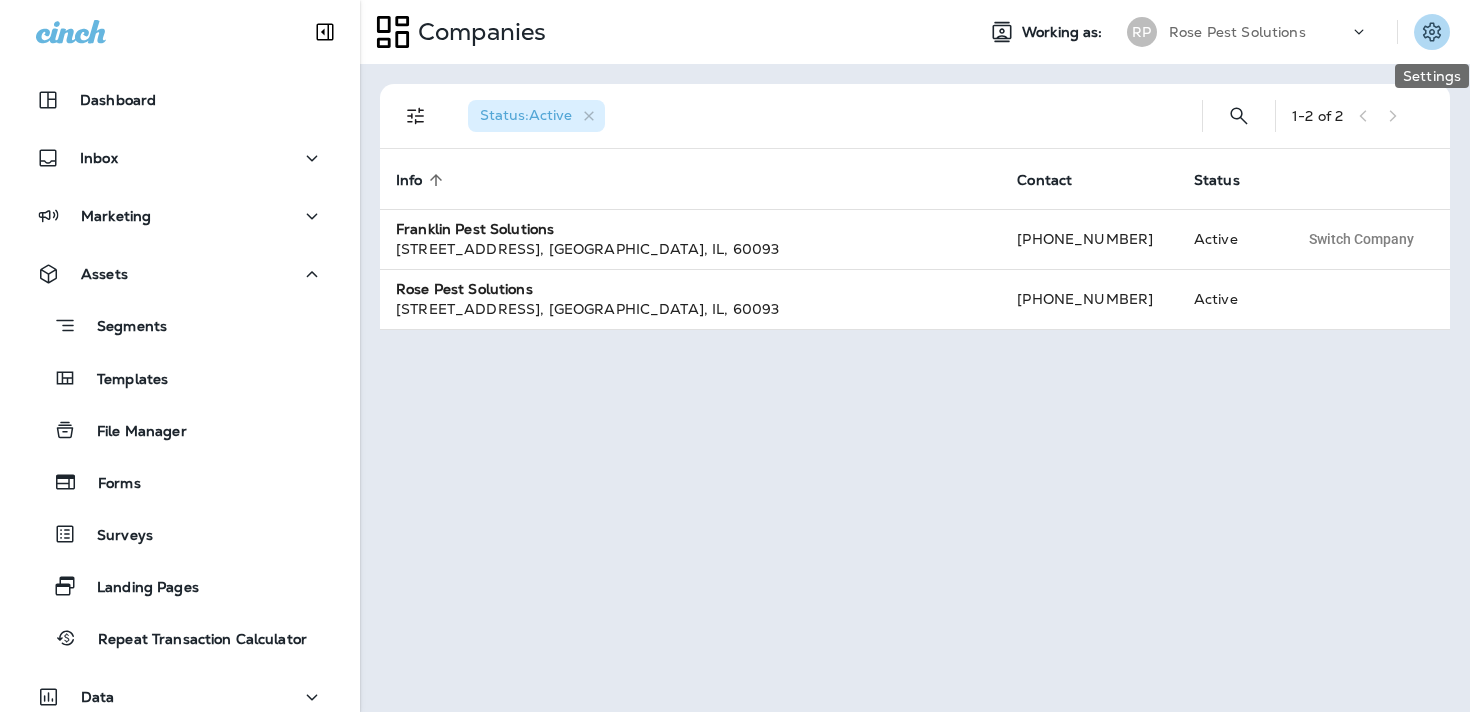 click 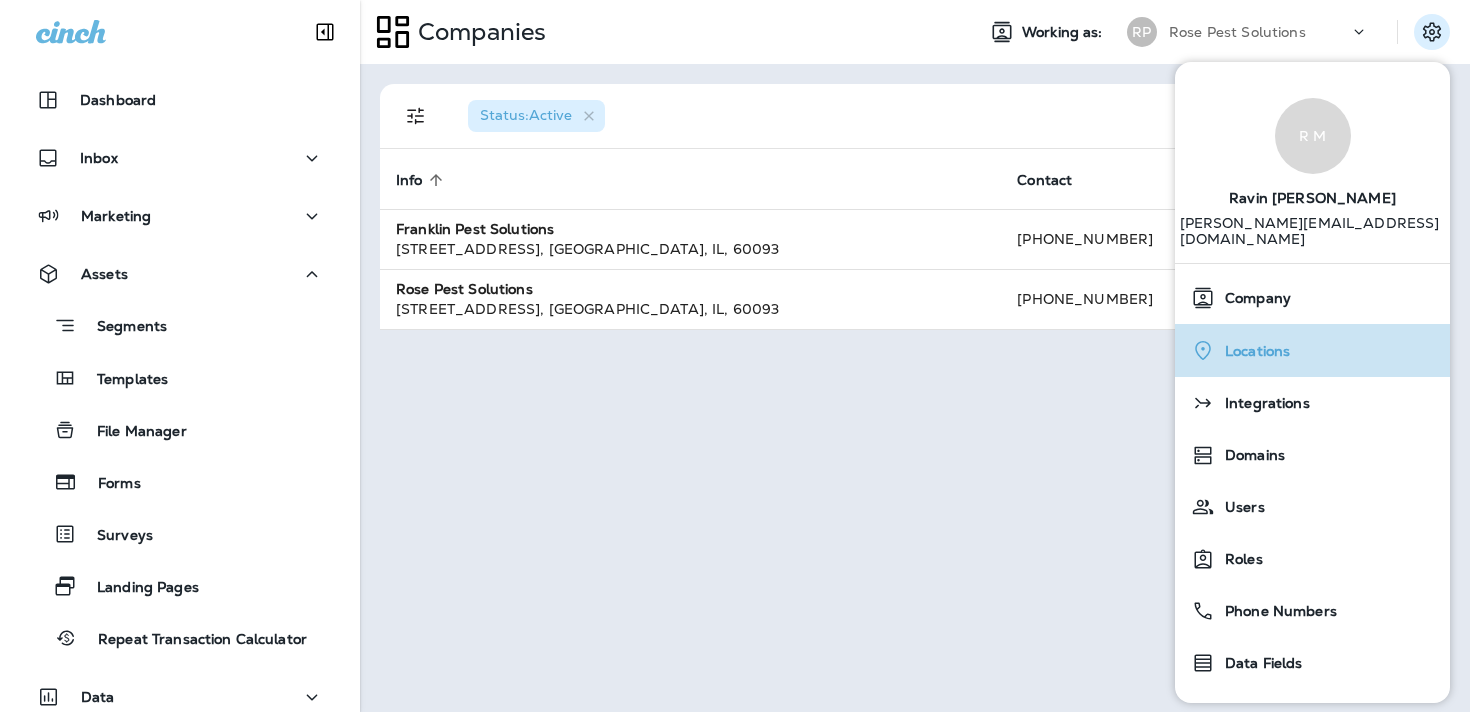 click on "Locations" at bounding box center (1252, 351) 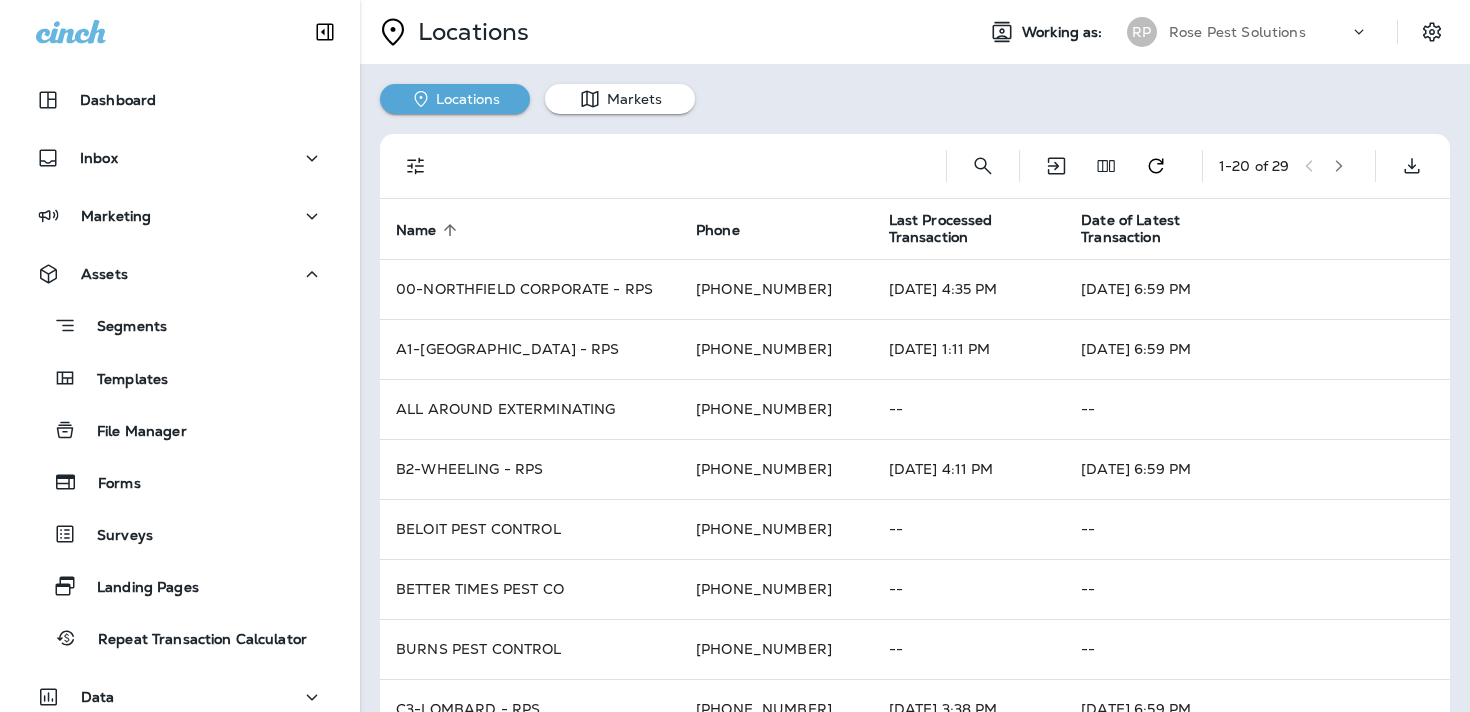 click 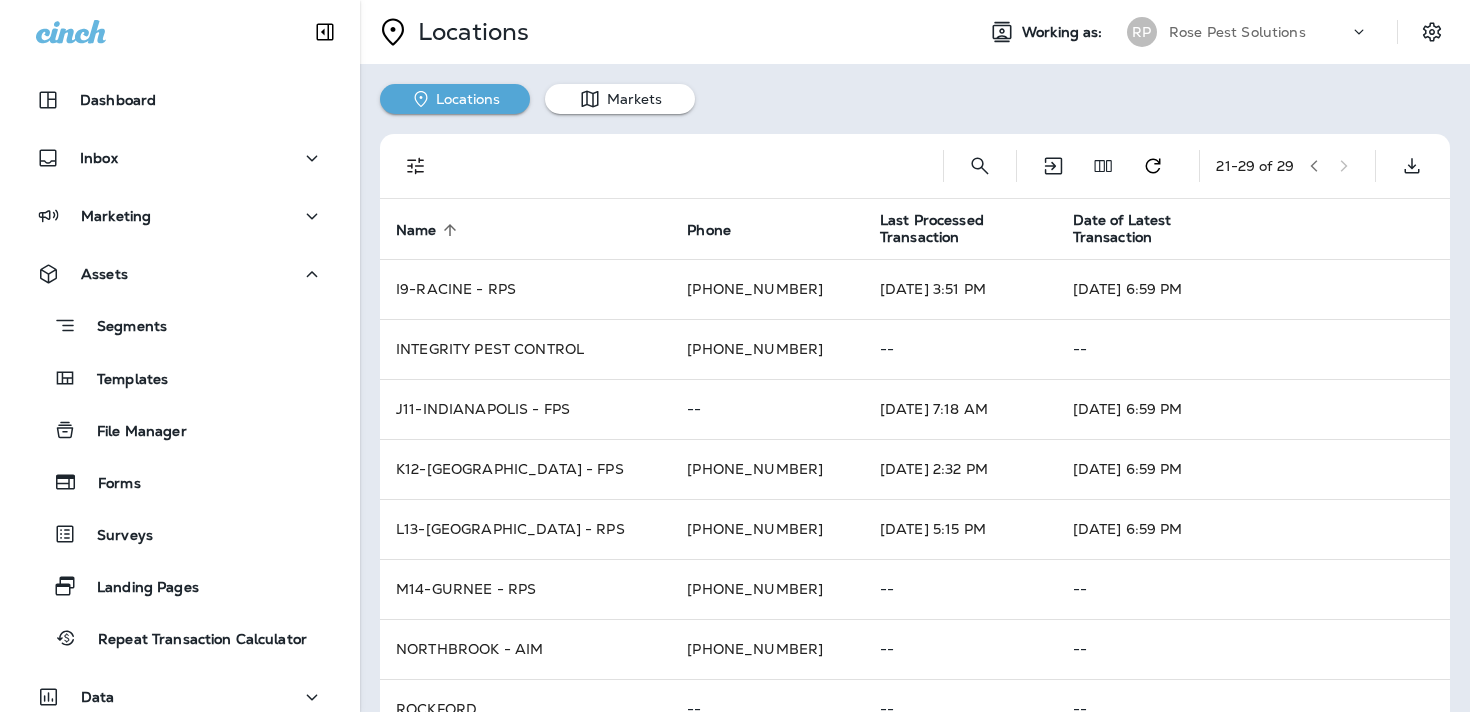 click 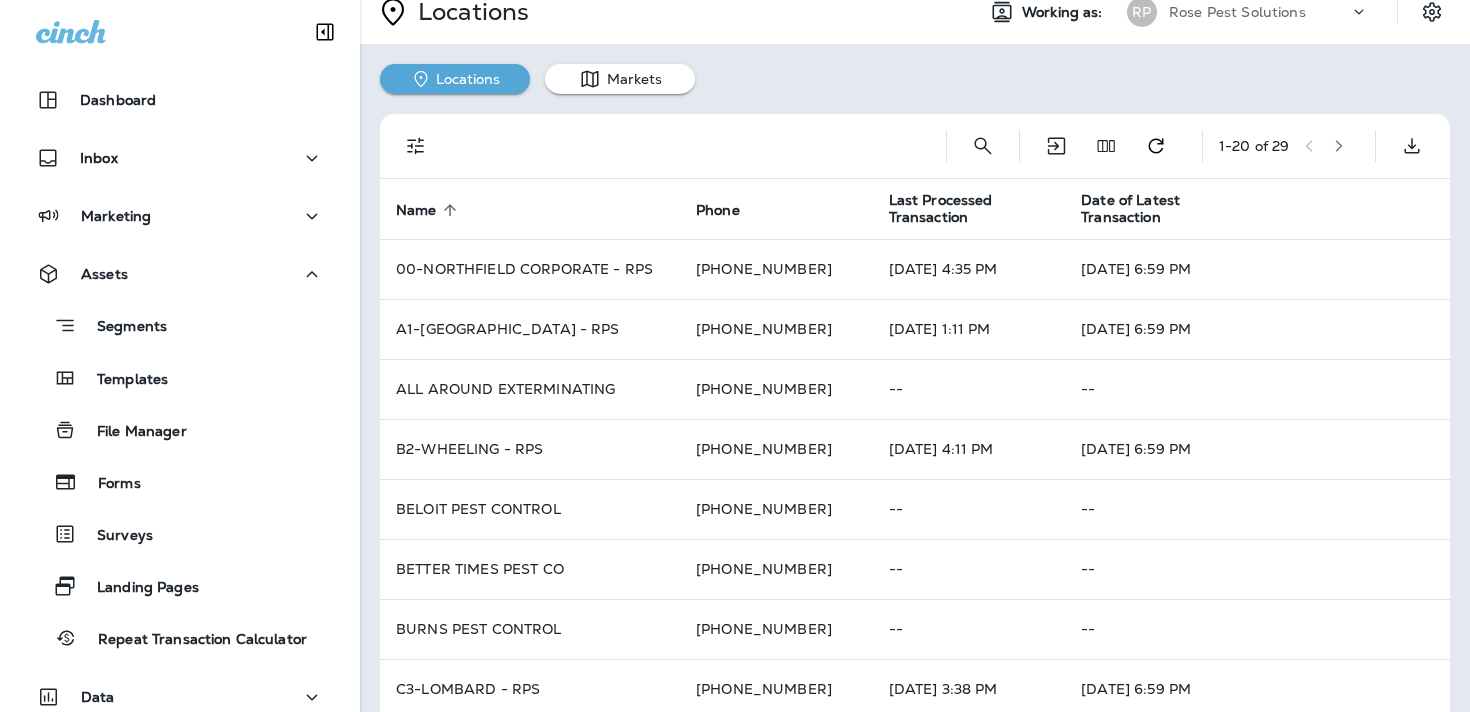 scroll, scrollTop: 0, scrollLeft: 0, axis: both 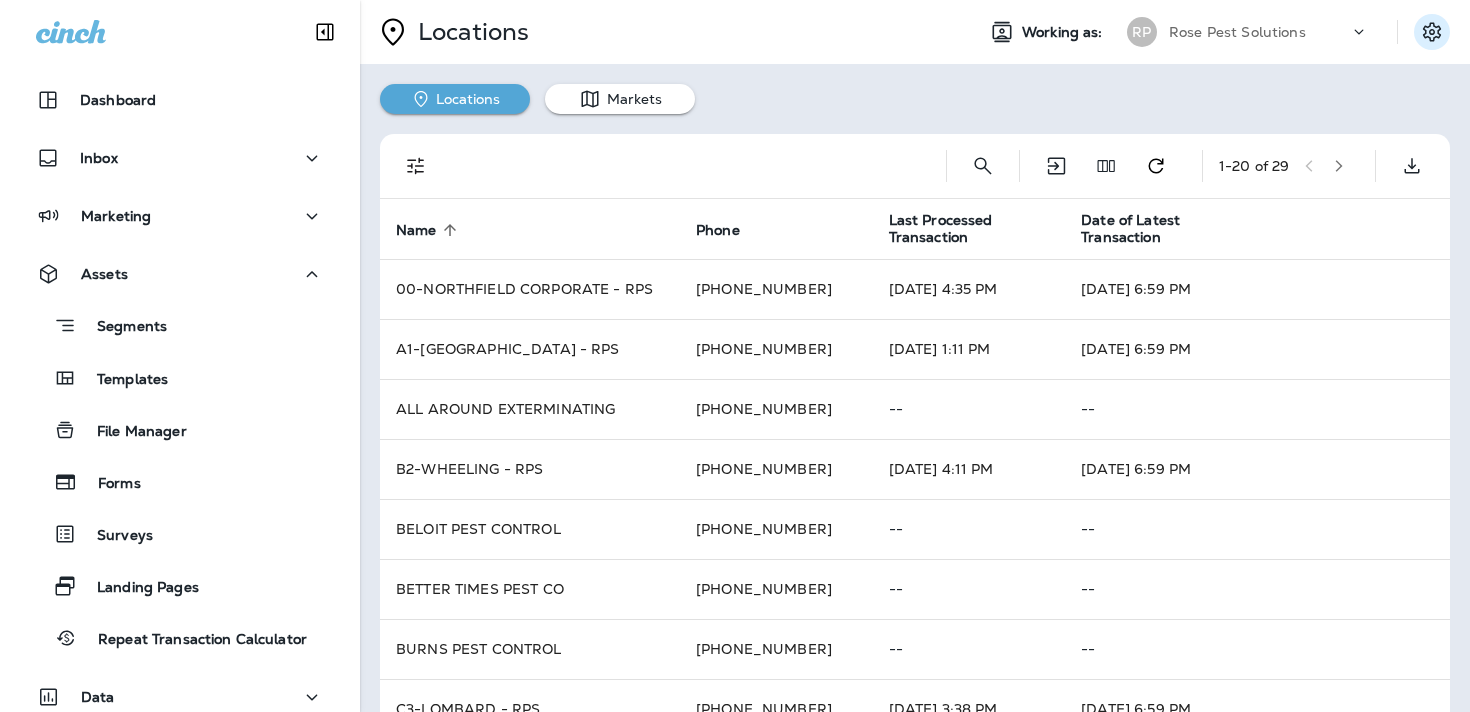 click 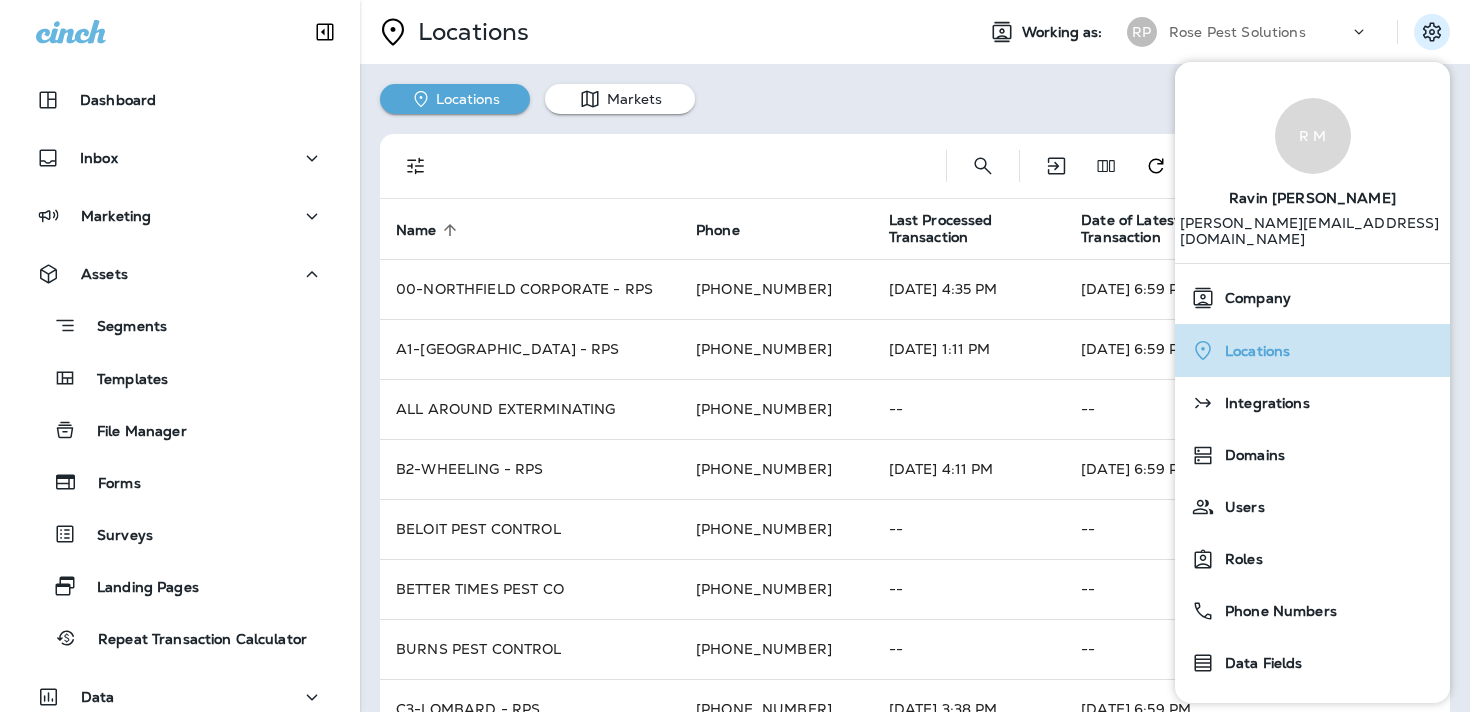 click on "Locations" at bounding box center [1312, 350] 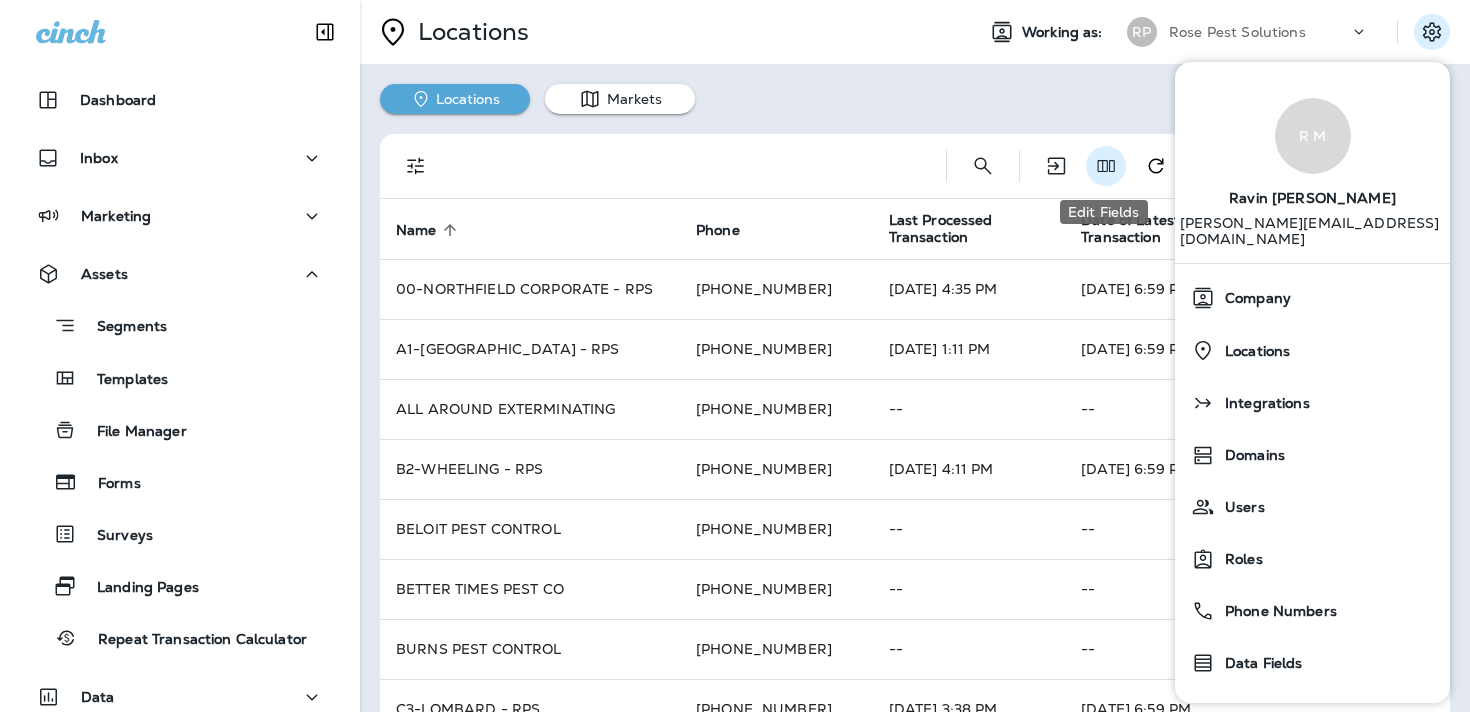 click 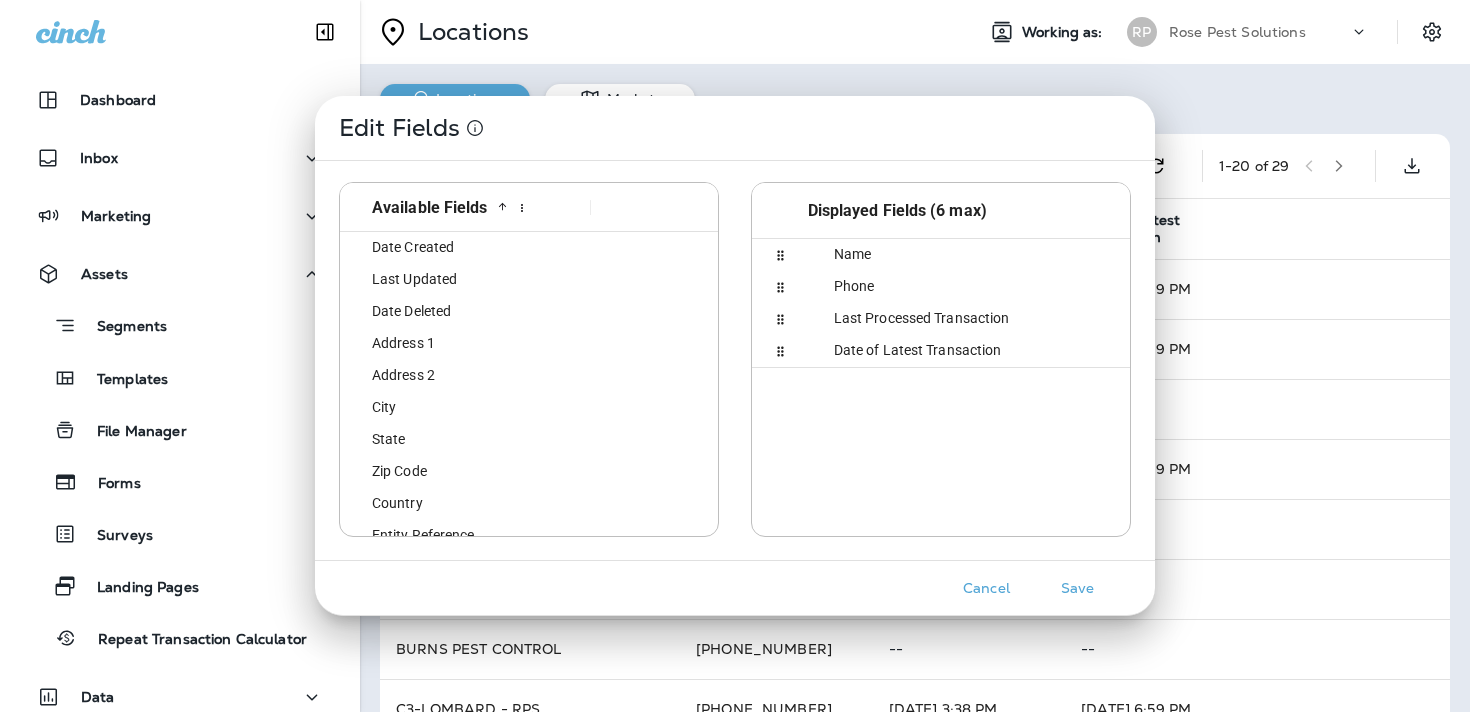 scroll, scrollTop: 31, scrollLeft: 0, axis: vertical 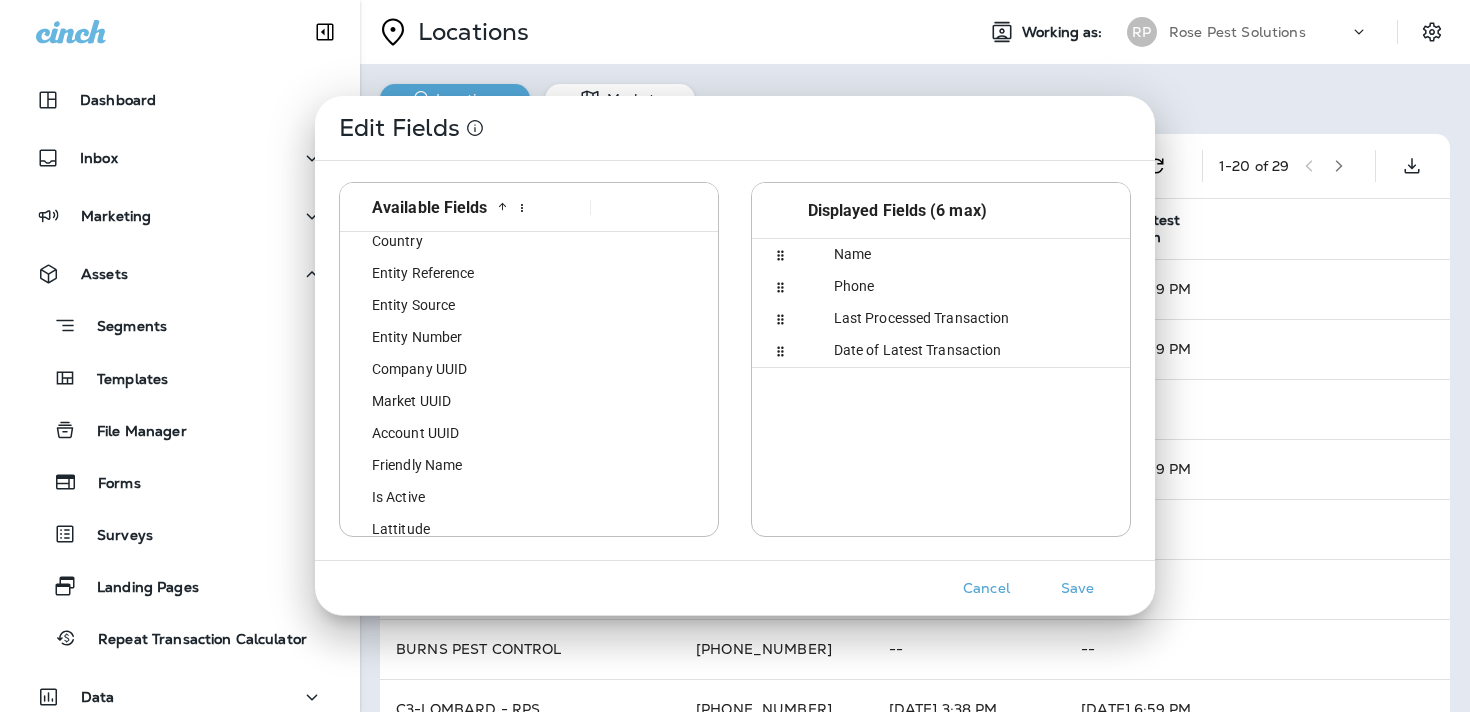click on "Entity Reference" at bounding box center (464, 273) 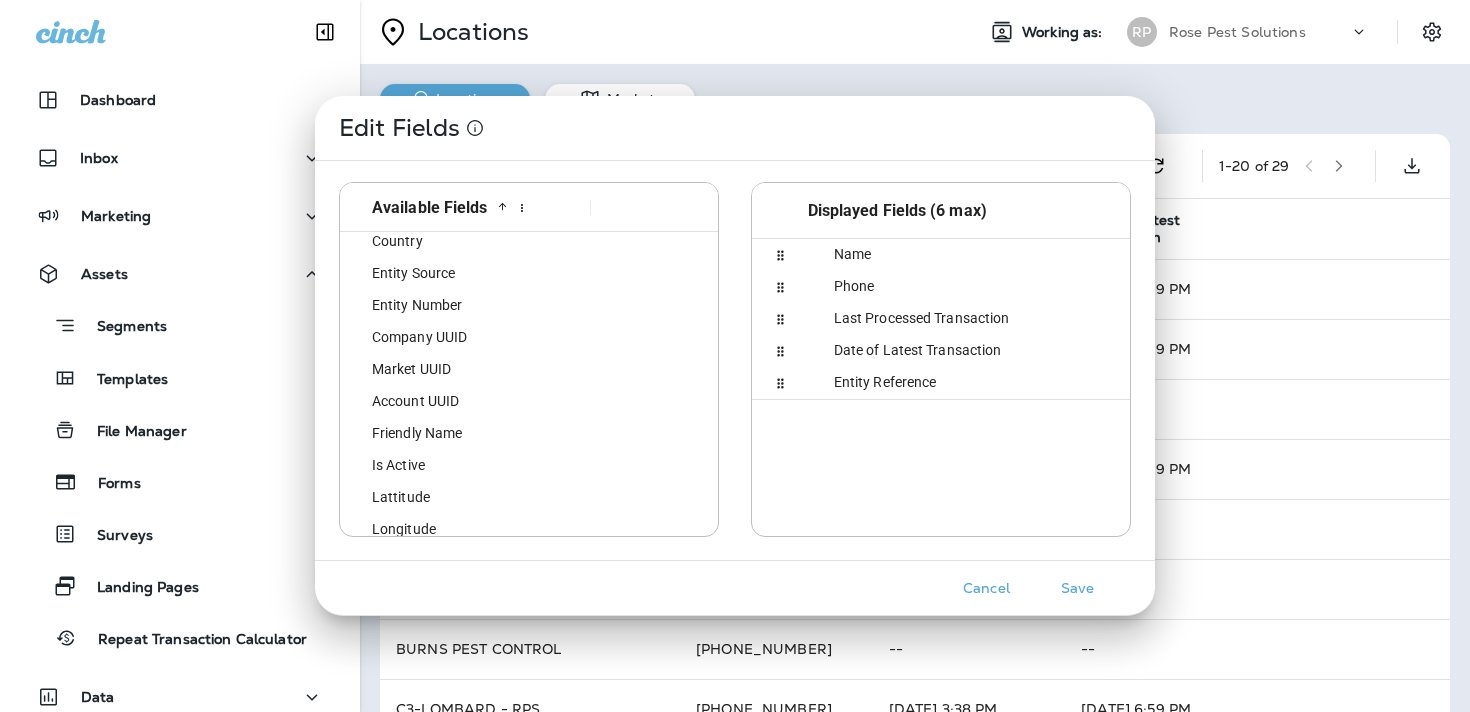 click on "Save" at bounding box center (1077, 588) 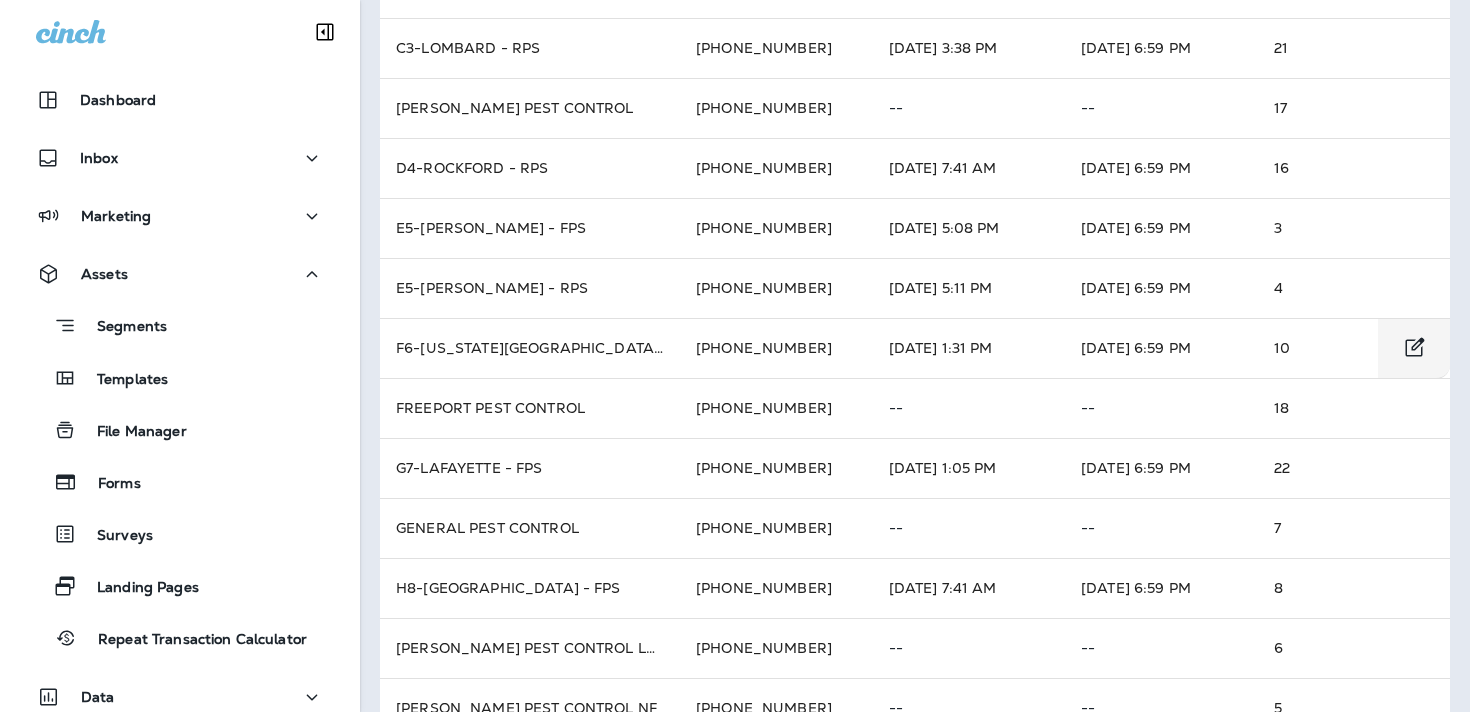 scroll, scrollTop: 662, scrollLeft: 0, axis: vertical 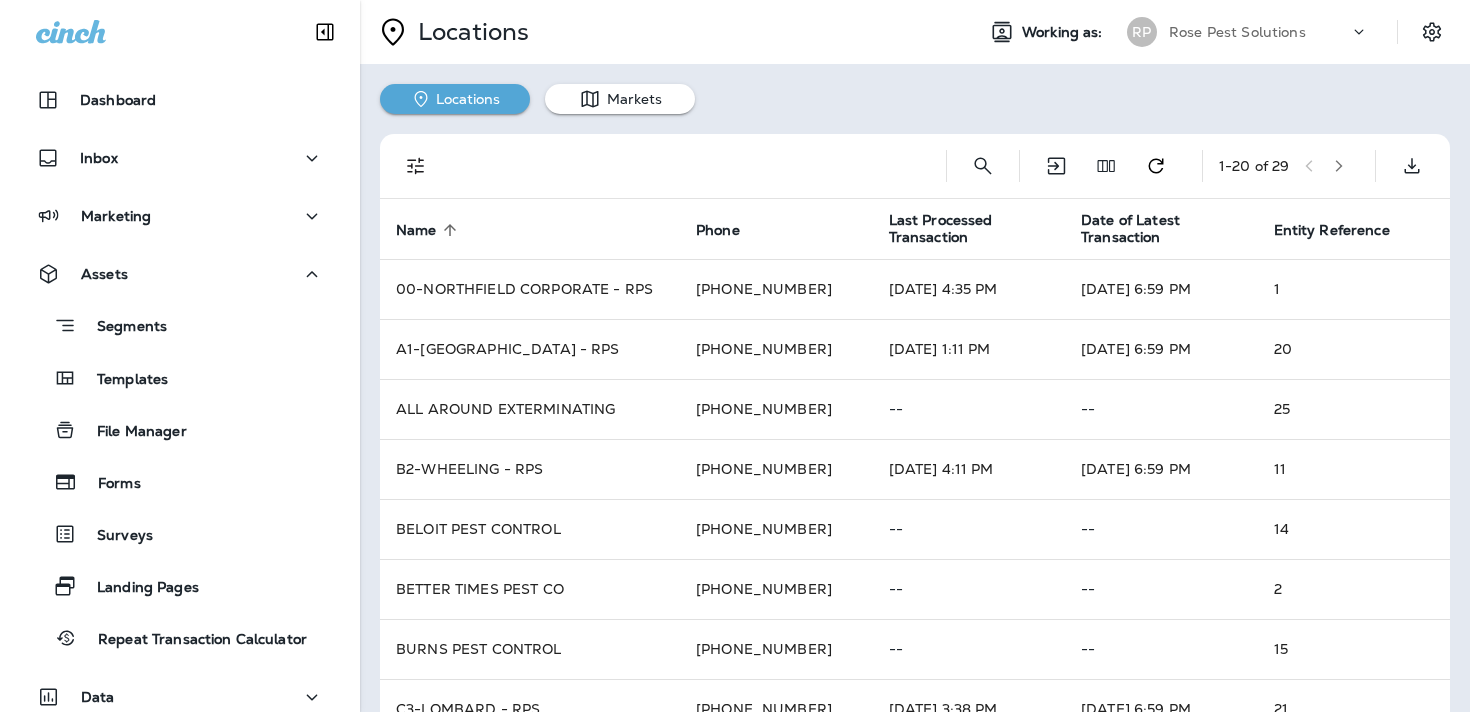 click at bounding box center [1339, 166] 